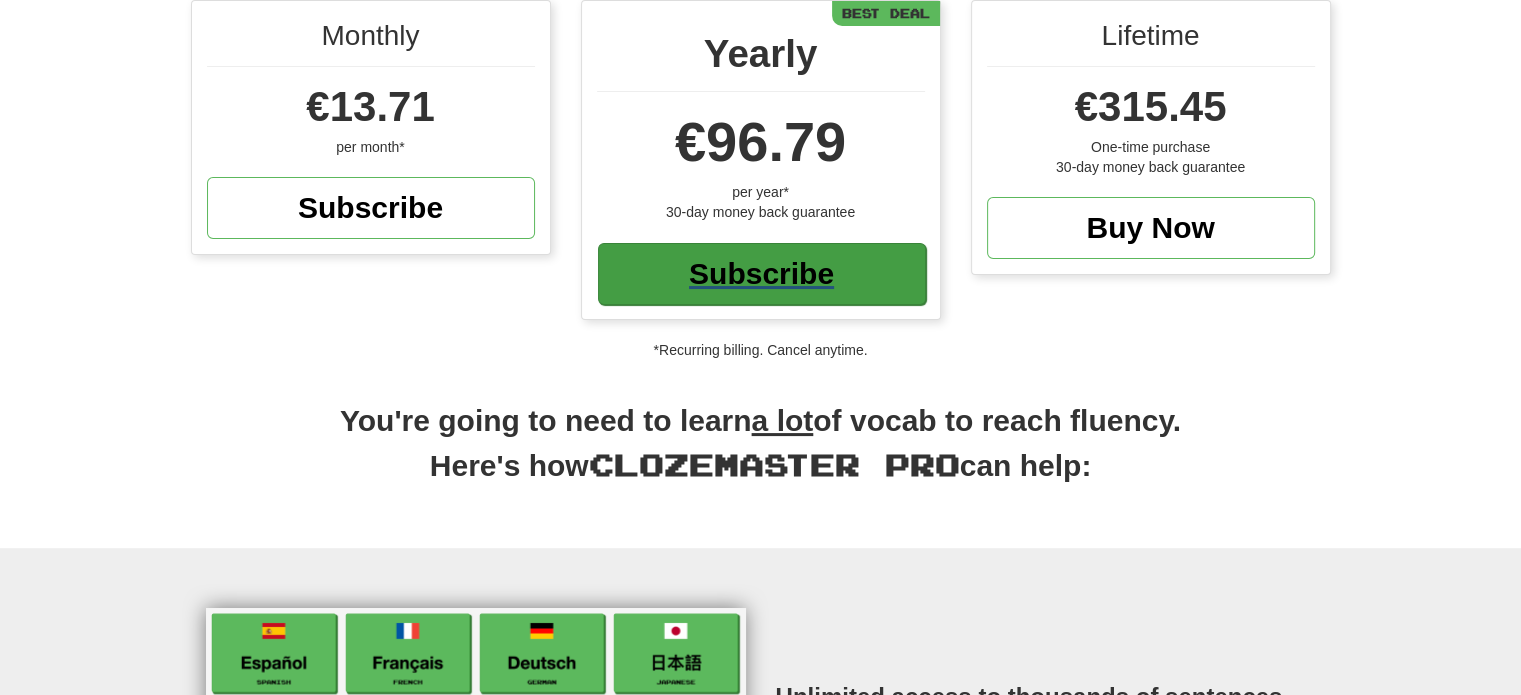 scroll, scrollTop: 0, scrollLeft: 0, axis: both 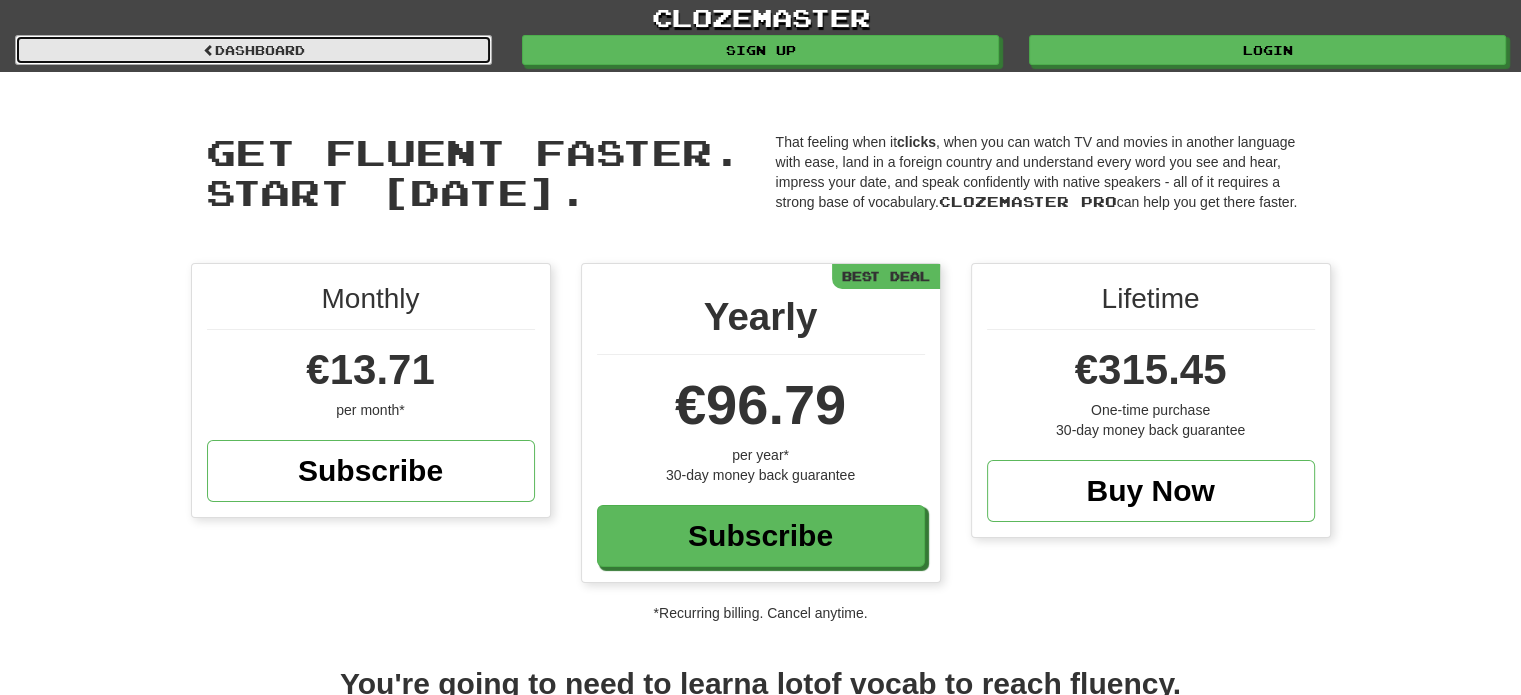 click on "Dashboard" at bounding box center [253, 50] 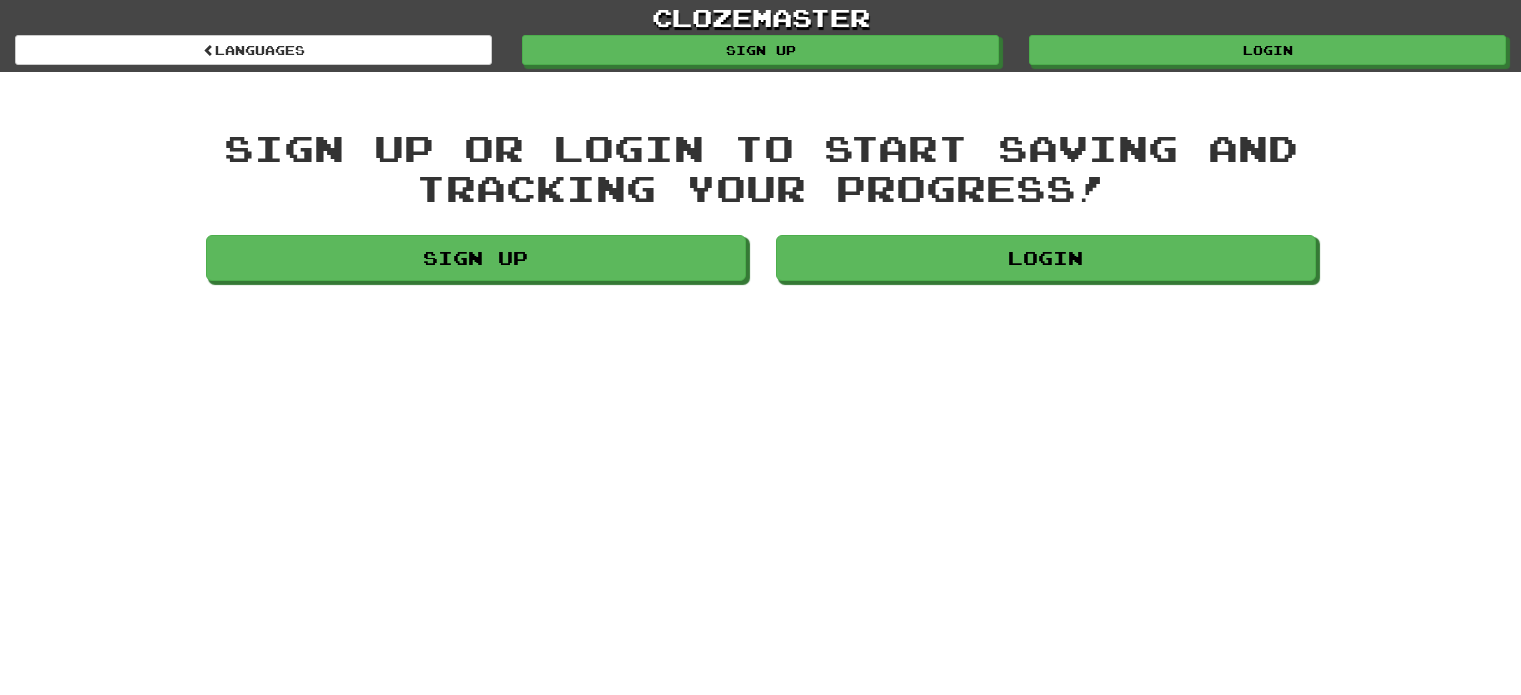 scroll, scrollTop: 0, scrollLeft: 0, axis: both 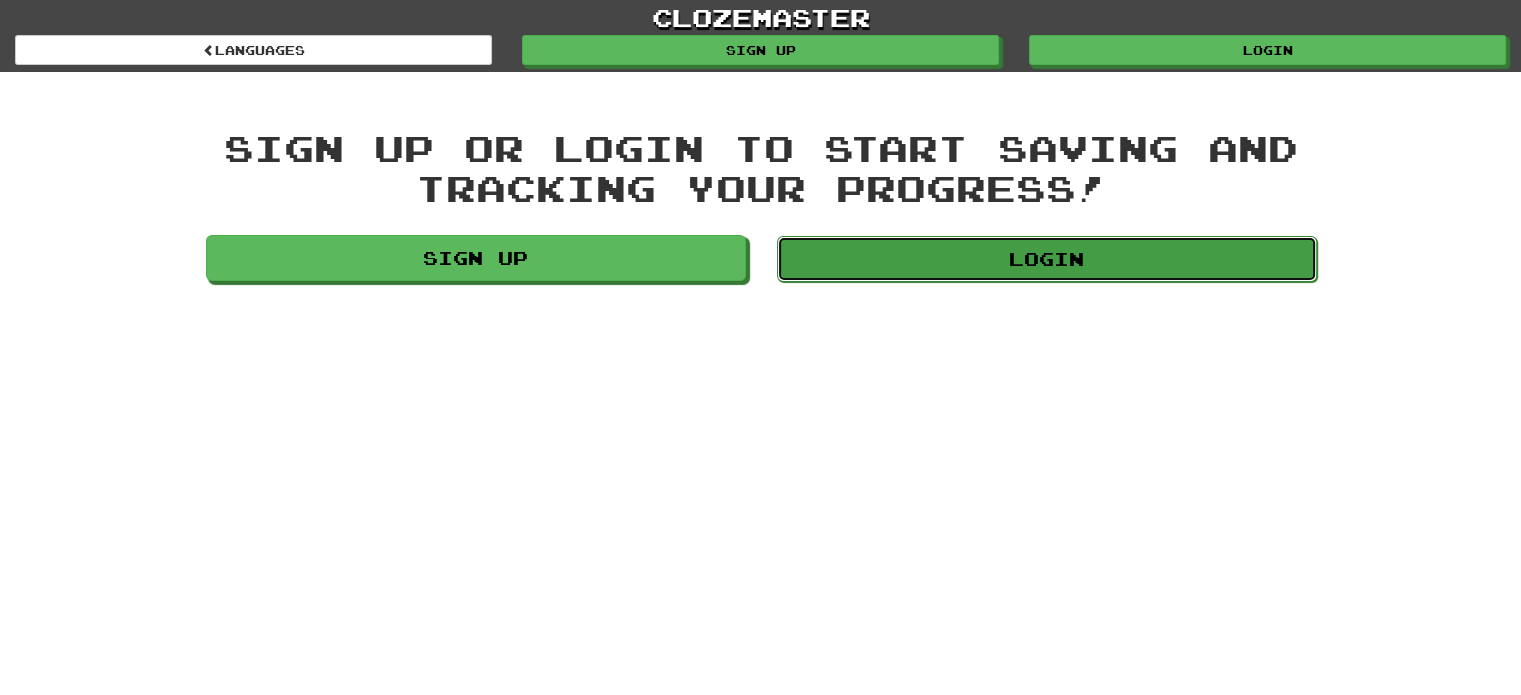 click on "Login" at bounding box center (1047, 259) 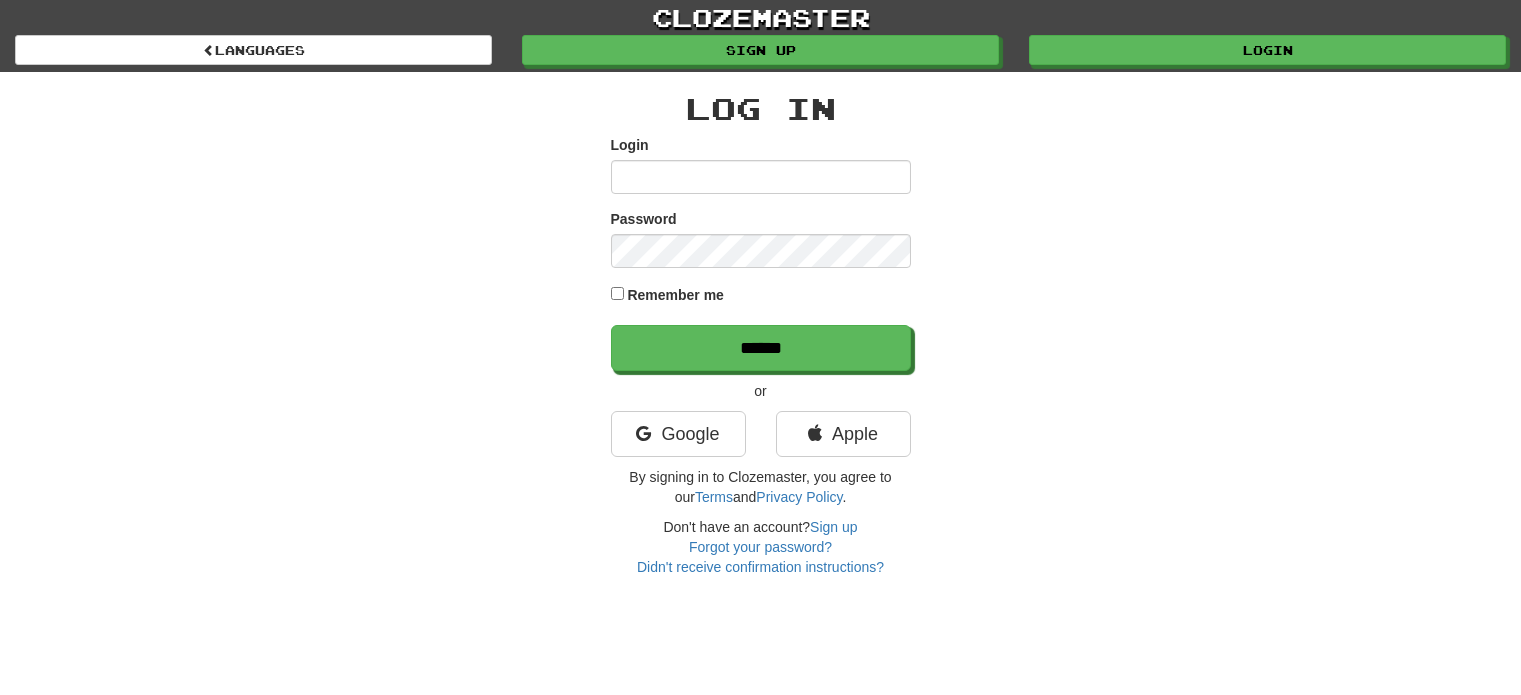 scroll, scrollTop: 0, scrollLeft: 0, axis: both 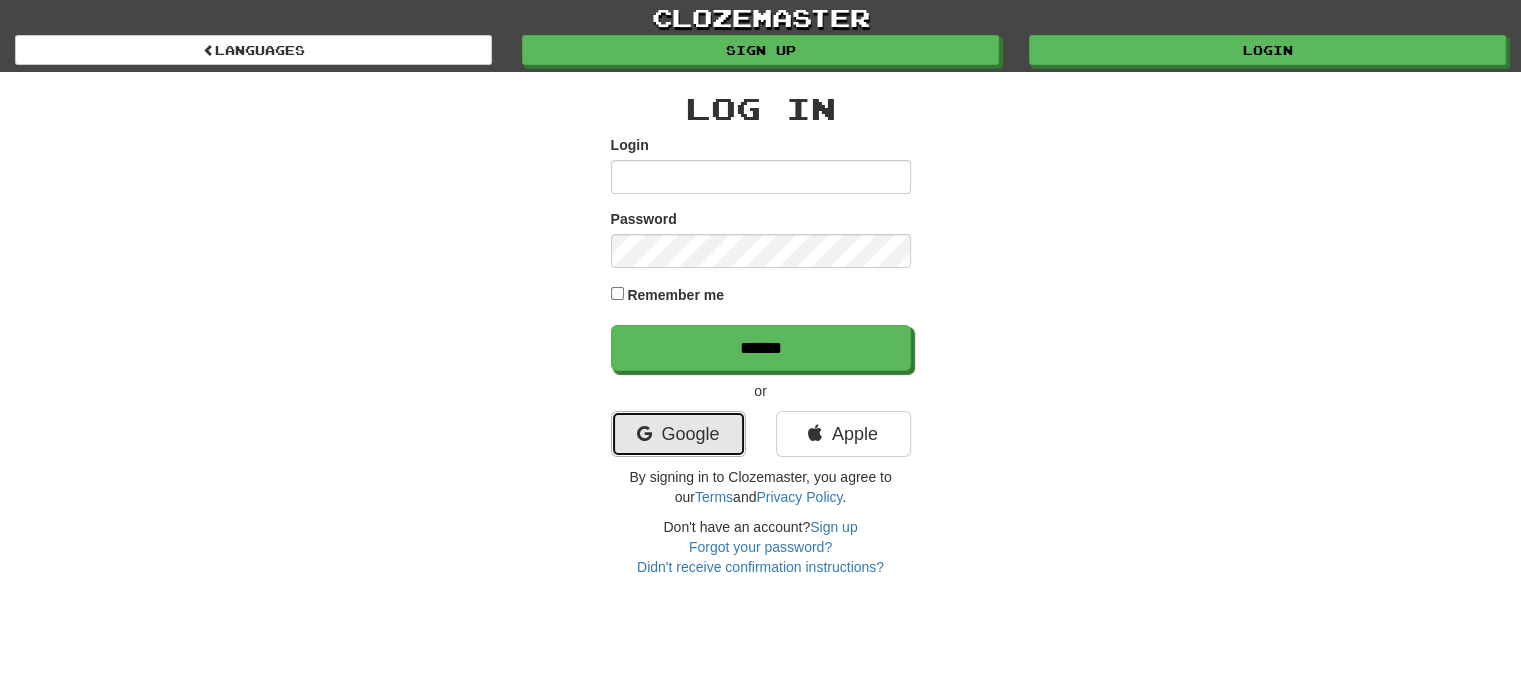 click on "Google" at bounding box center (678, 434) 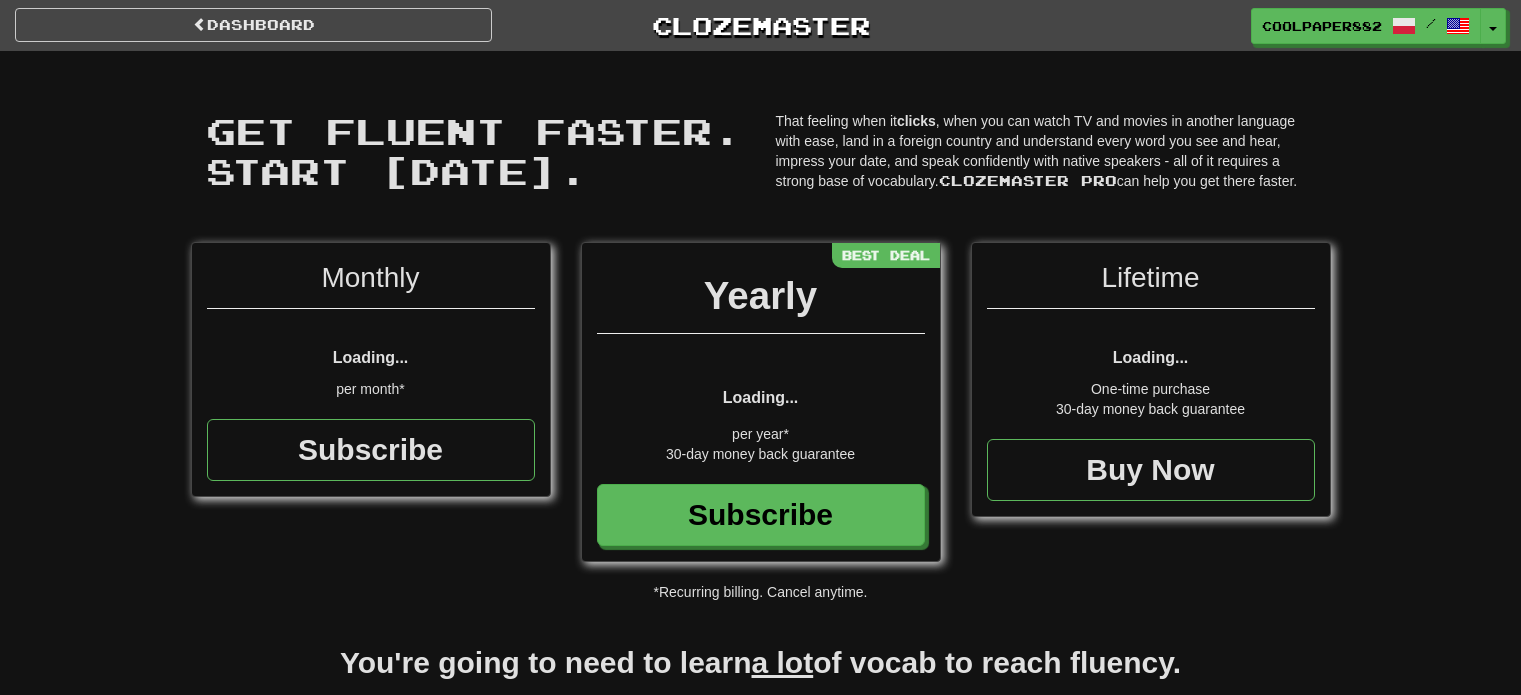 scroll, scrollTop: 0, scrollLeft: 0, axis: both 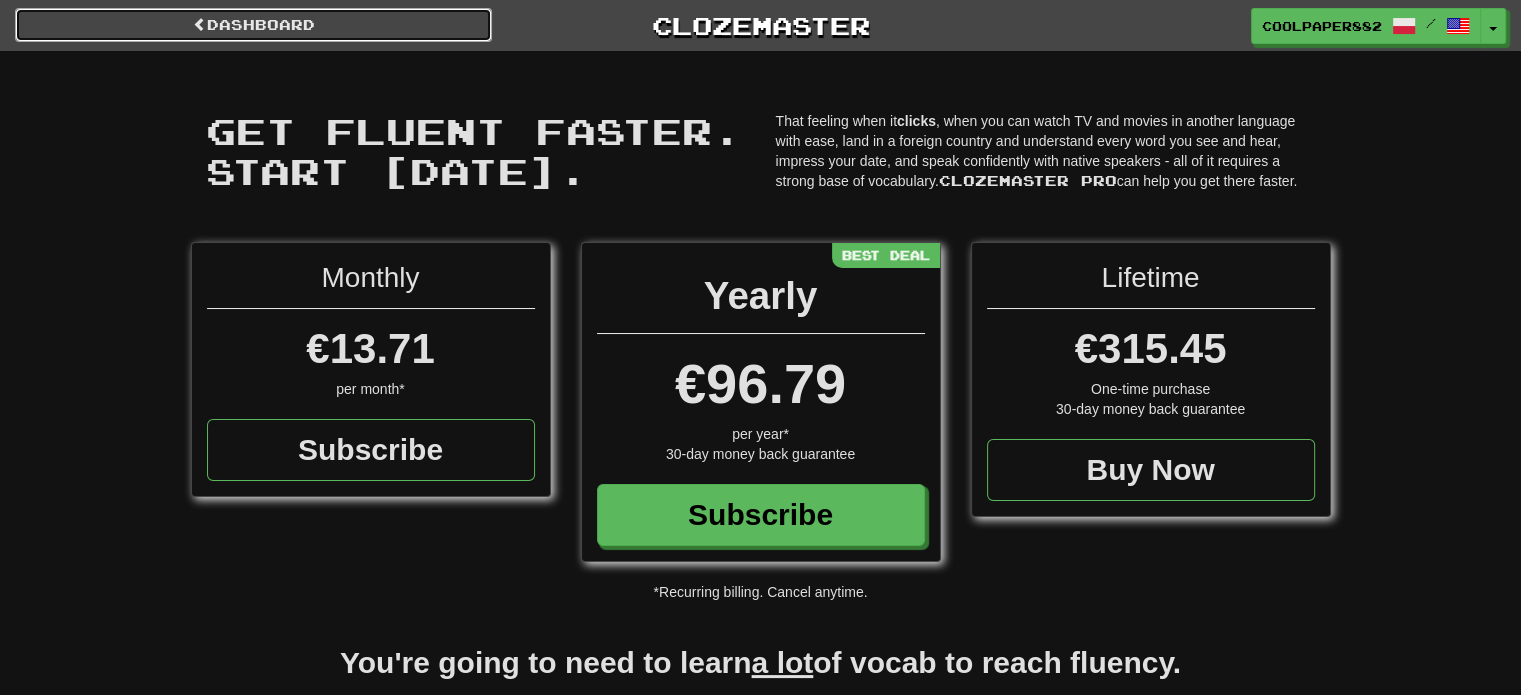 click on "Dashboard" at bounding box center (253, 25) 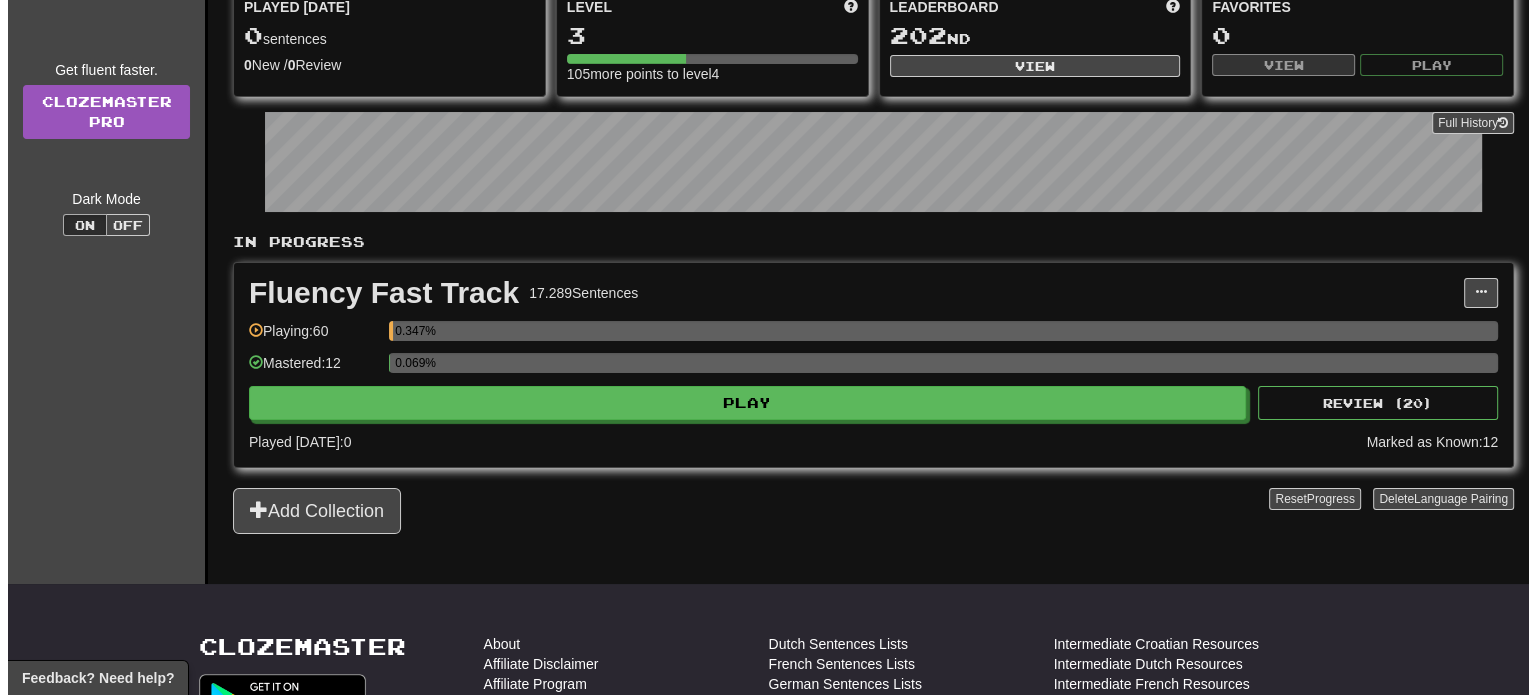 scroll, scrollTop: 200, scrollLeft: 0, axis: vertical 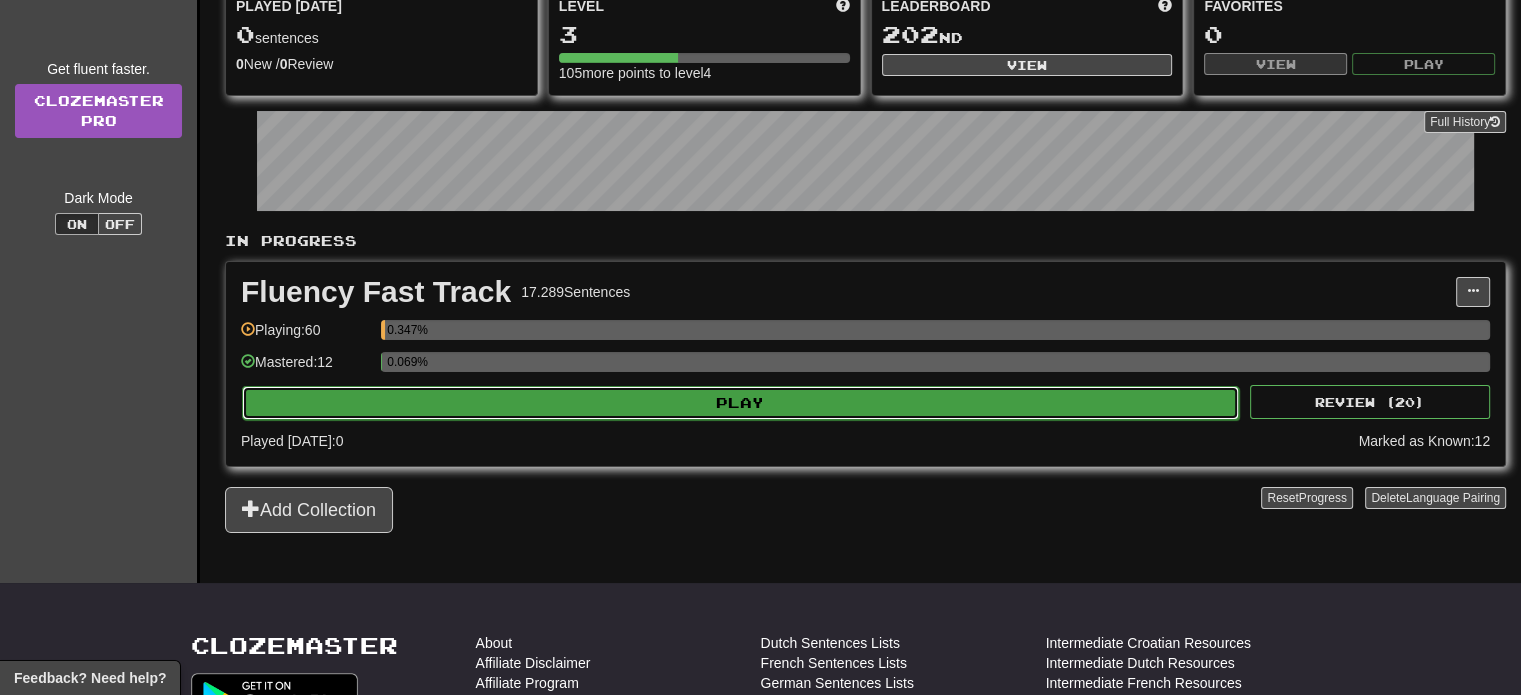 click on "Play" at bounding box center (740, 403) 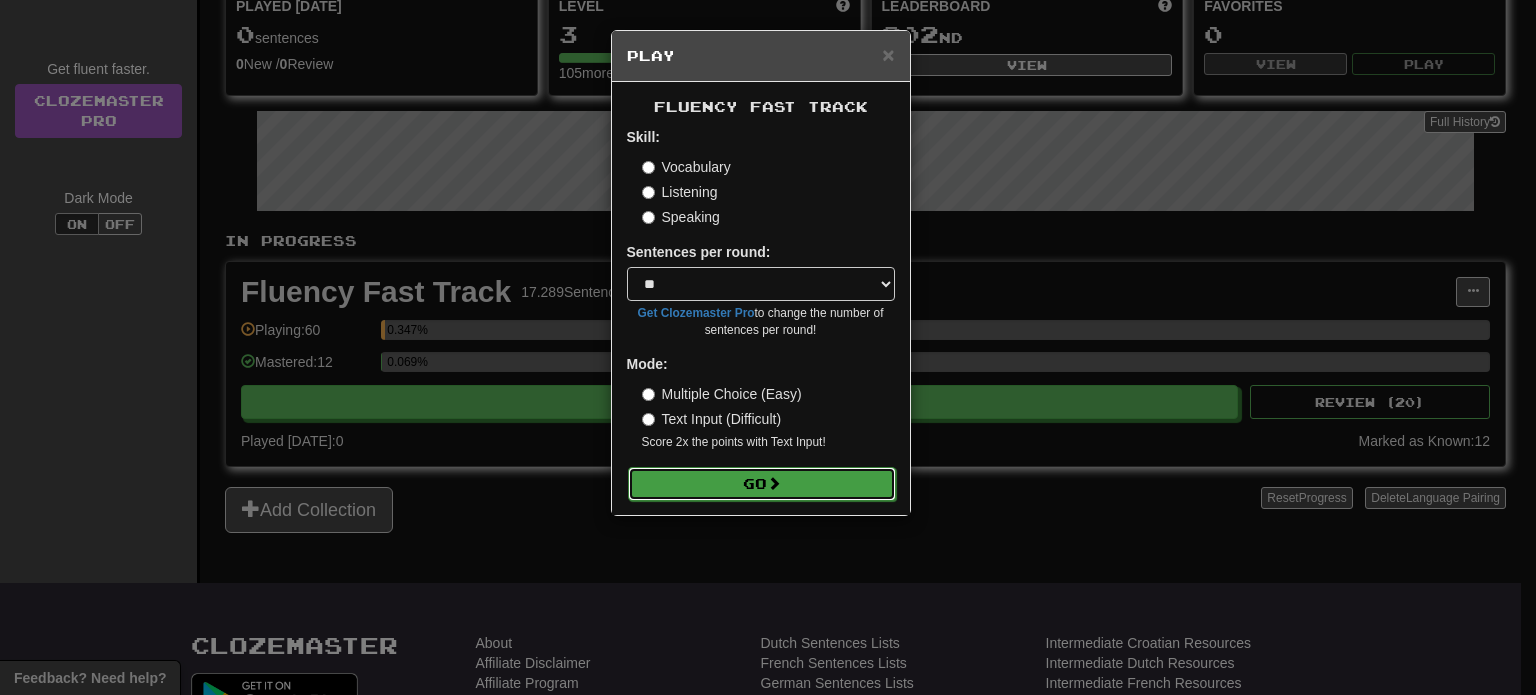 click on "Go" at bounding box center [762, 484] 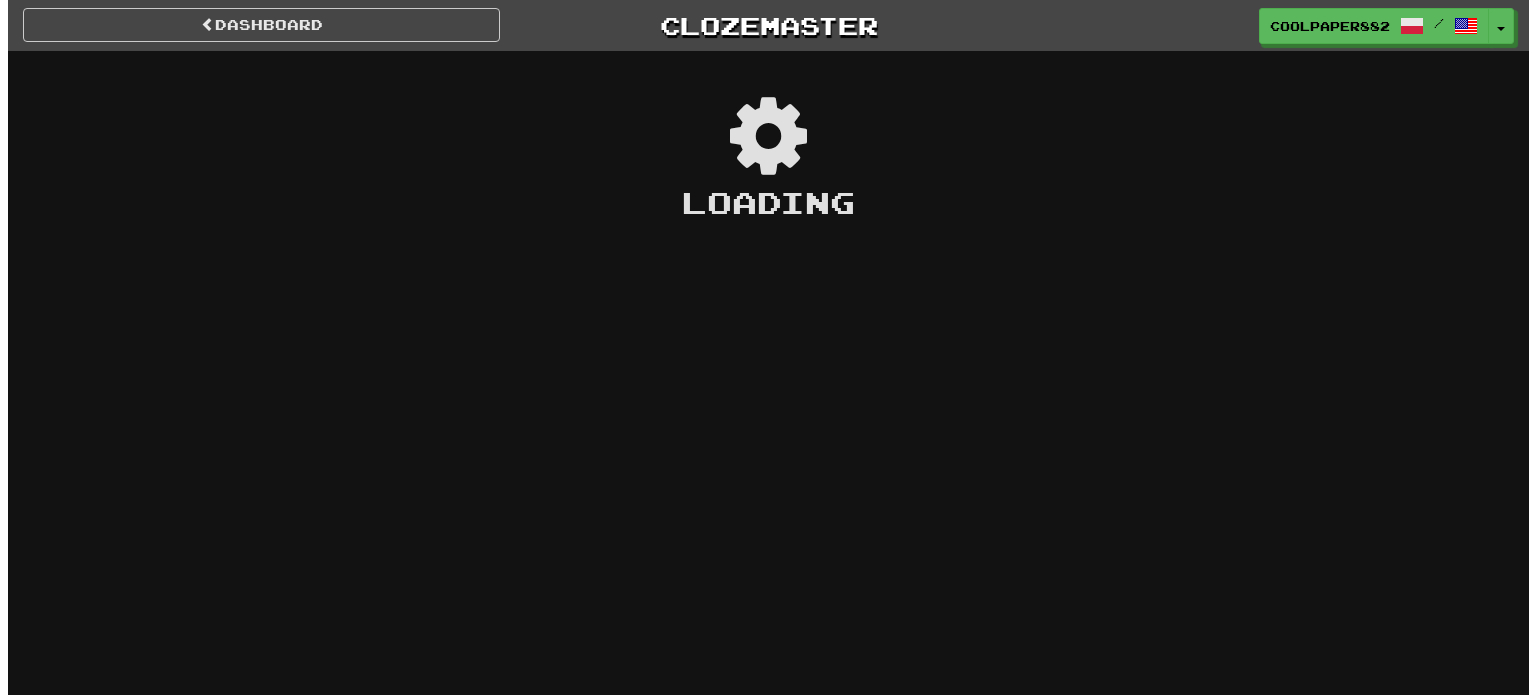 scroll, scrollTop: 0, scrollLeft: 0, axis: both 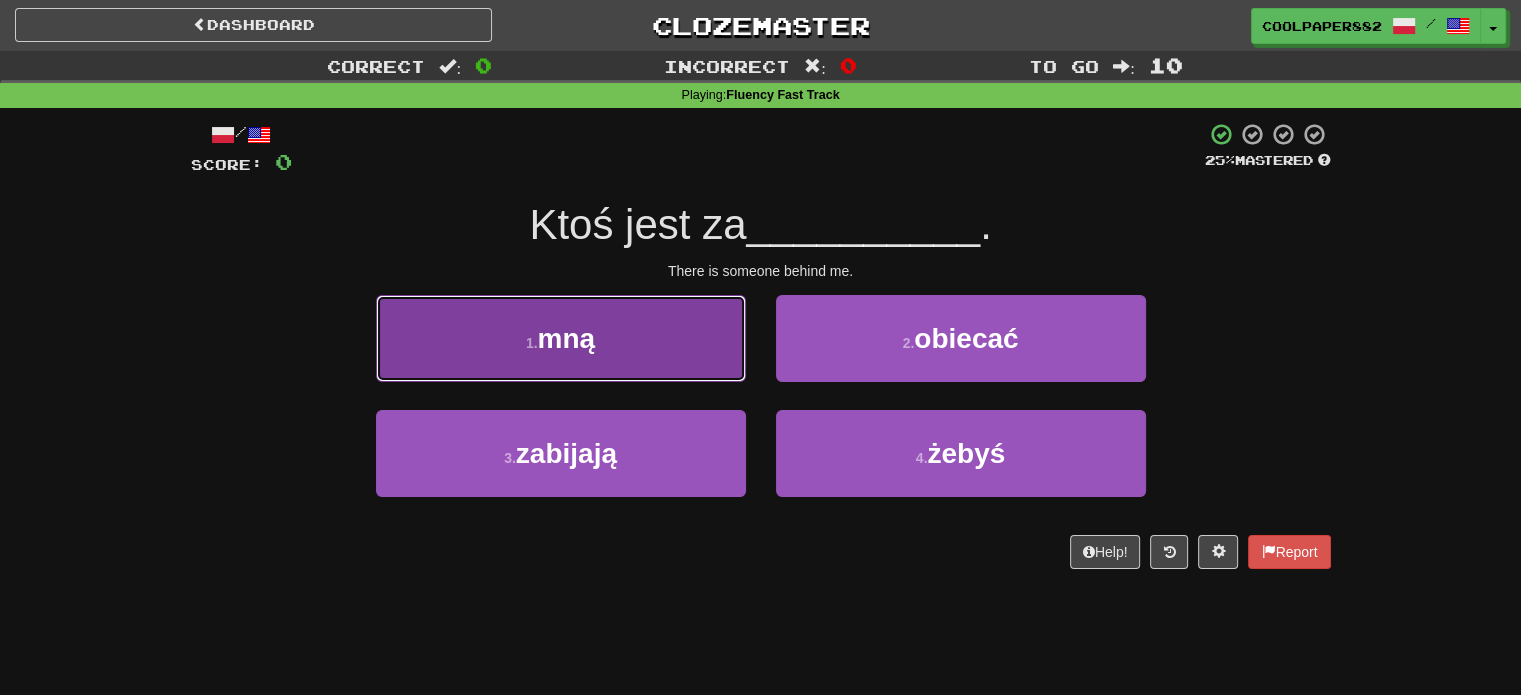 click on "1 .  mną" at bounding box center [561, 338] 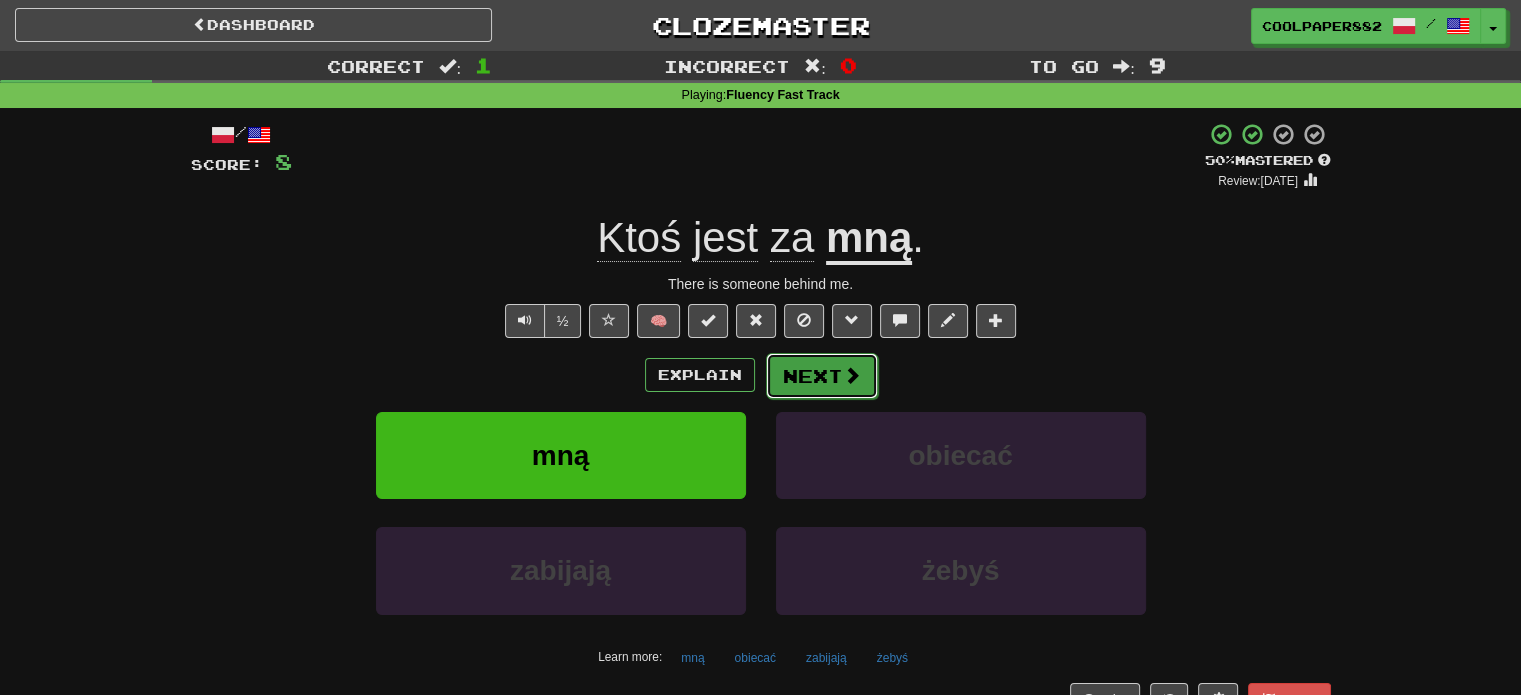 click on "Next" at bounding box center [822, 376] 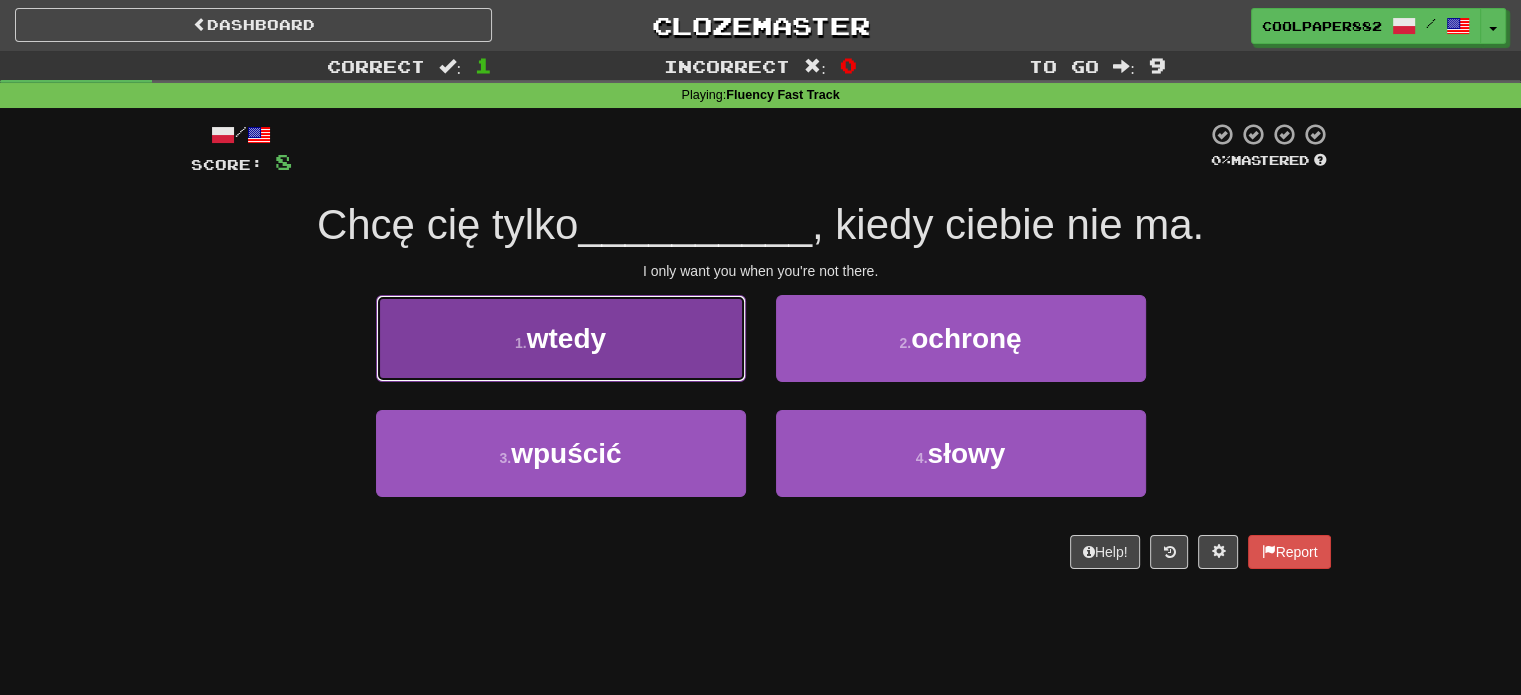 click on "1 .  wtedy" at bounding box center (561, 338) 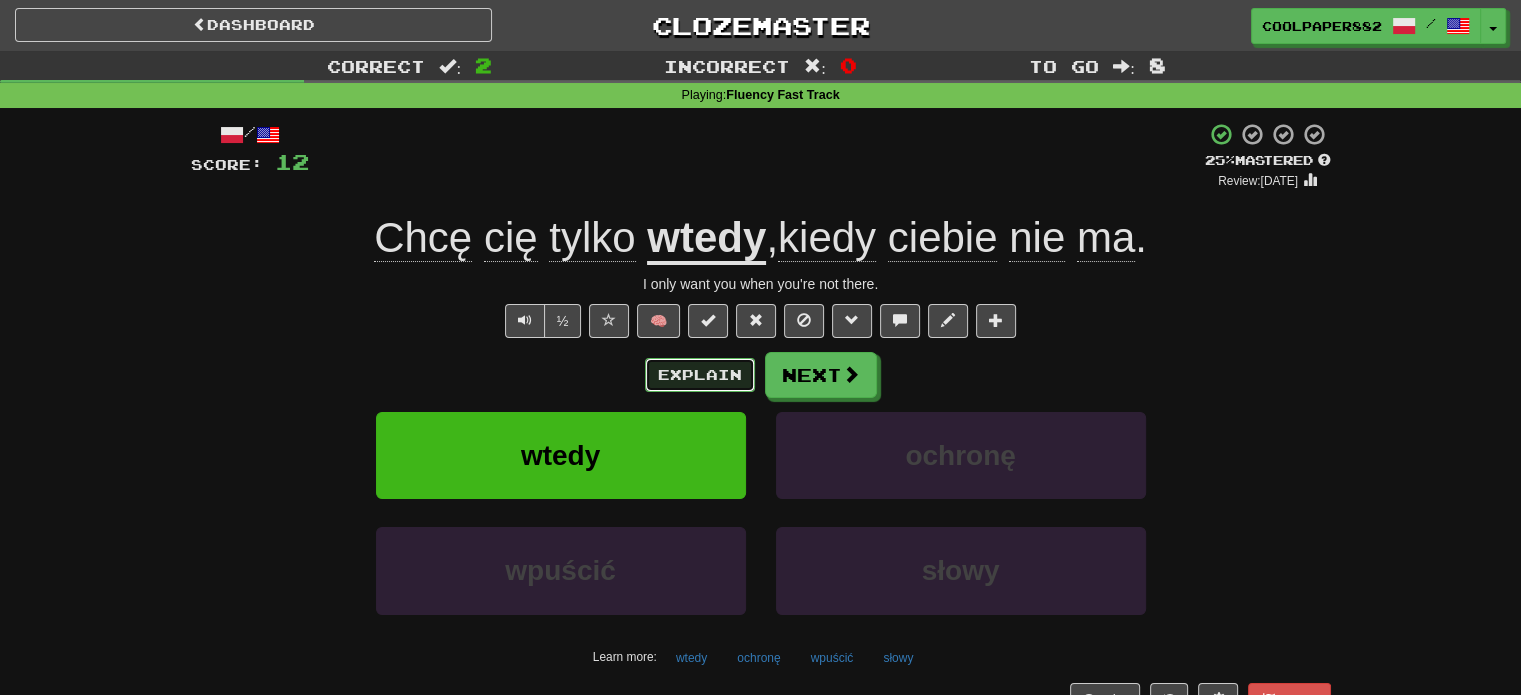 click on "Explain" at bounding box center (700, 375) 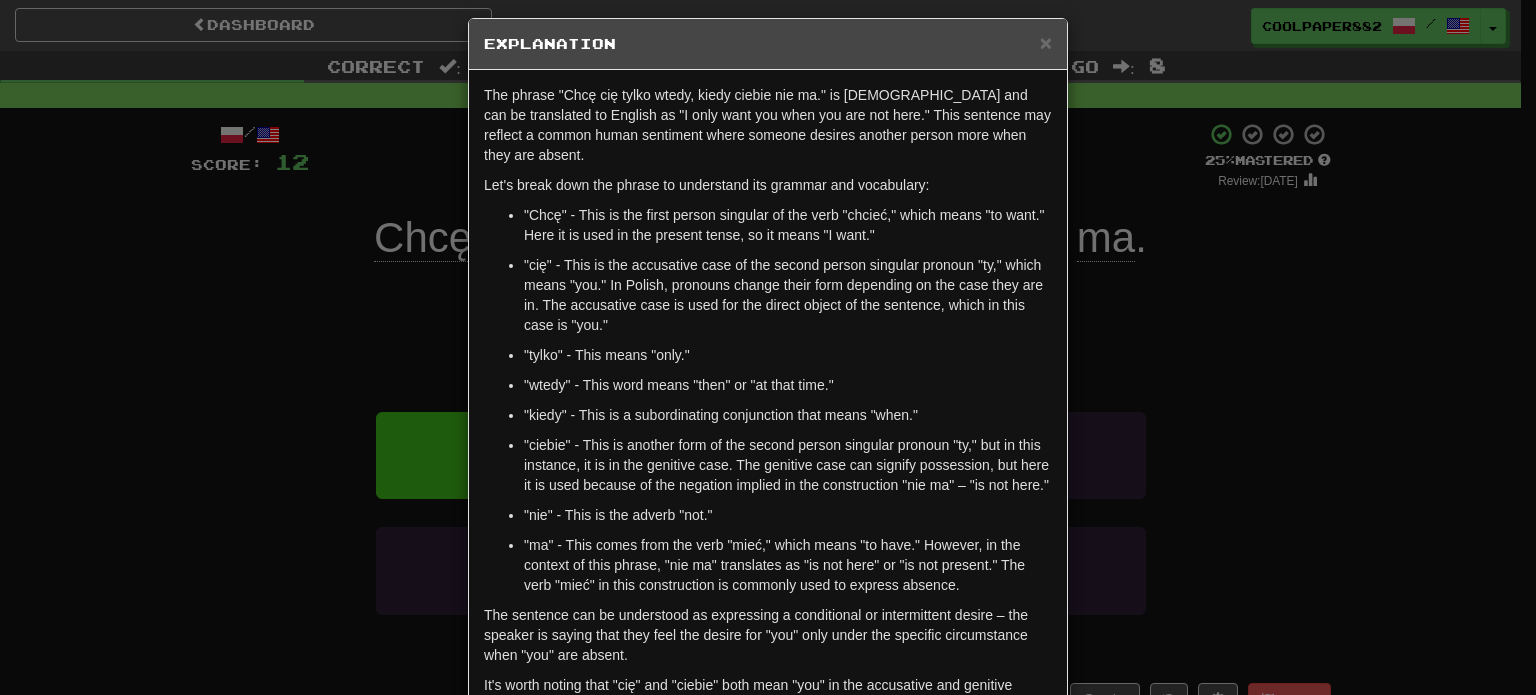 scroll, scrollTop: 10, scrollLeft: 0, axis: vertical 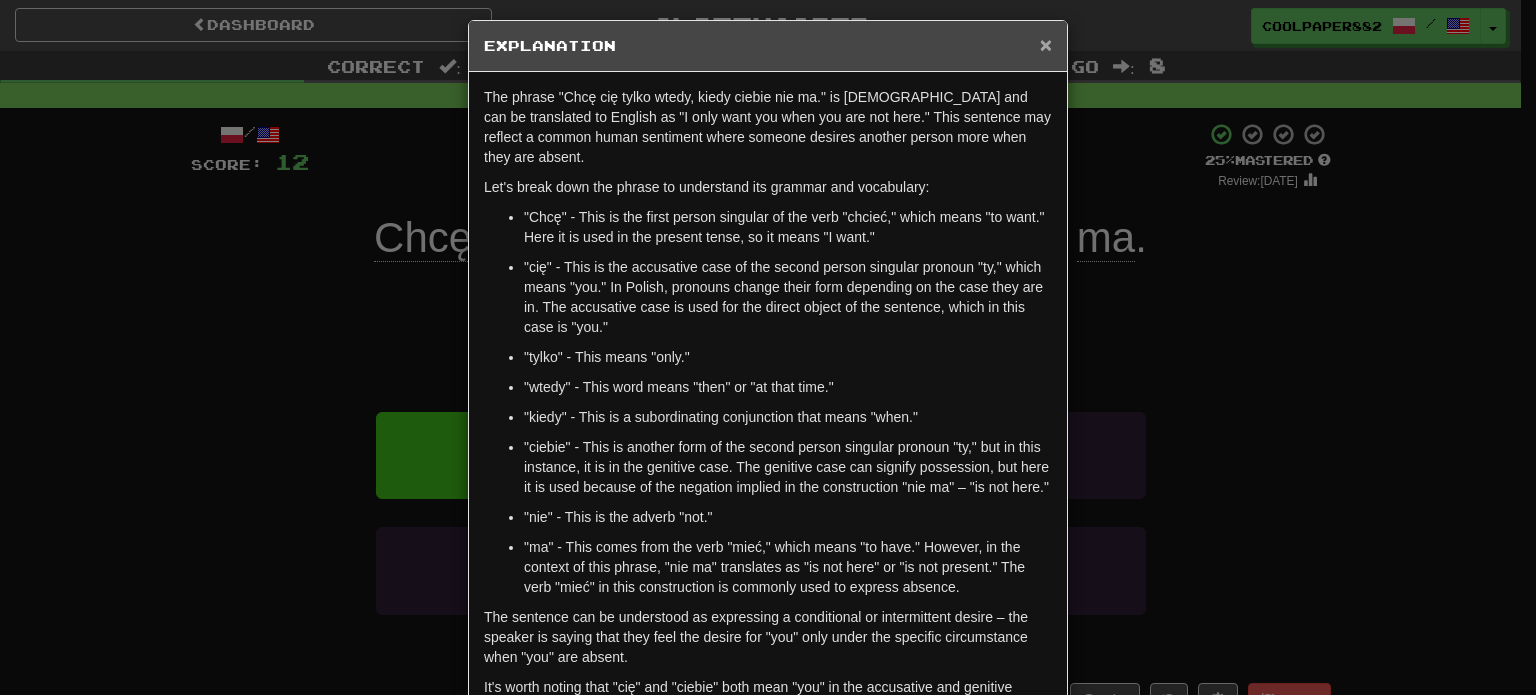 click on "×" at bounding box center [1046, 44] 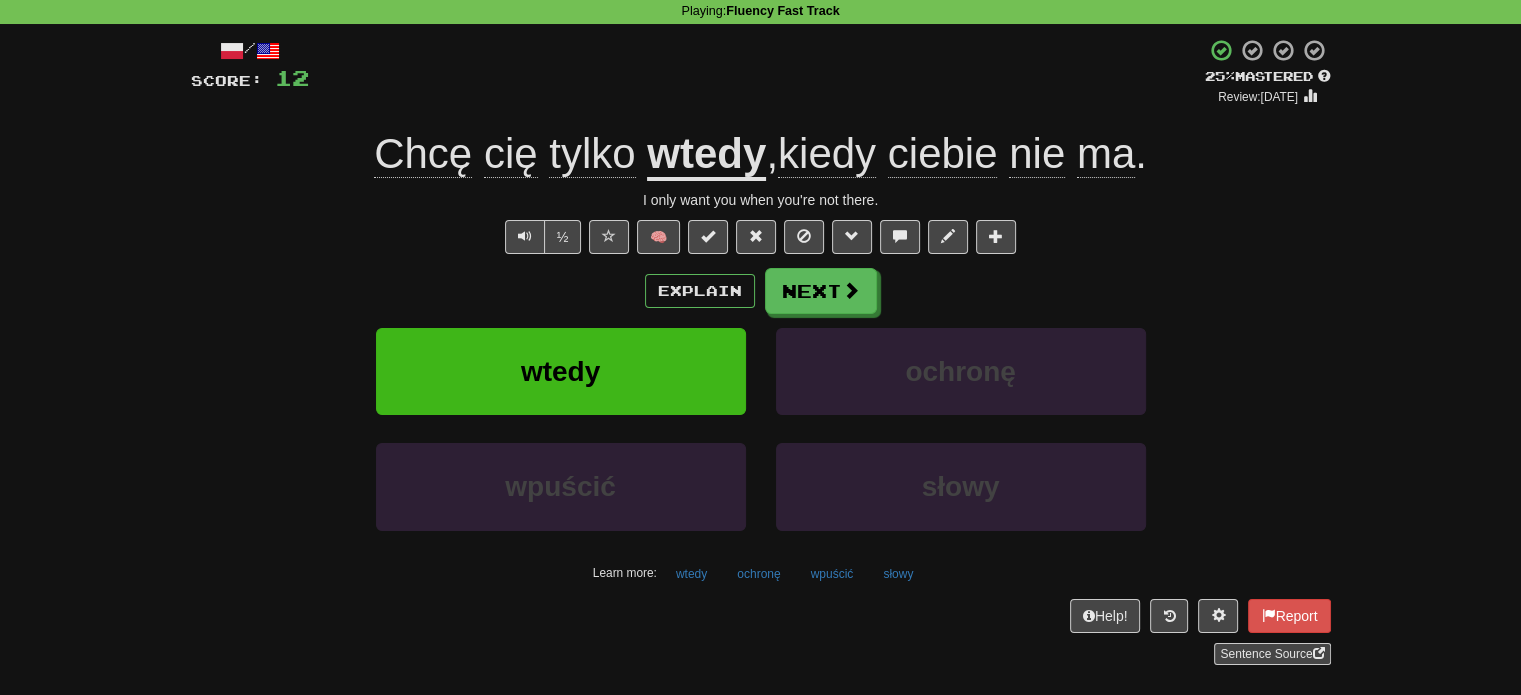 scroll, scrollTop: 168, scrollLeft: 0, axis: vertical 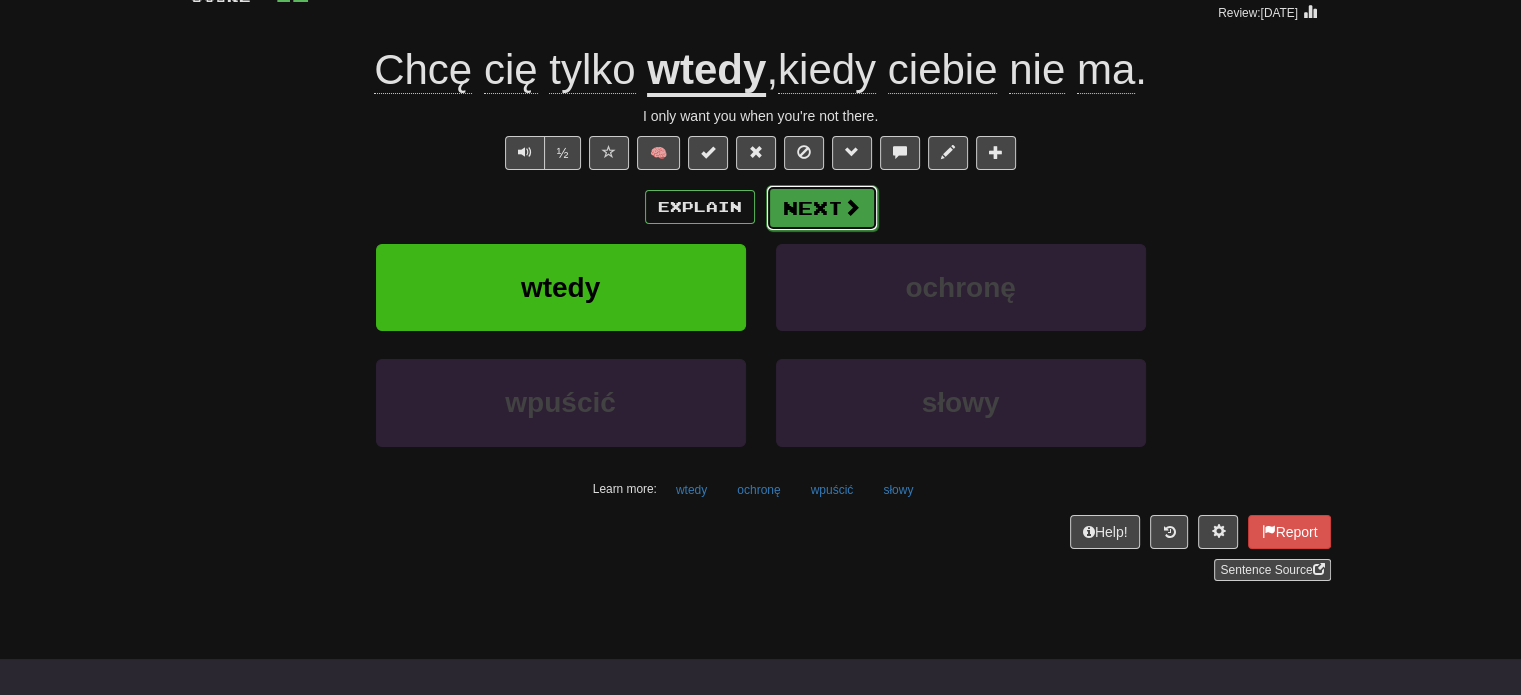 click on "Next" at bounding box center [822, 208] 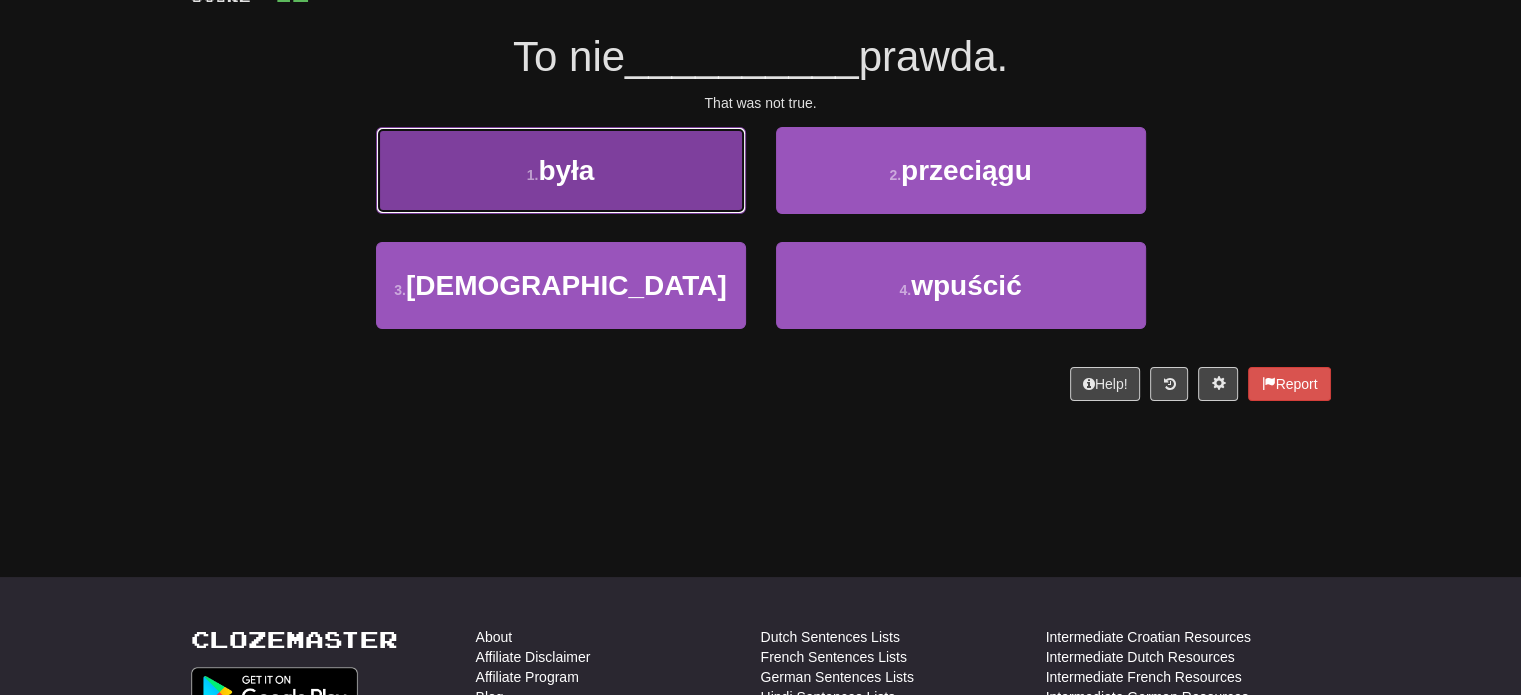 click on "1 .  była" at bounding box center (561, 170) 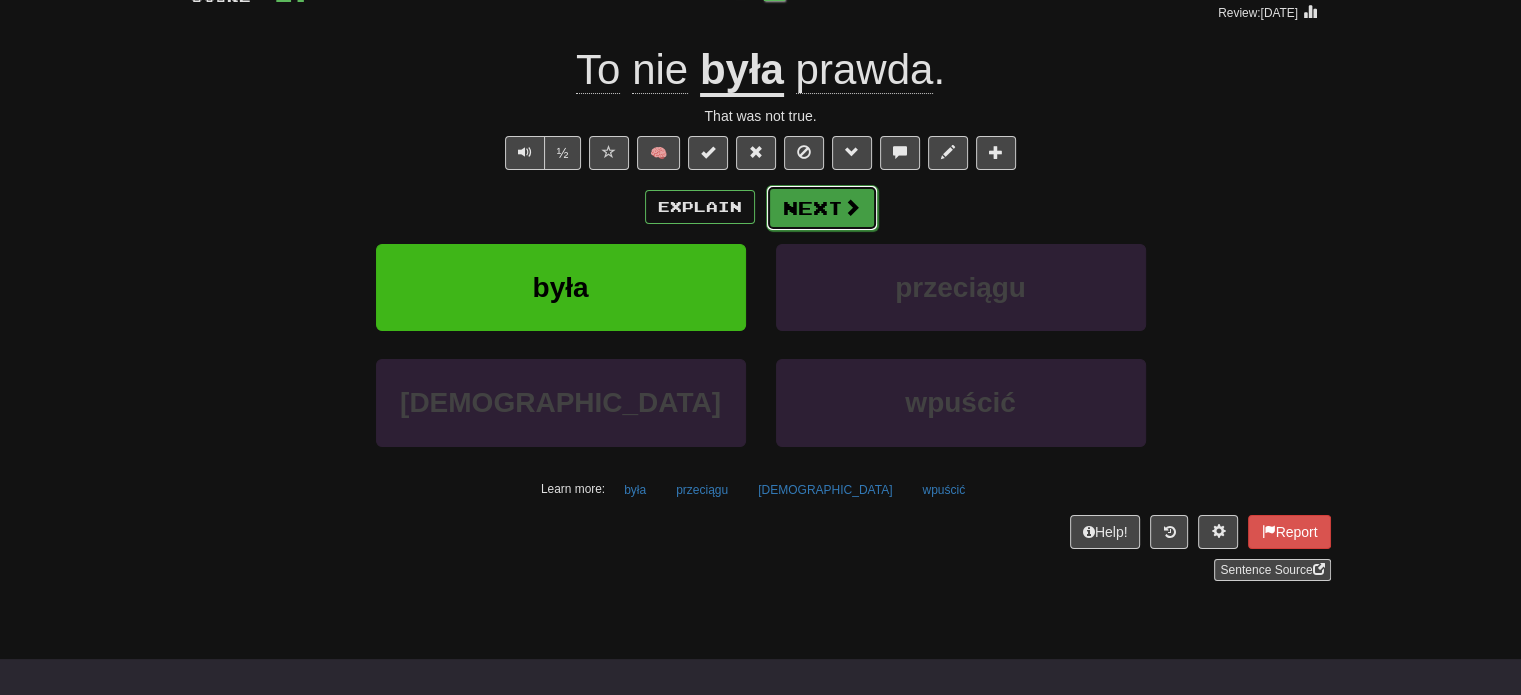 click on "Next" at bounding box center (822, 208) 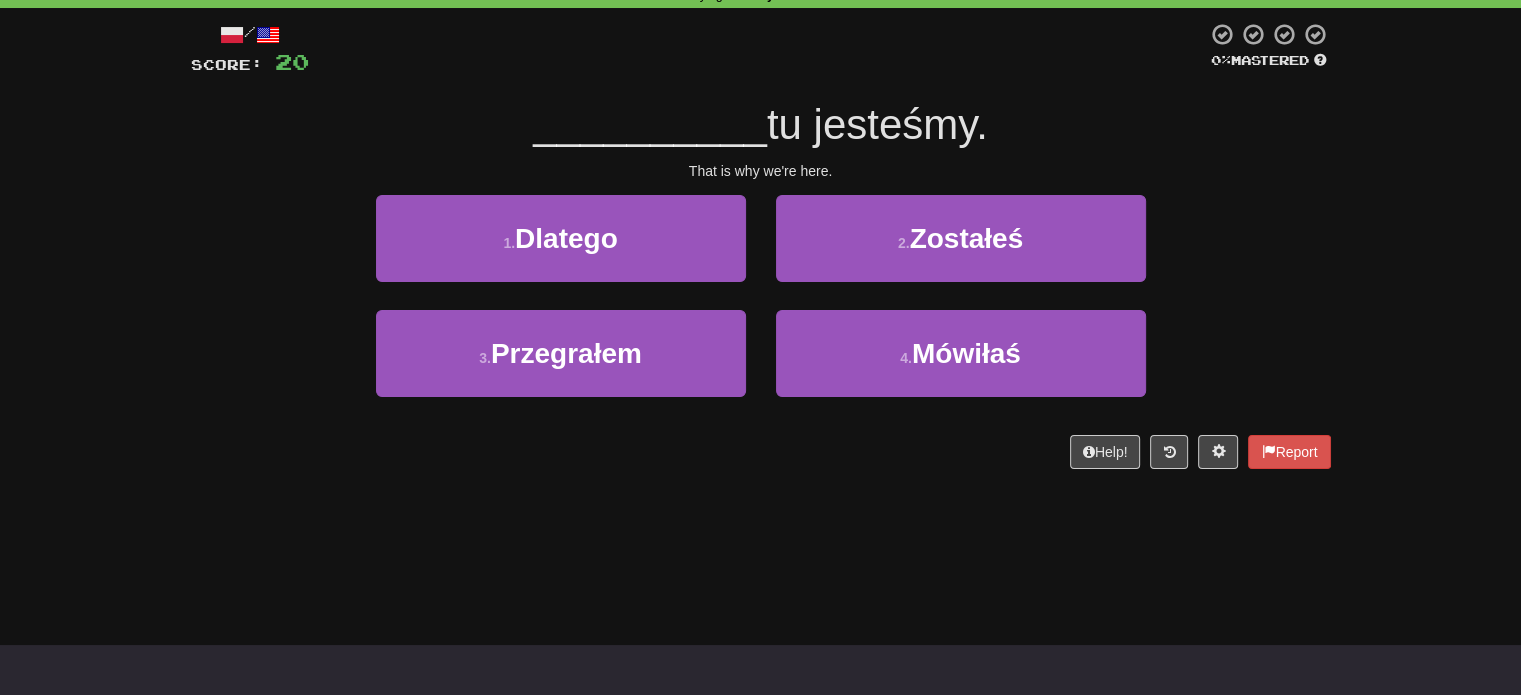 scroll, scrollTop: 47, scrollLeft: 0, axis: vertical 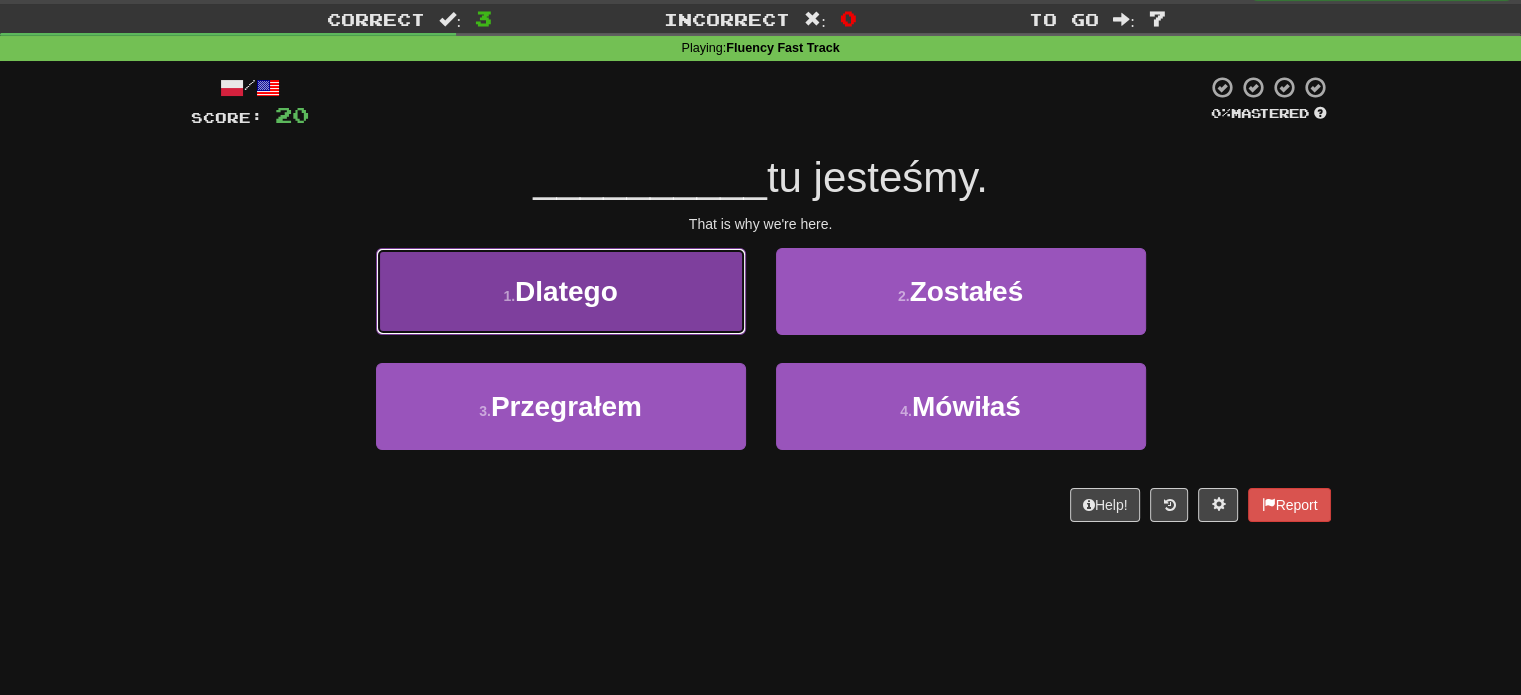 click on "Dlatego" at bounding box center (566, 291) 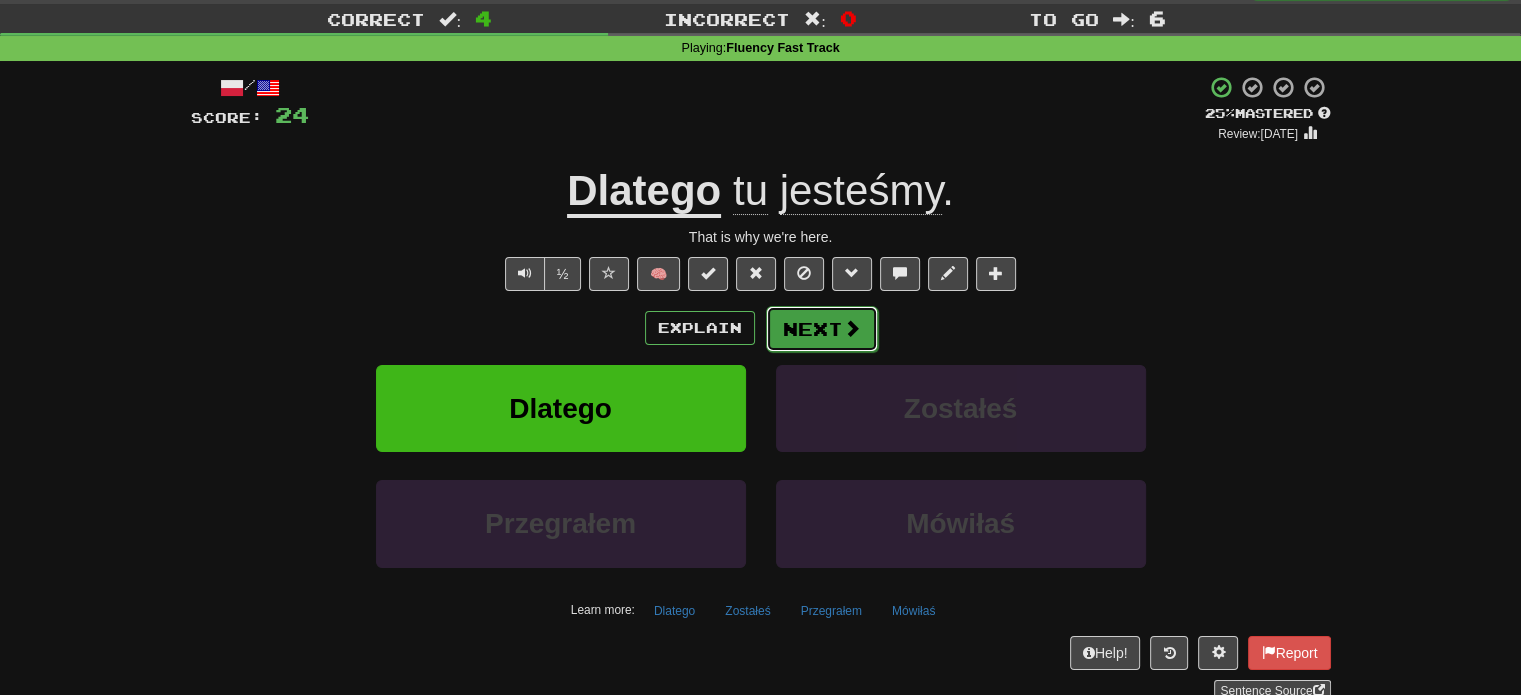 click on "Next" at bounding box center (822, 329) 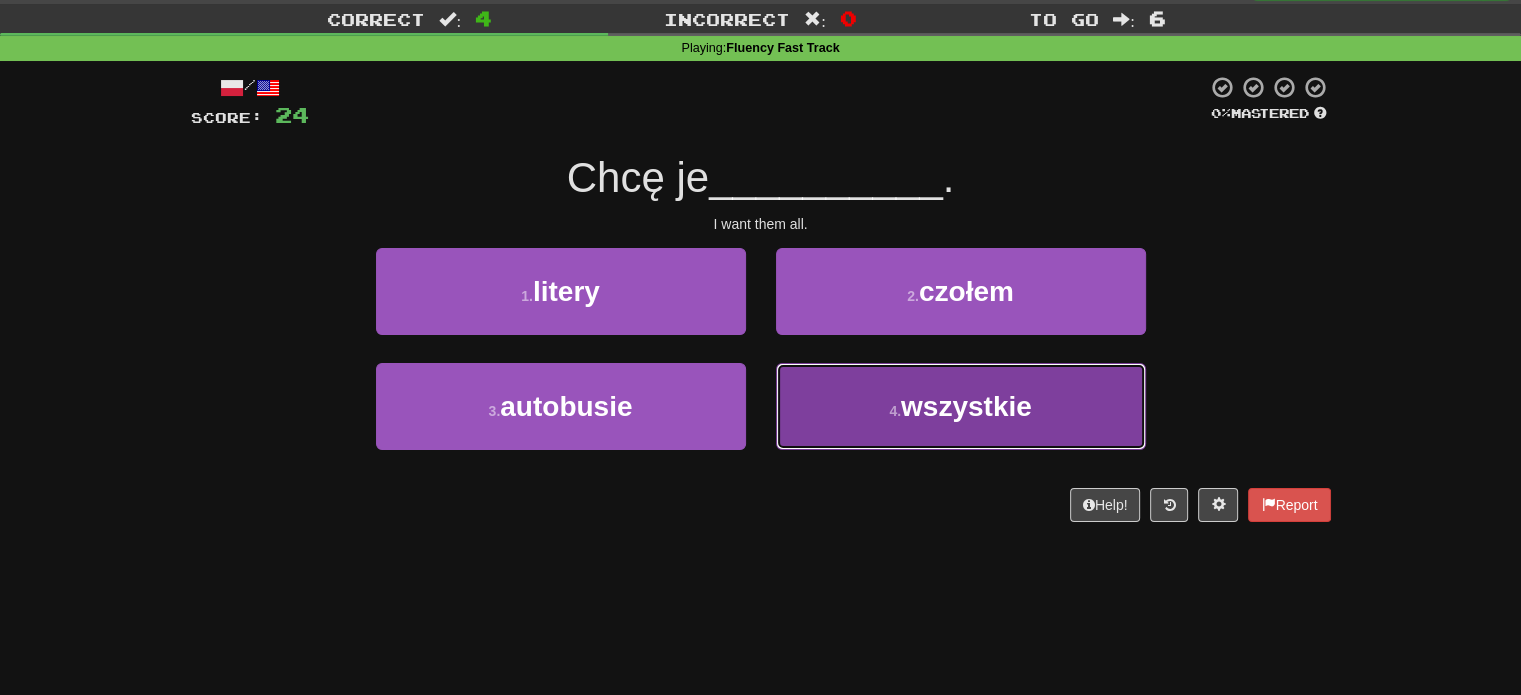 click on "wszystkie" at bounding box center (966, 406) 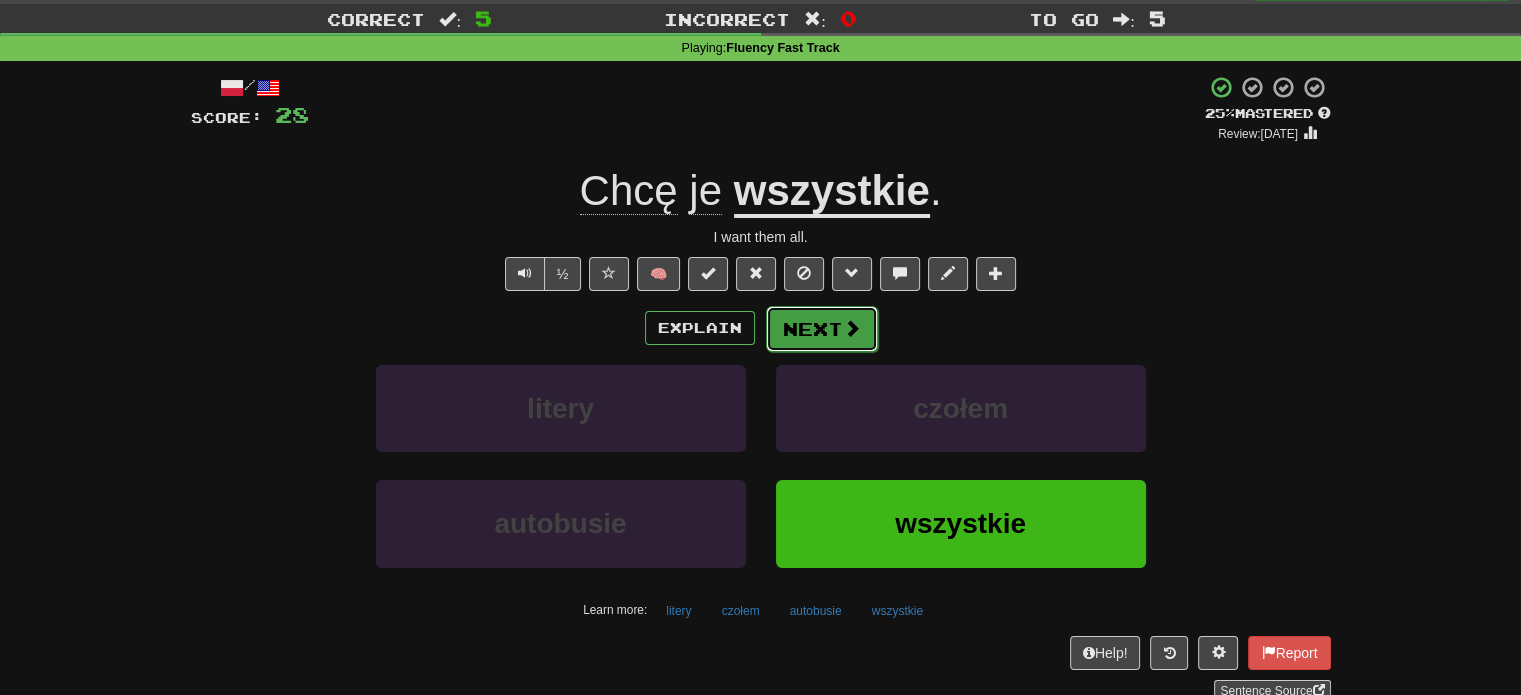 click on "Next" at bounding box center [822, 329] 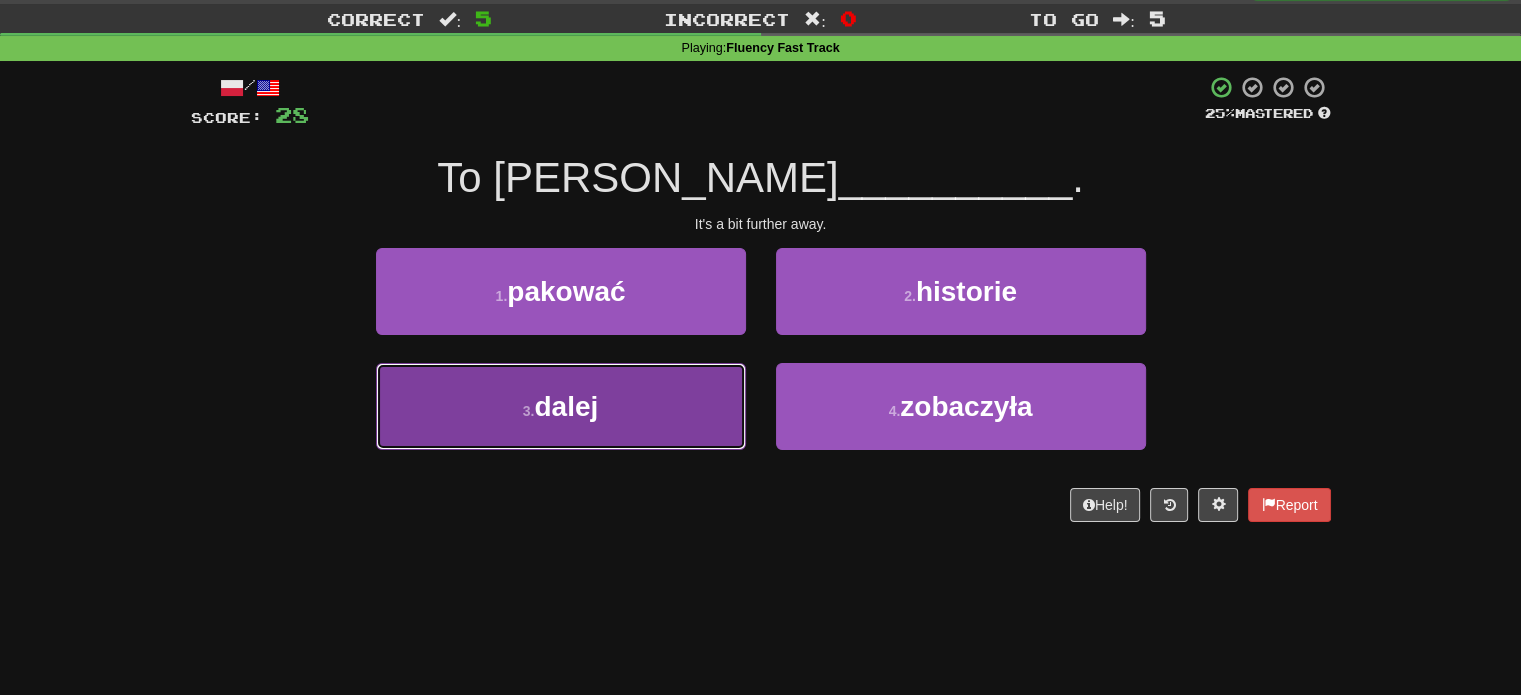 click on "3 ." at bounding box center [529, 411] 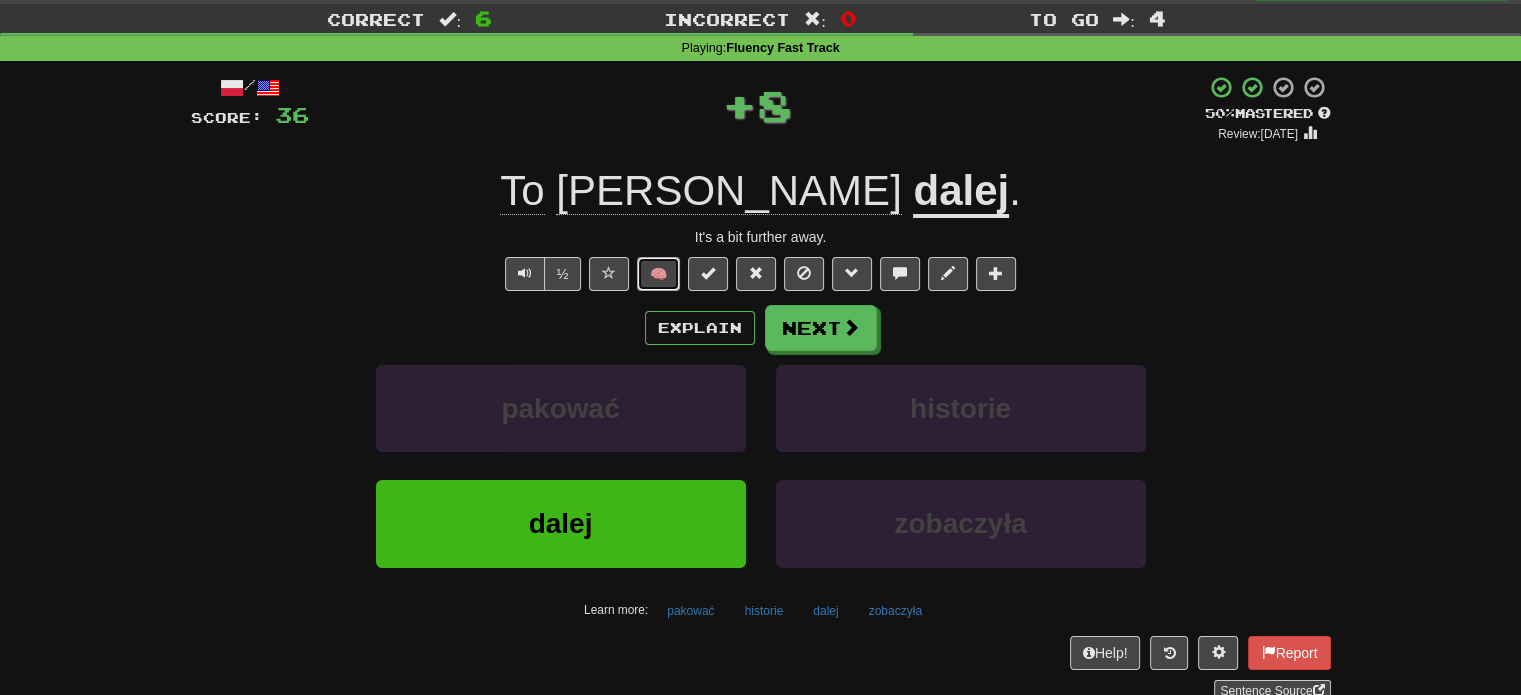 click on "🧠" at bounding box center (658, 274) 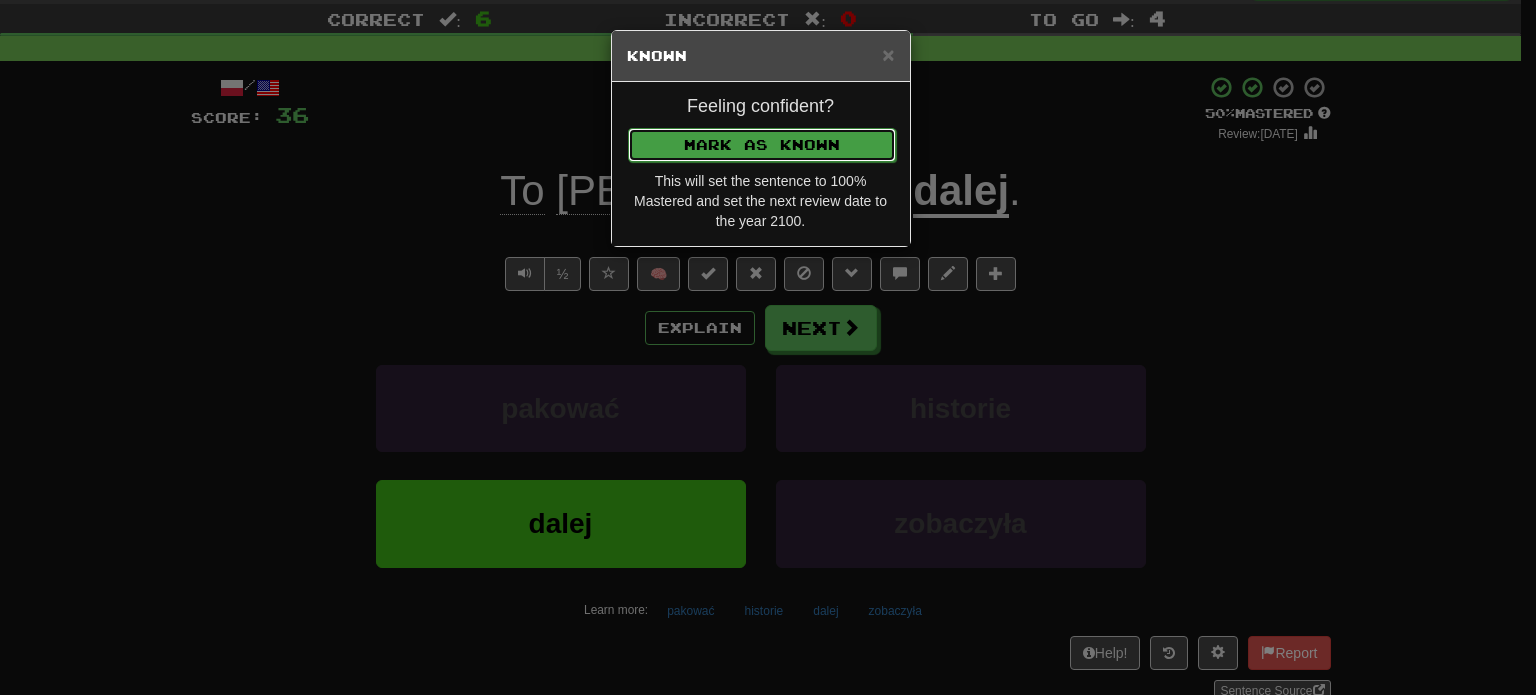 click on "Mark as Known" at bounding box center (762, 145) 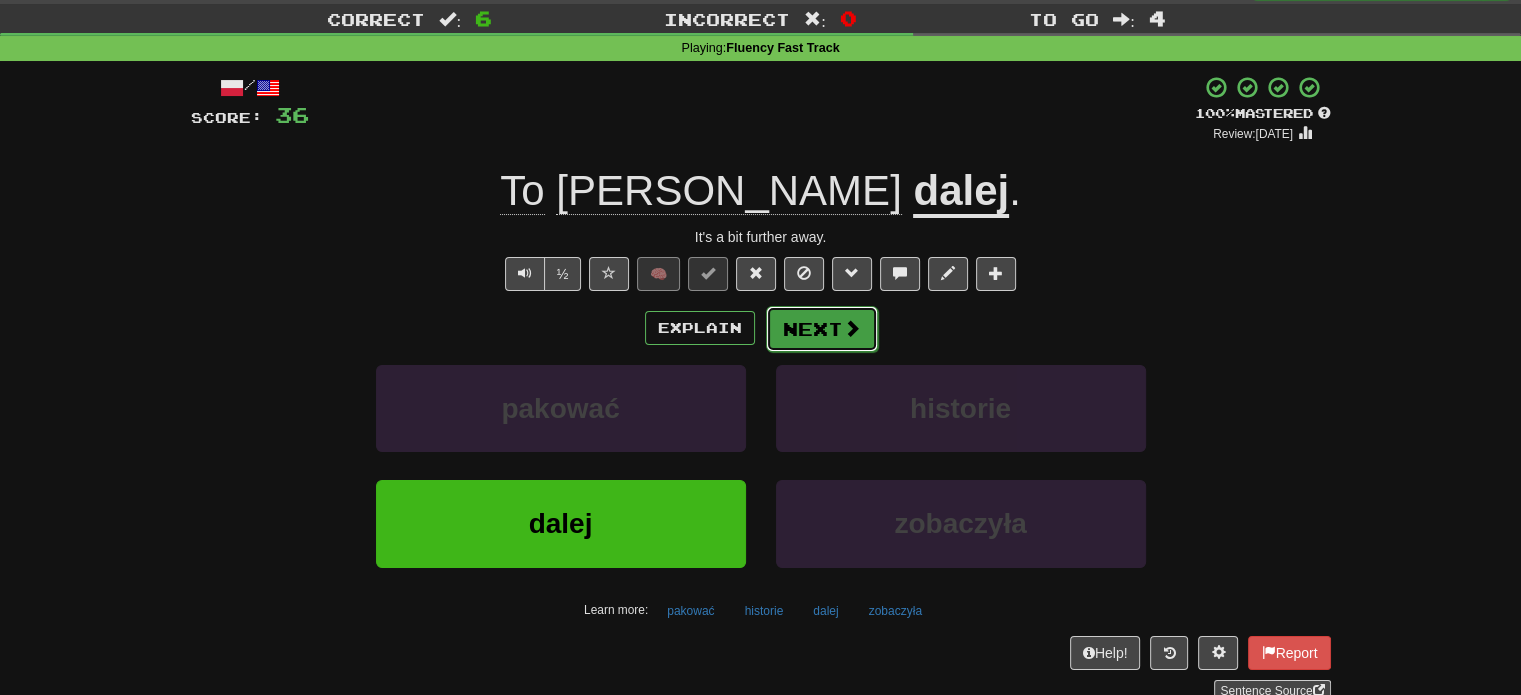 click on "Next" at bounding box center (822, 329) 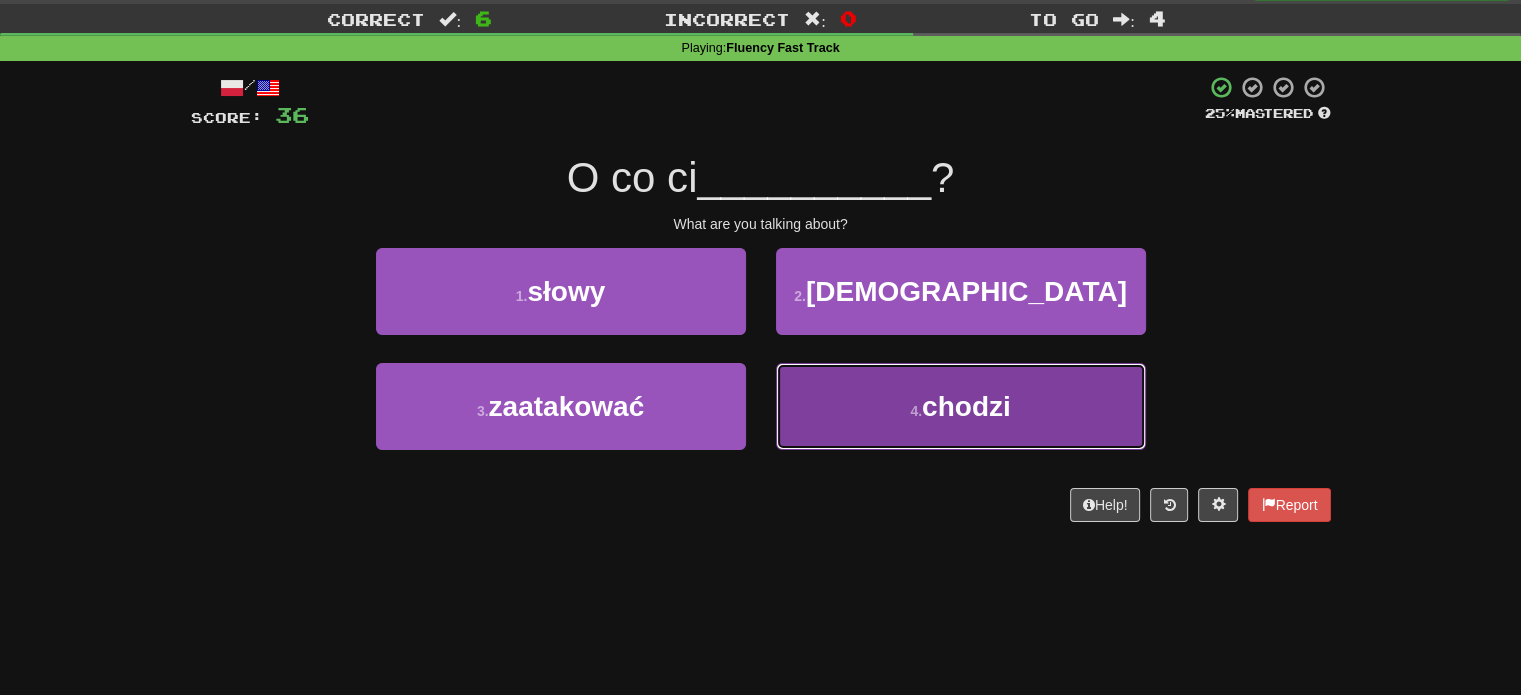 click on "4 .  chodzi" at bounding box center (961, 406) 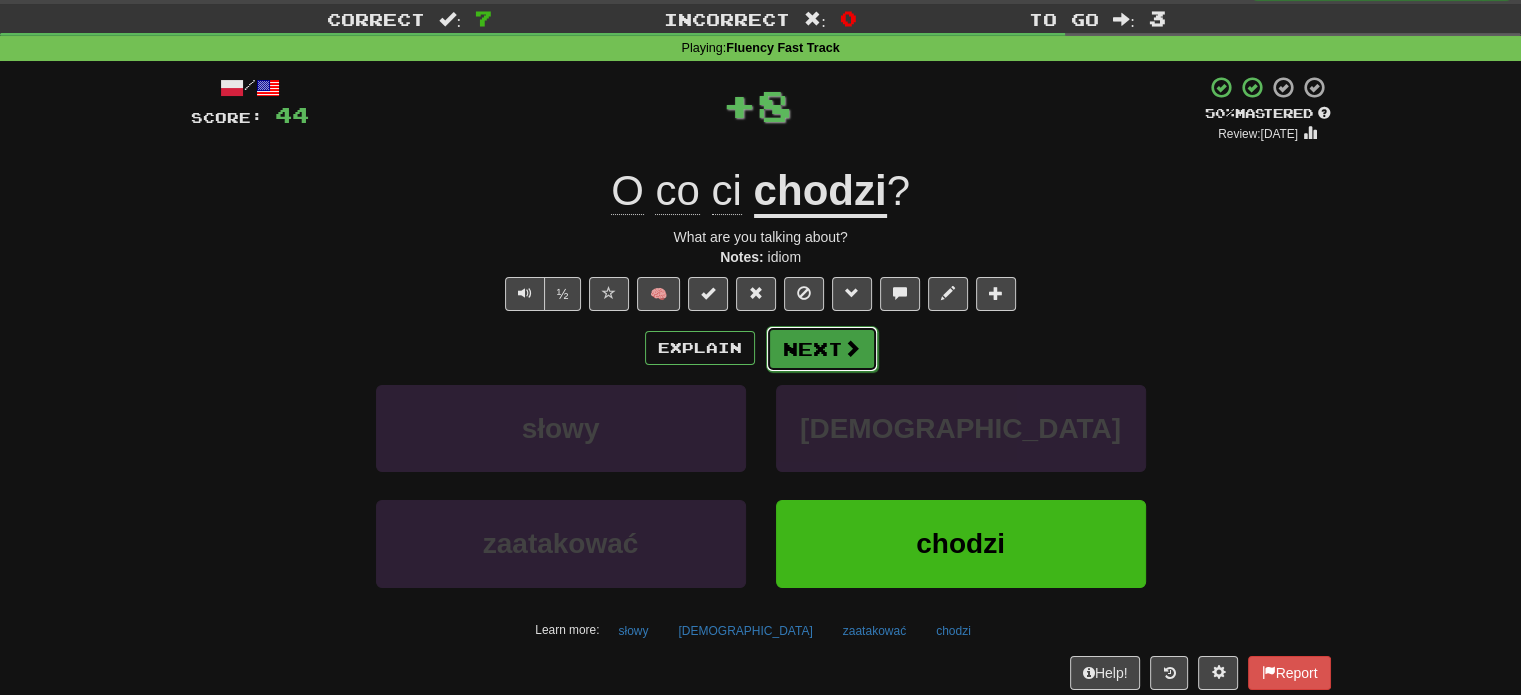 click at bounding box center (852, 348) 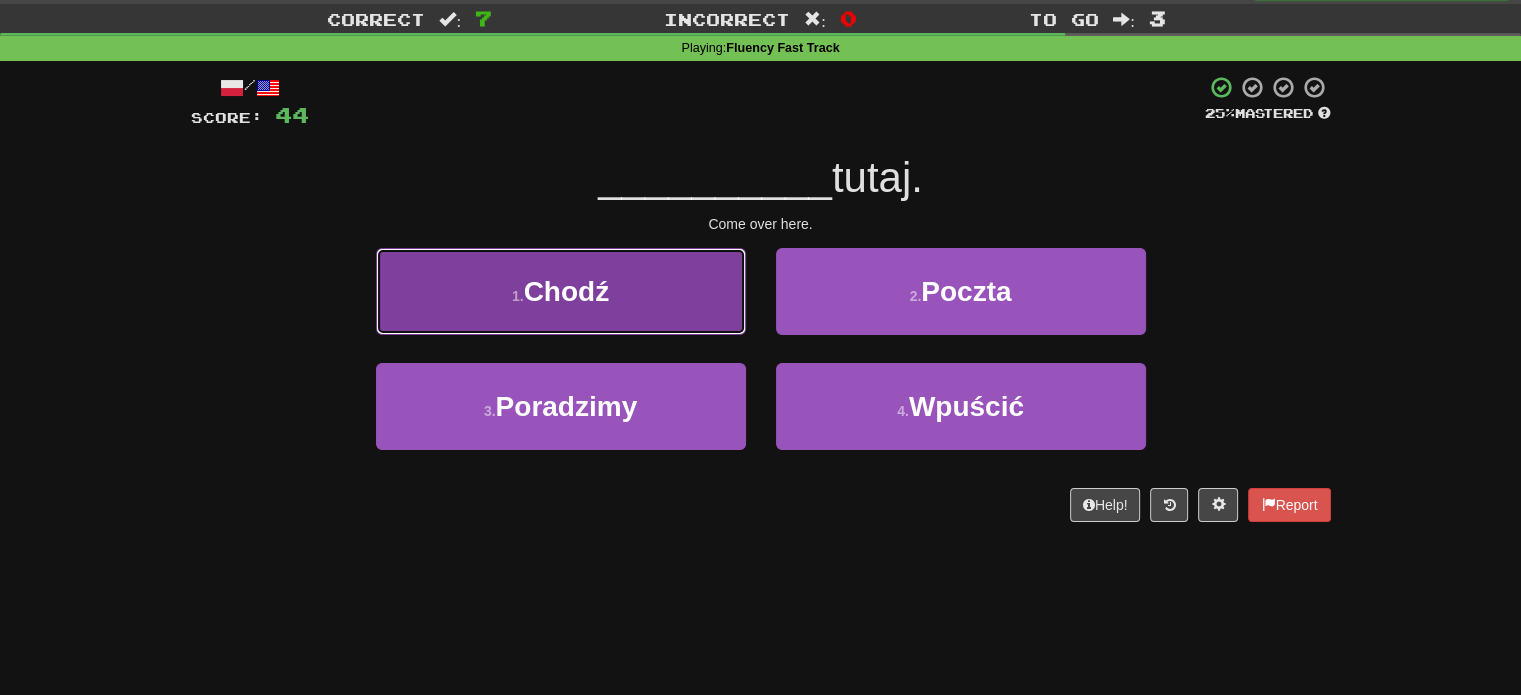 click on "1 .  Chodź" at bounding box center [561, 291] 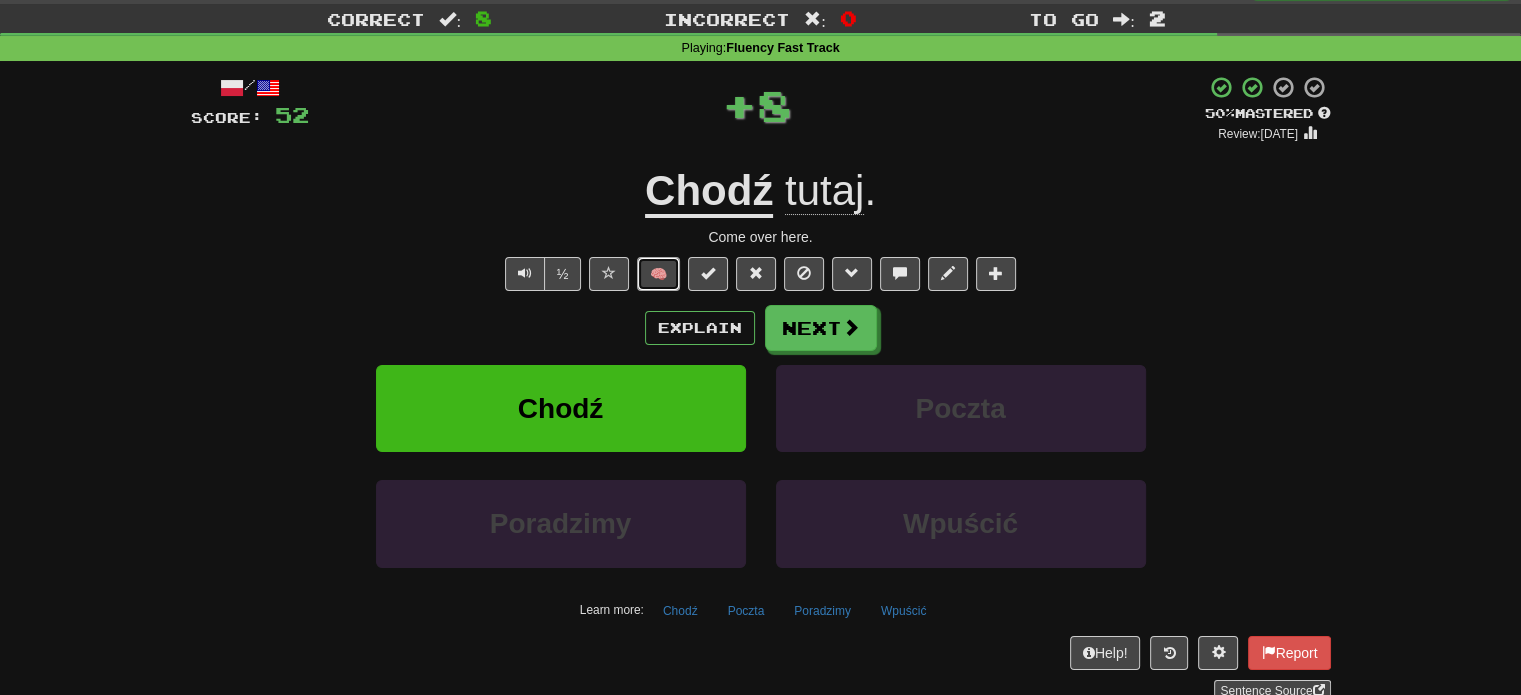 click on "🧠" at bounding box center (658, 274) 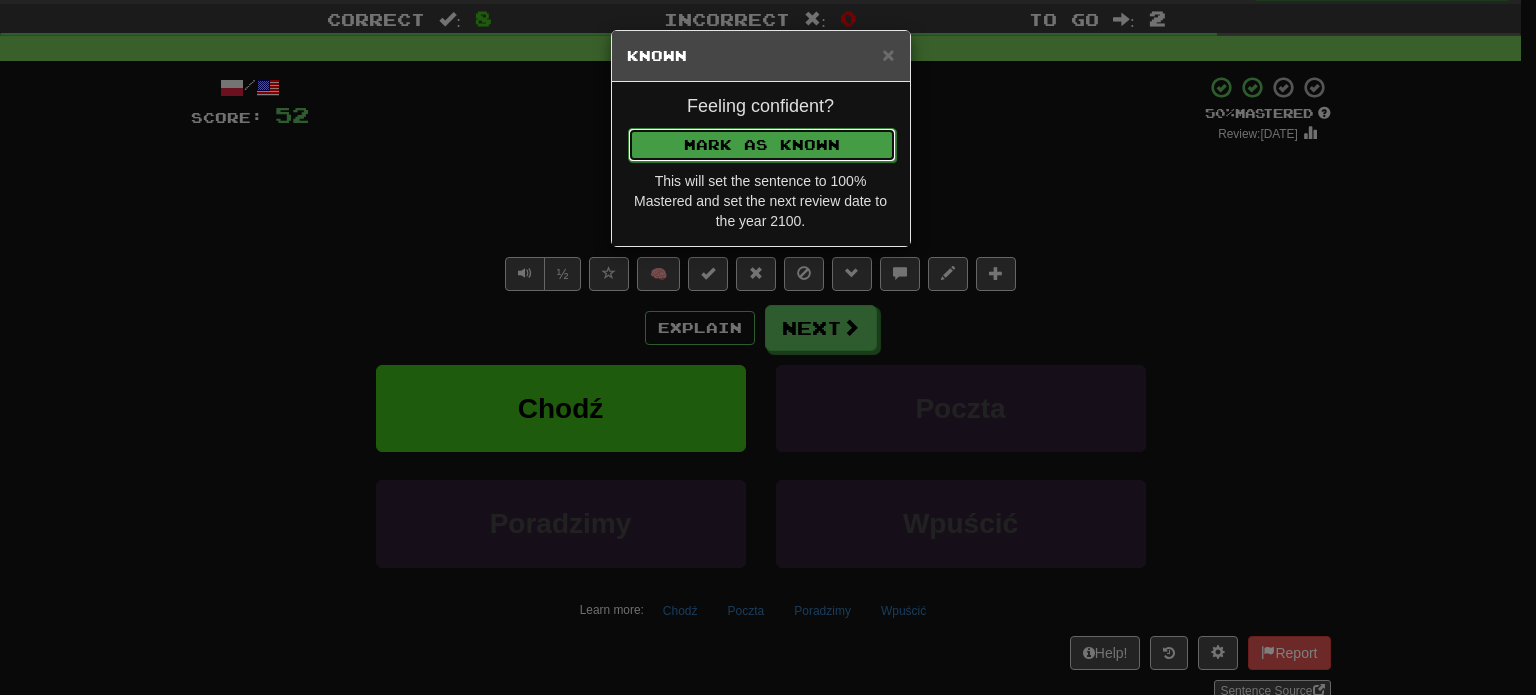 click on "Mark as Known" at bounding box center (762, 145) 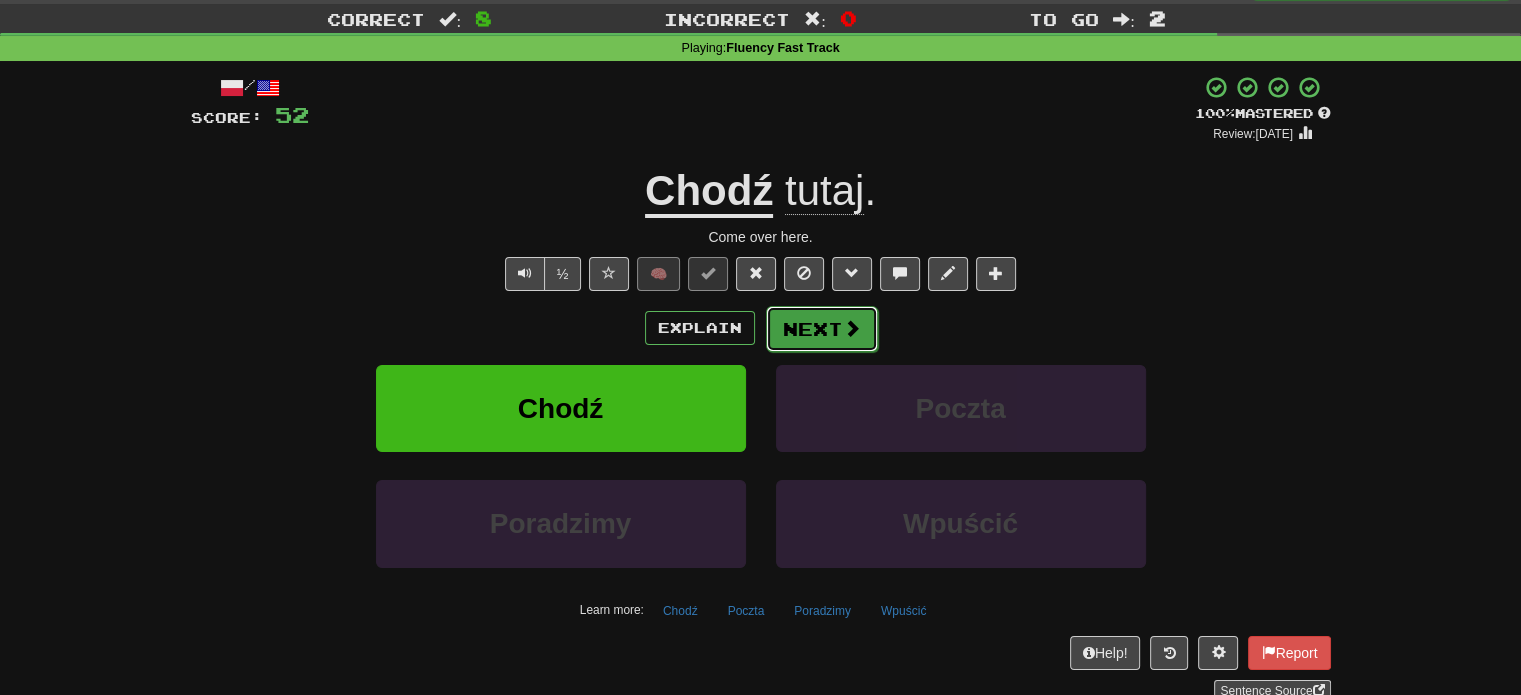 click on "Next" at bounding box center [822, 329] 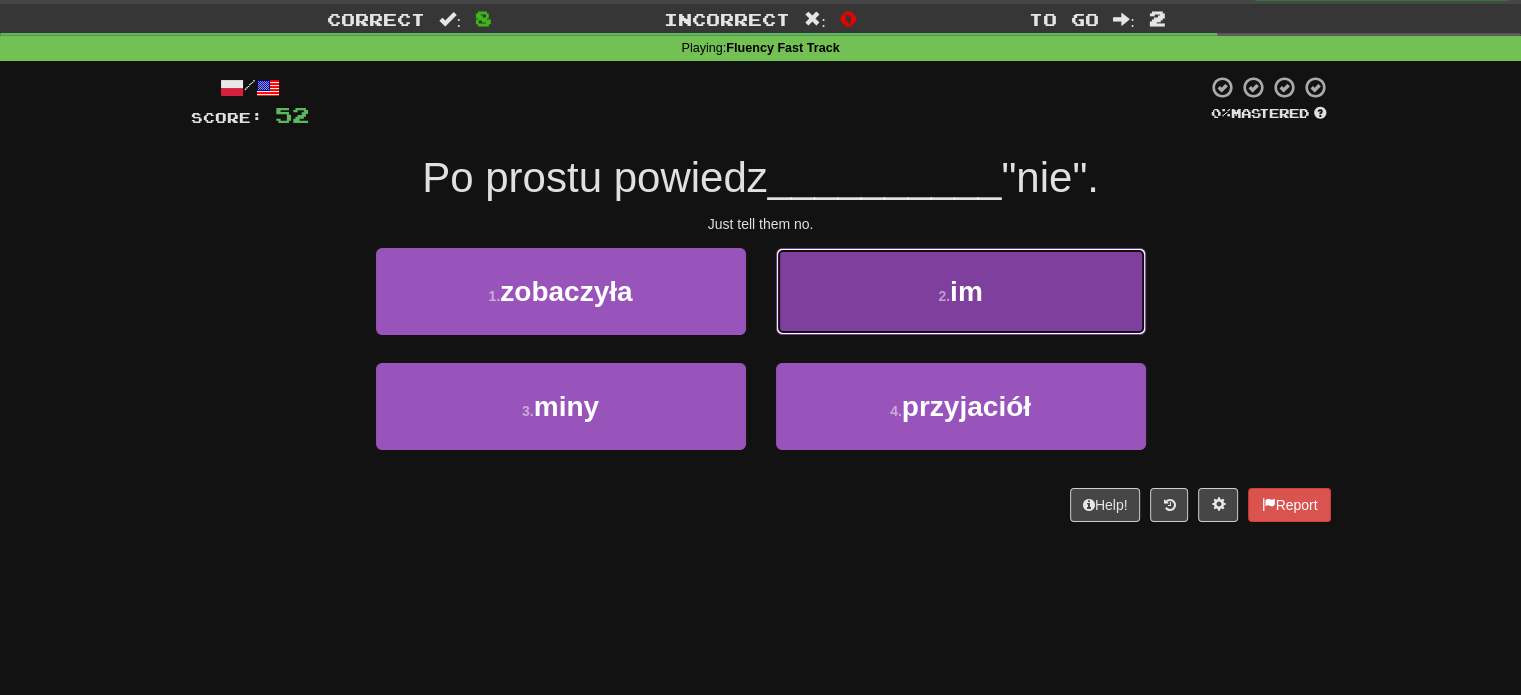 click on "2 .  im" at bounding box center (961, 291) 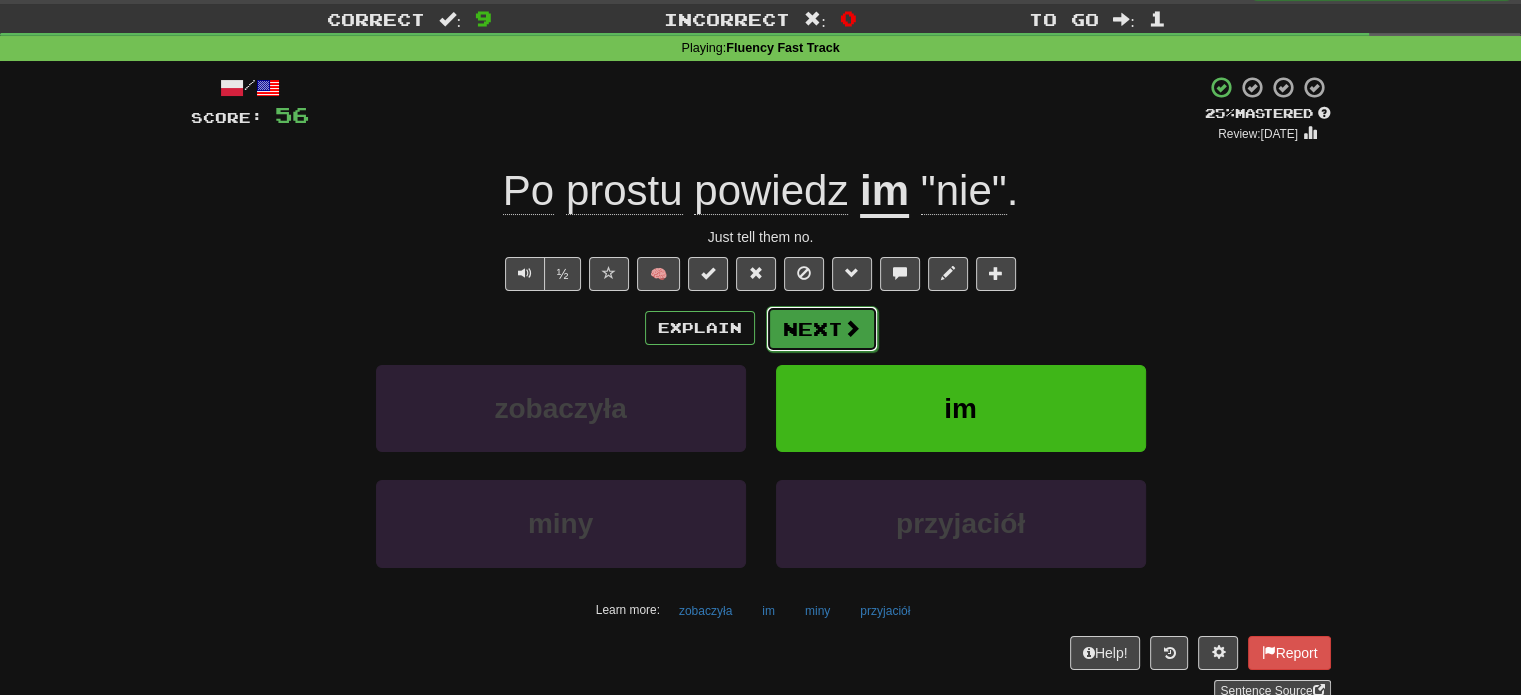 click on "Next" at bounding box center (822, 329) 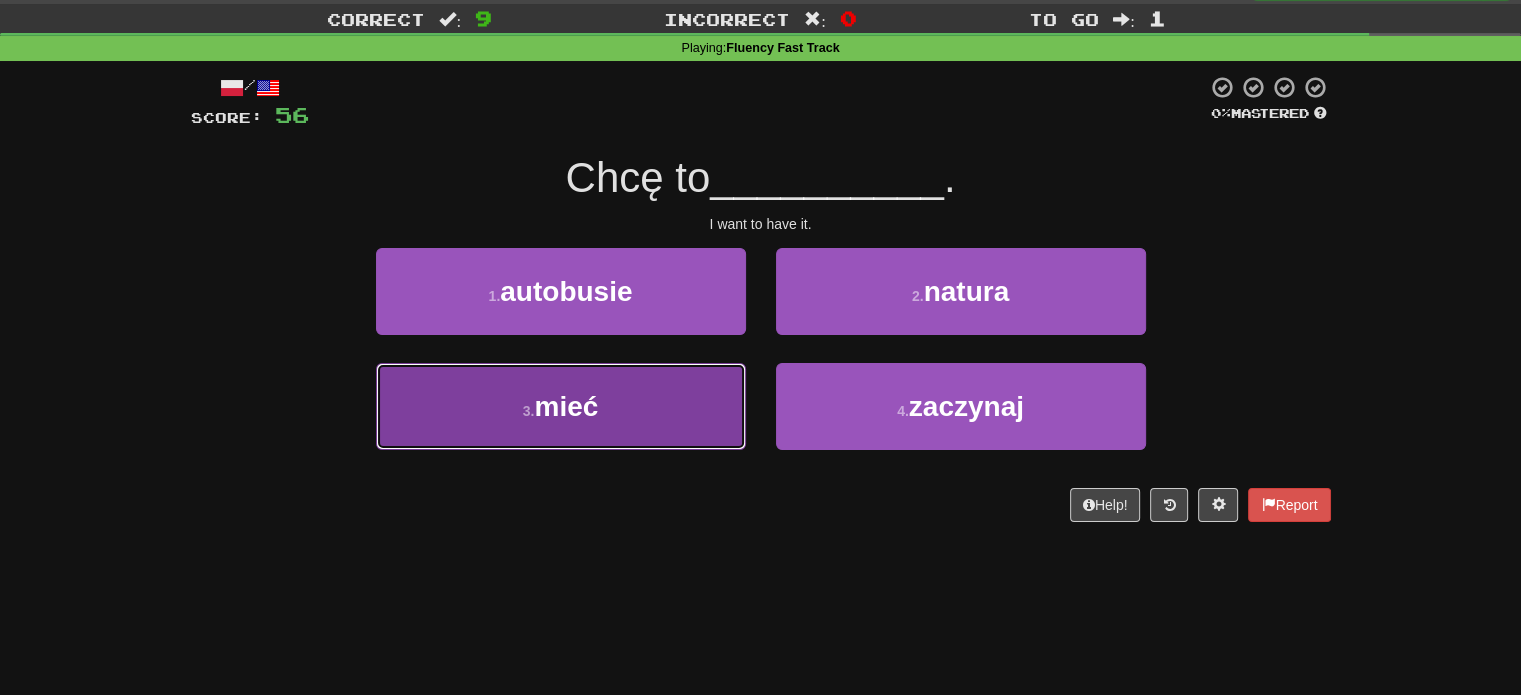 click on "3 .  mieć" at bounding box center (561, 406) 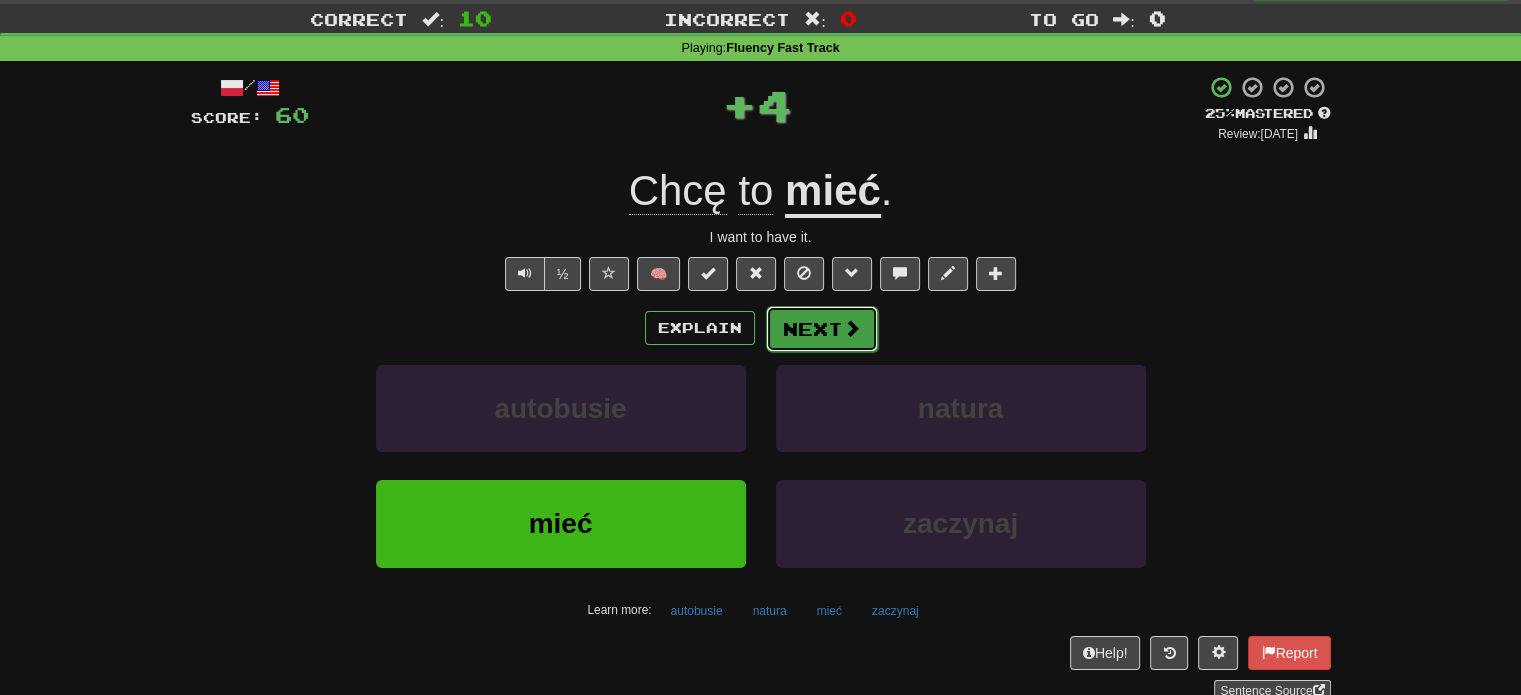 click on "Next" at bounding box center (822, 329) 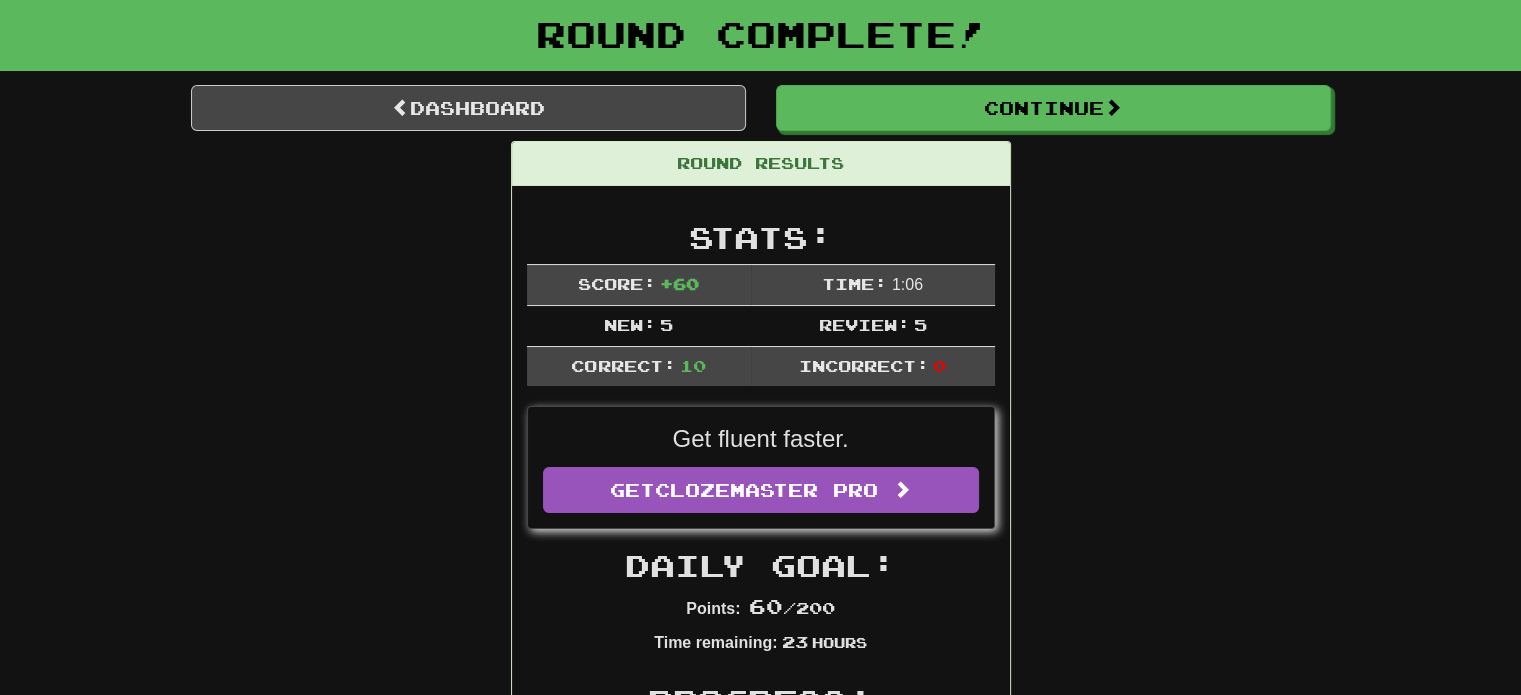 scroll, scrollTop: 112, scrollLeft: 0, axis: vertical 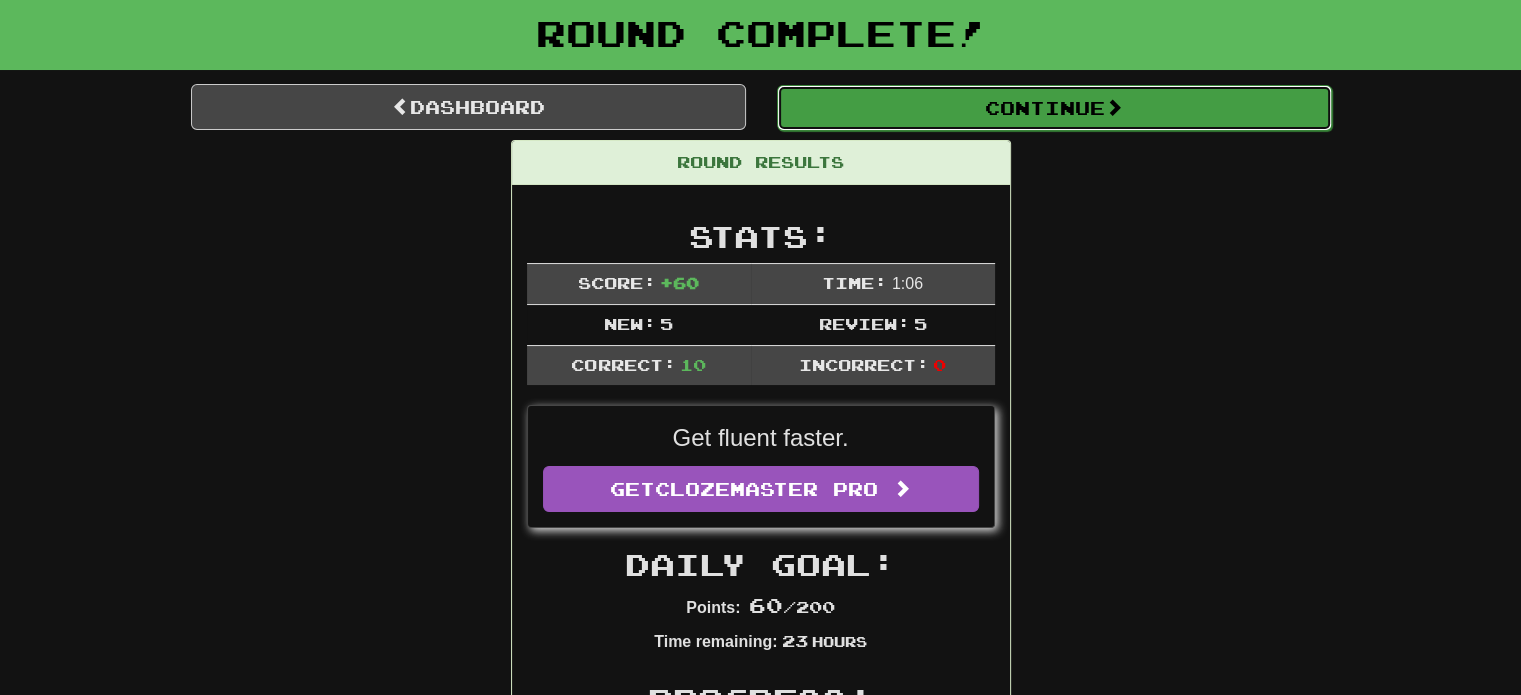 click on "Continue" at bounding box center [1054, 108] 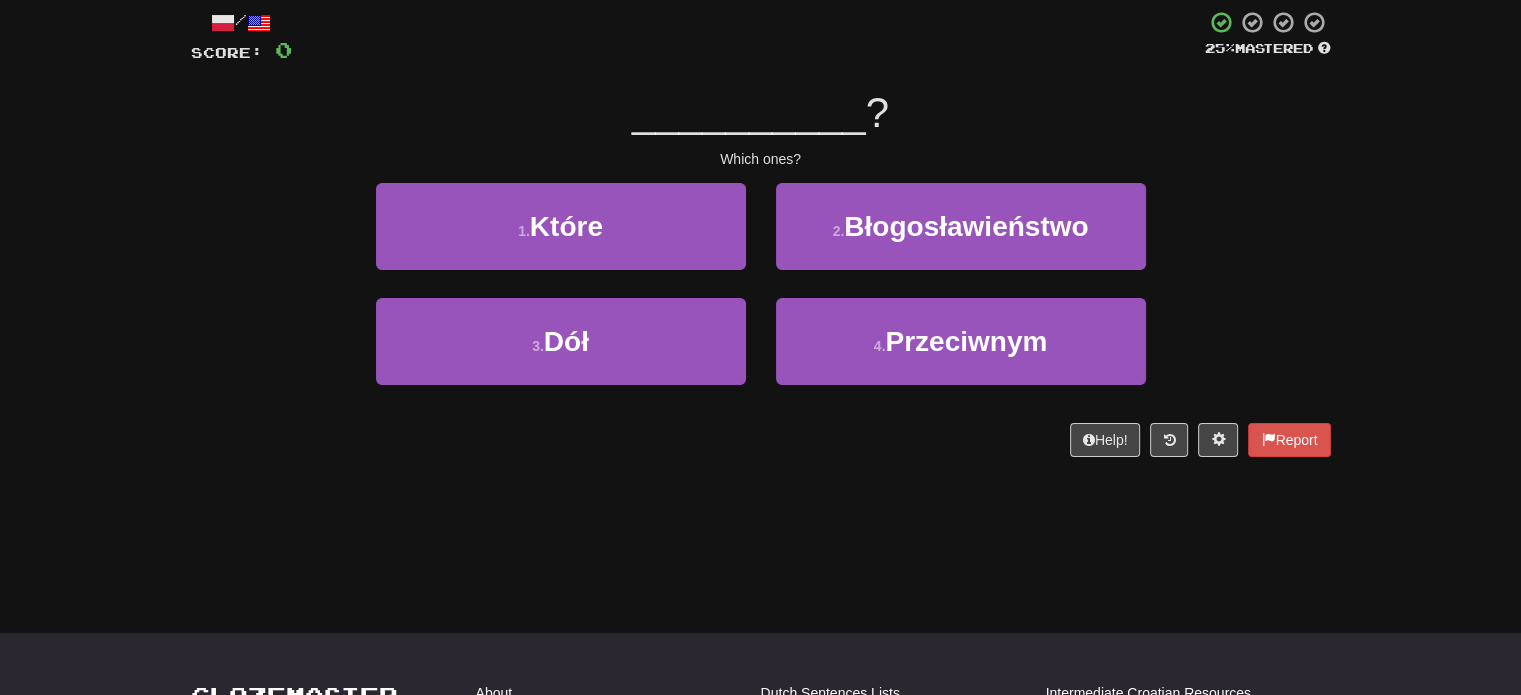 scroll, scrollTop: 0, scrollLeft: 0, axis: both 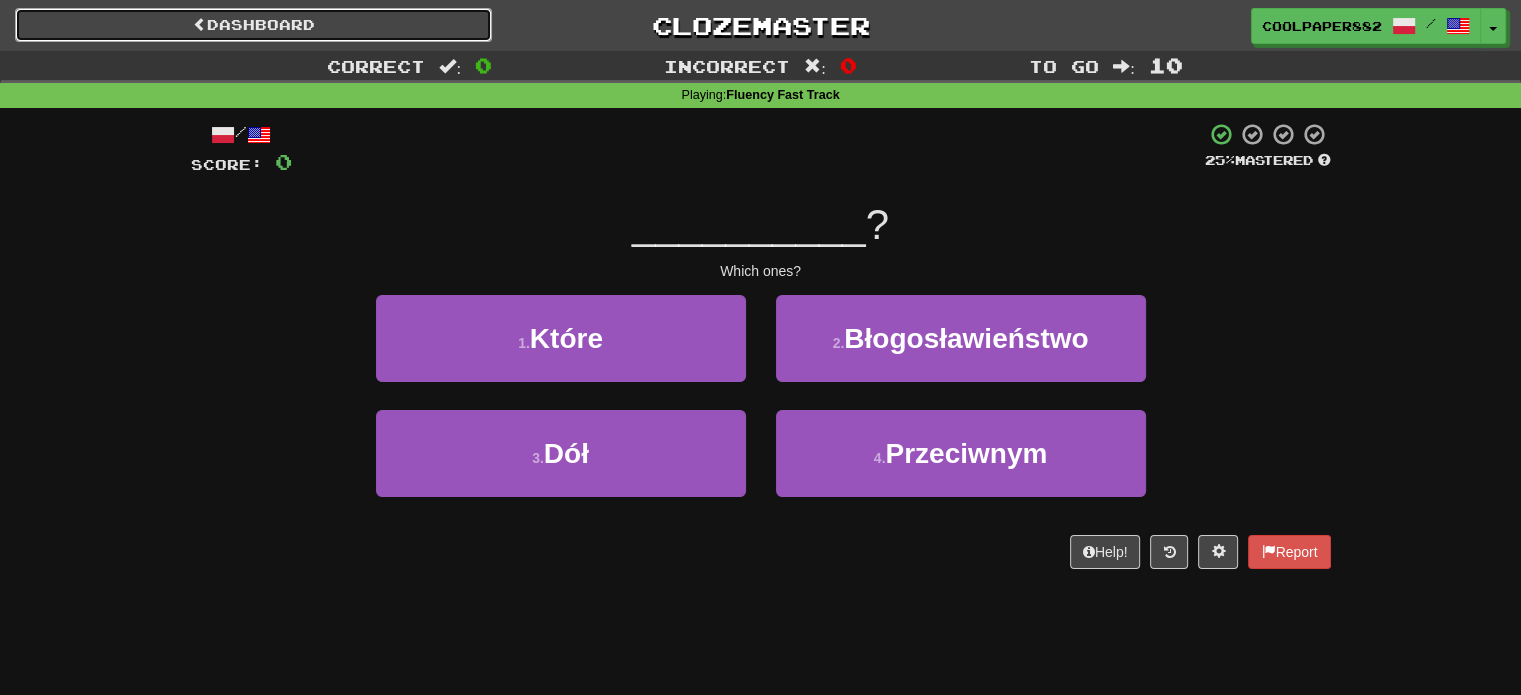 click on "Dashboard" at bounding box center [253, 25] 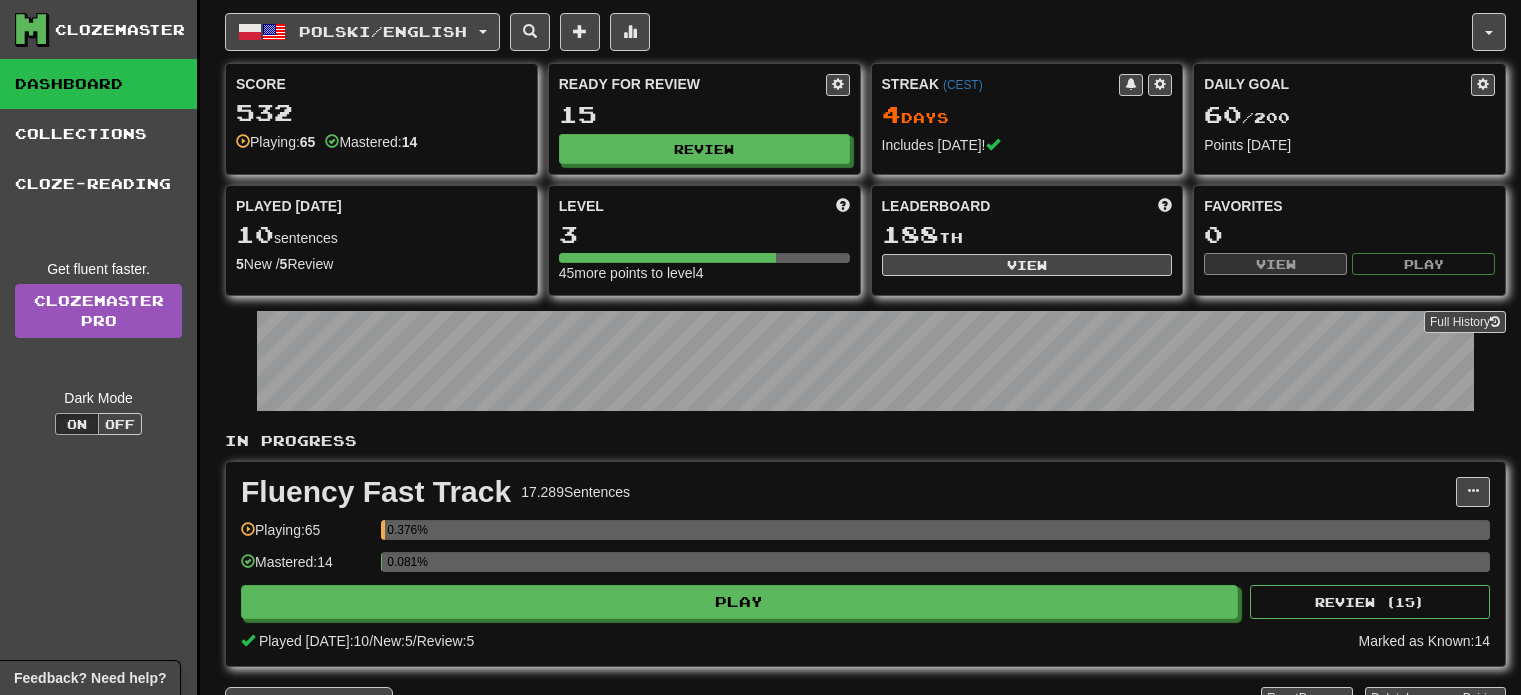 scroll, scrollTop: 0, scrollLeft: 0, axis: both 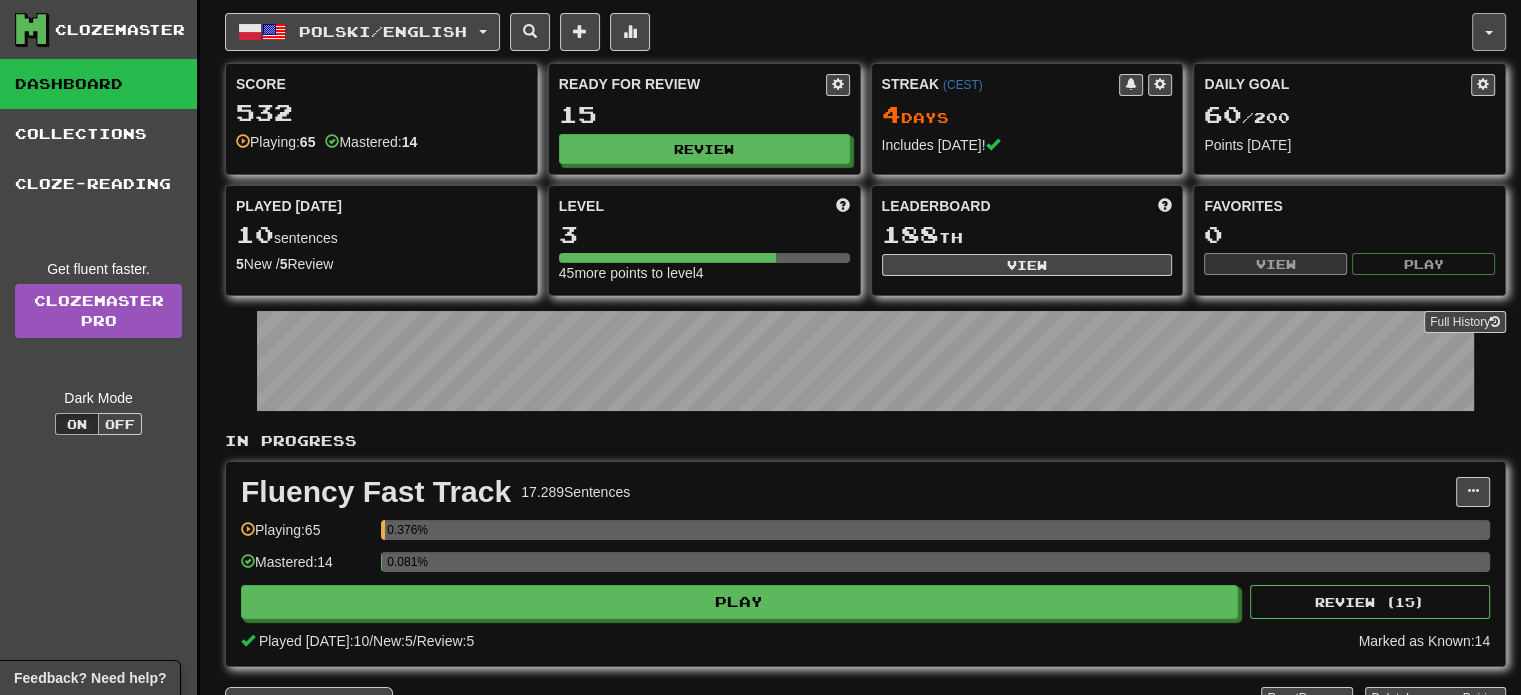 click at bounding box center [1489, 32] 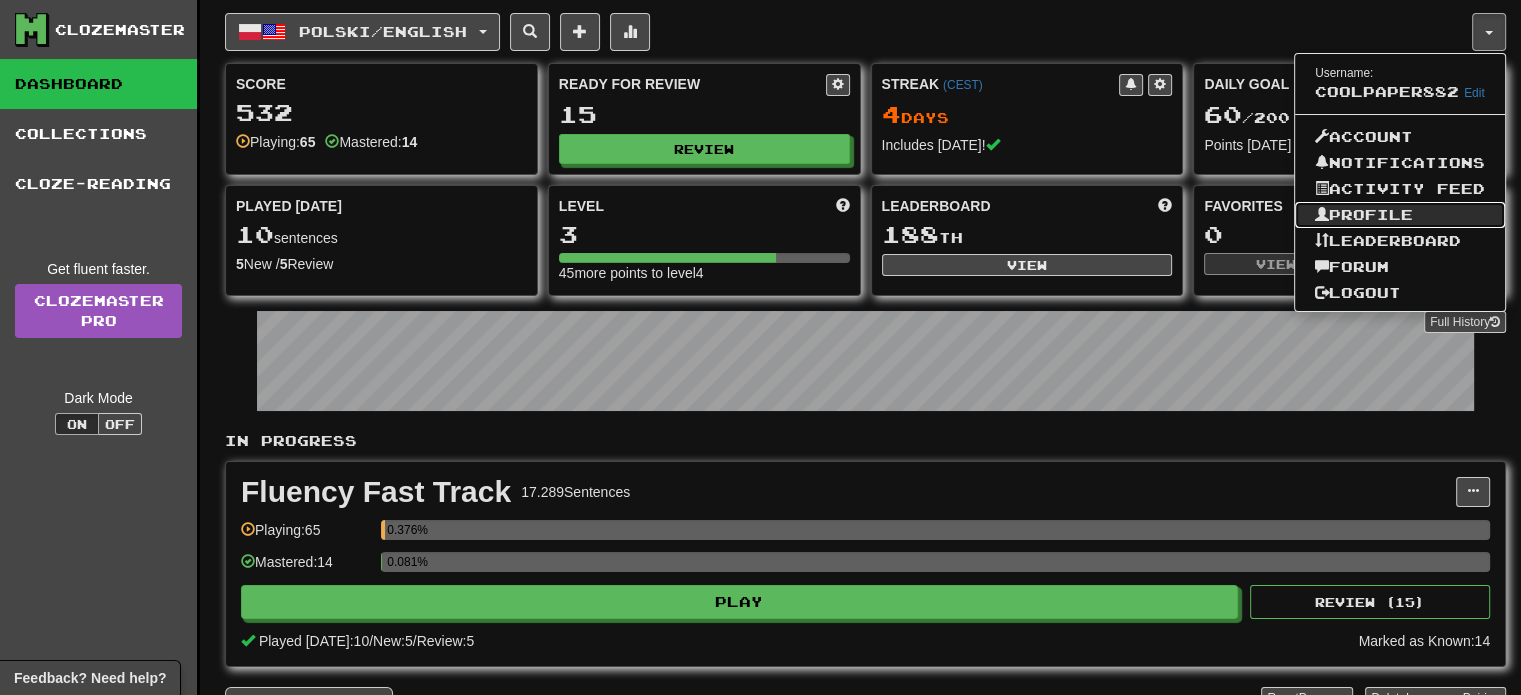 click on "Profile" at bounding box center (1400, 215) 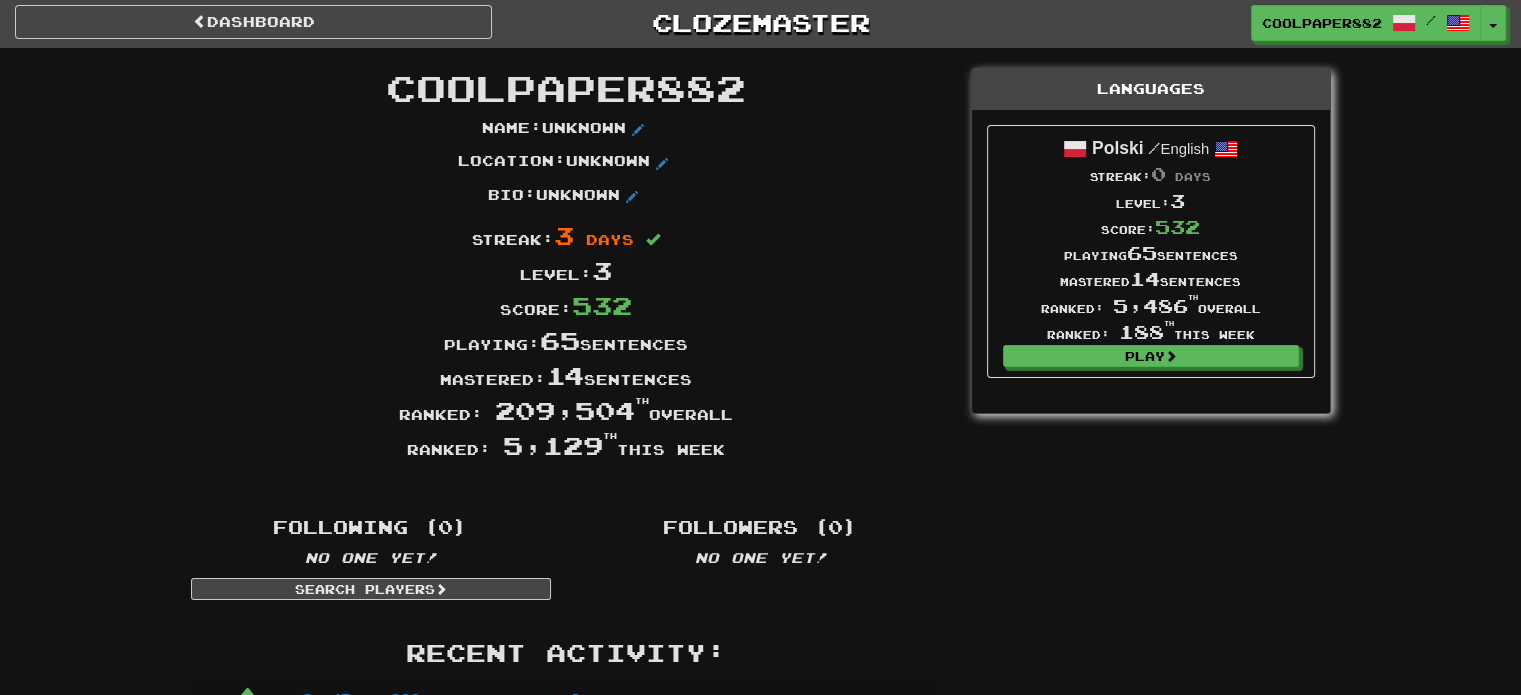 scroll, scrollTop: 0, scrollLeft: 0, axis: both 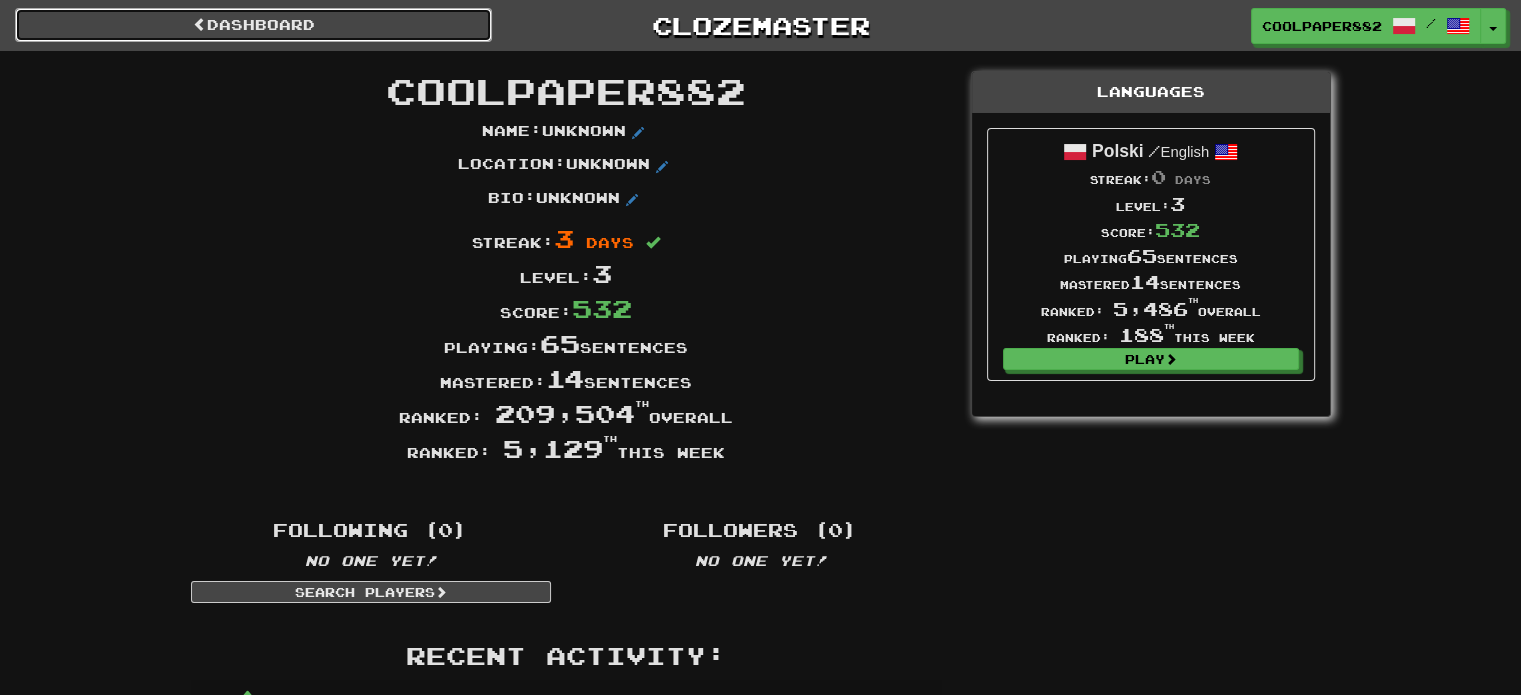 click on "Dashboard" at bounding box center [253, 25] 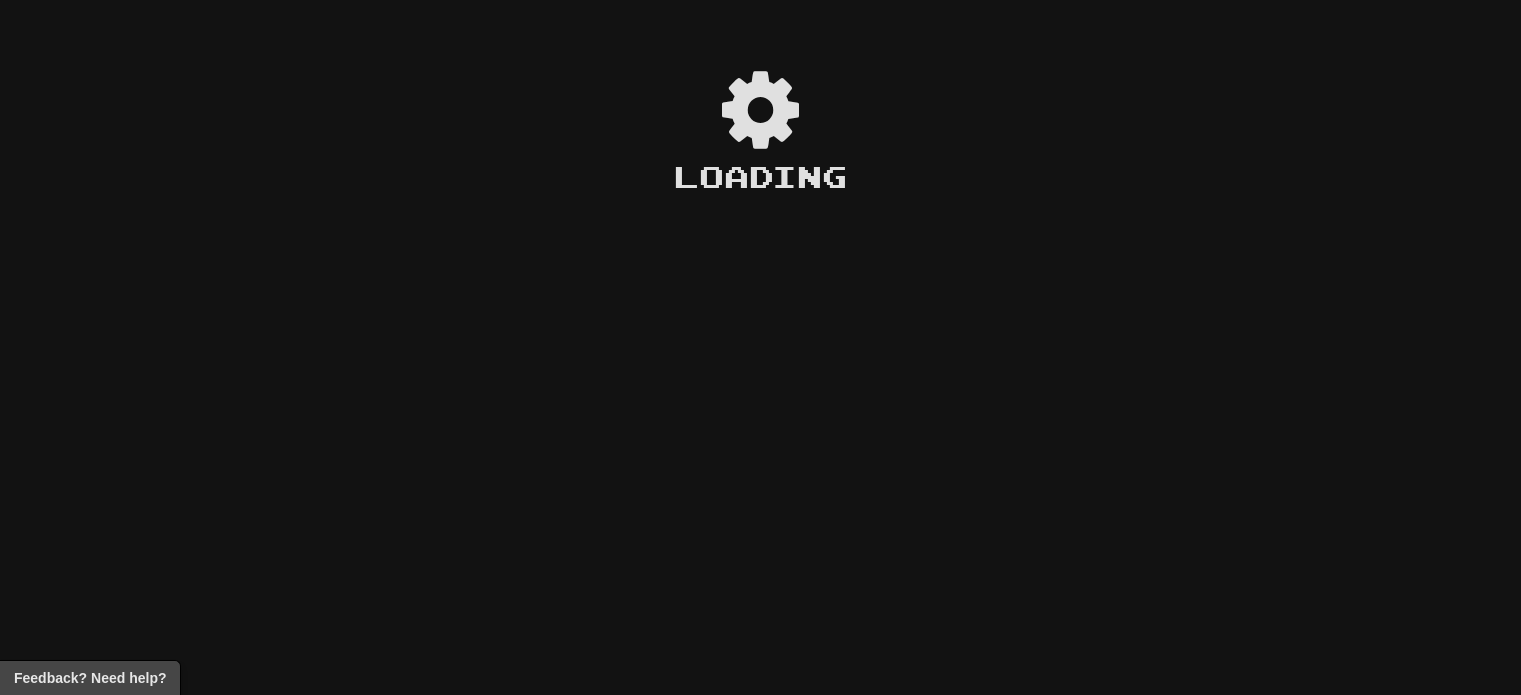 scroll, scrollTop: 0, scrollLeft: 0, axis: both 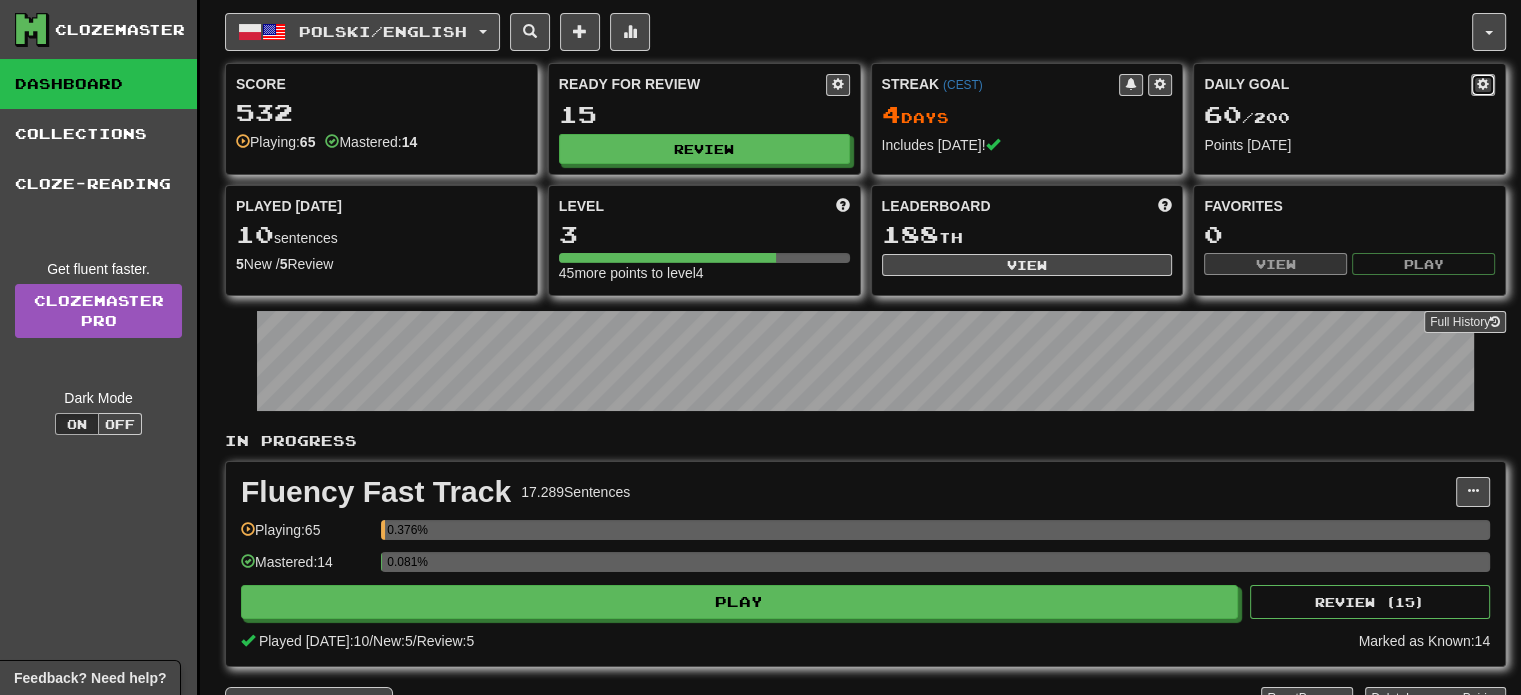 click at bounding box center (1483, 84) 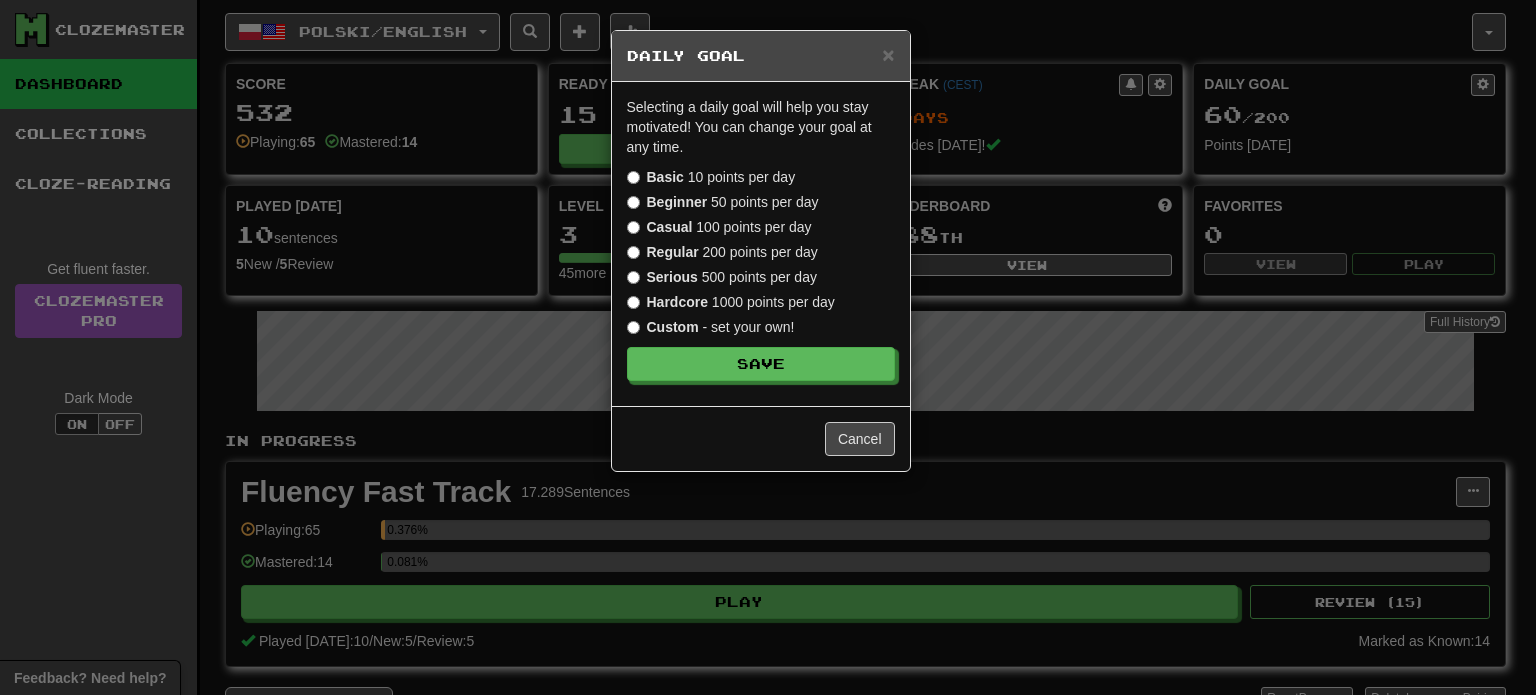 click on "Casual" at bounding box center (670, 227) 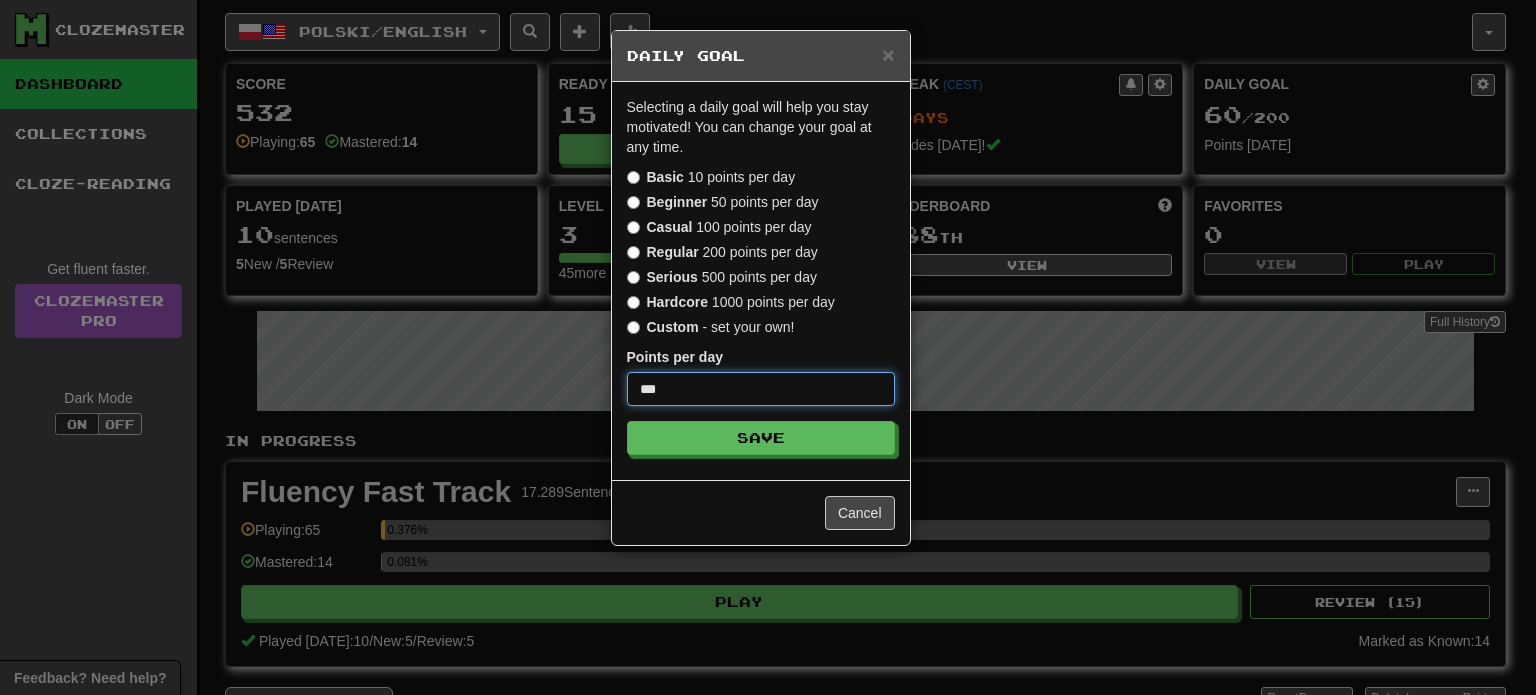 click on "***" at bounding box center (761, 389) 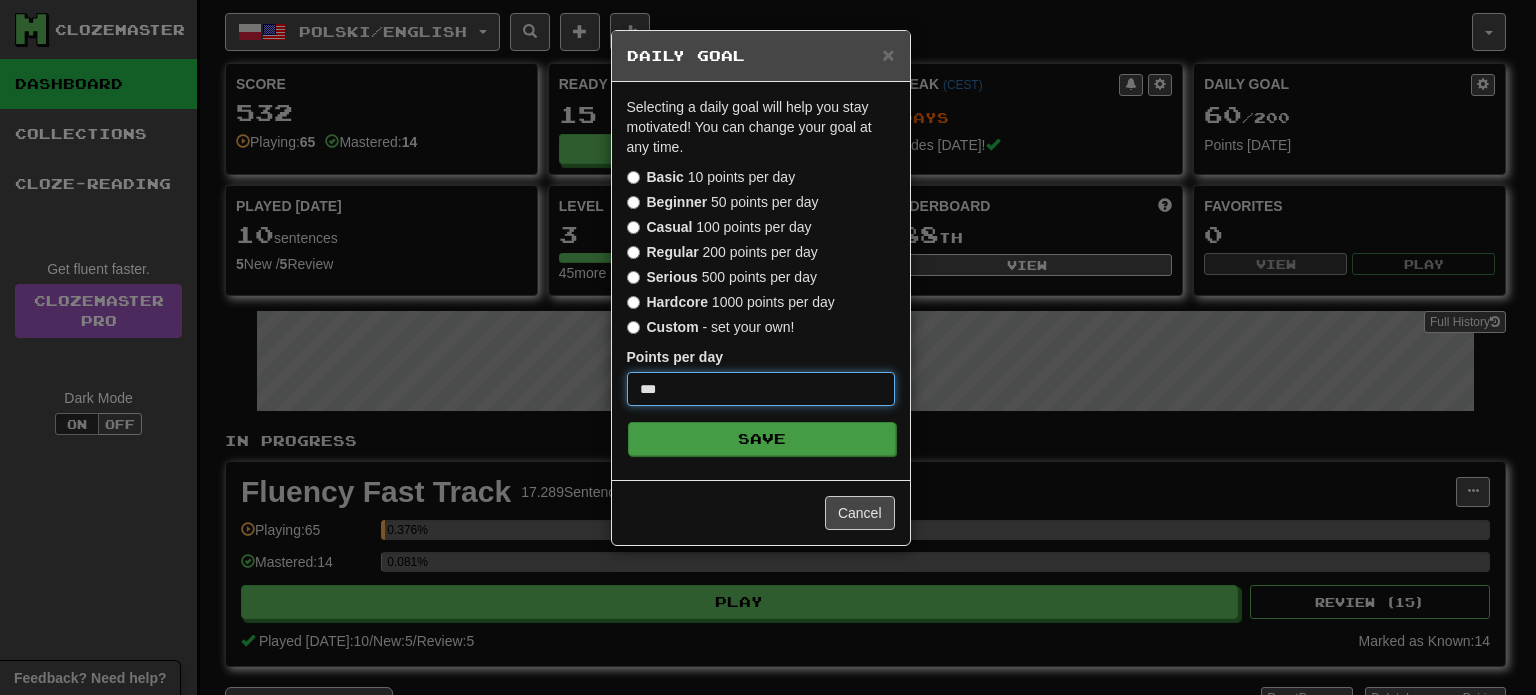 type on "***" 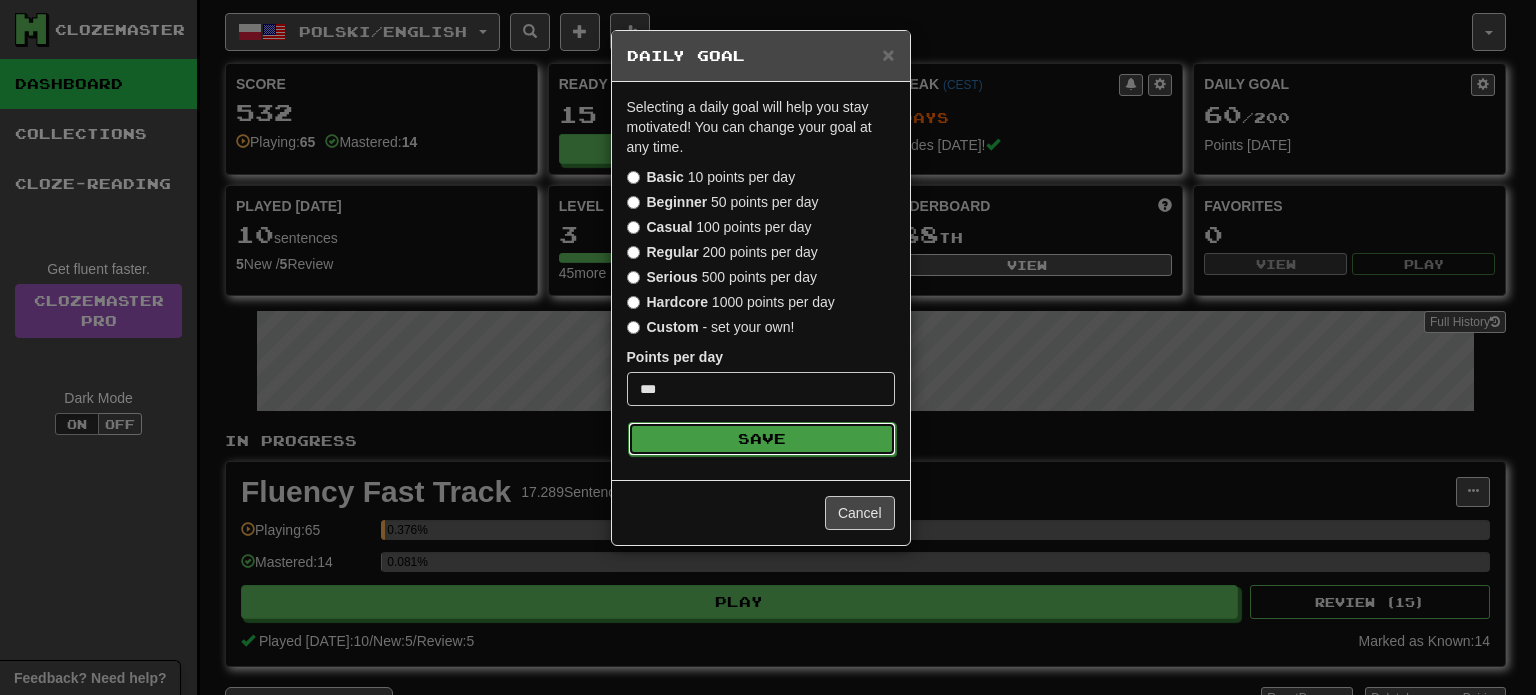 click on "Save" at bounding box center [762, 439] 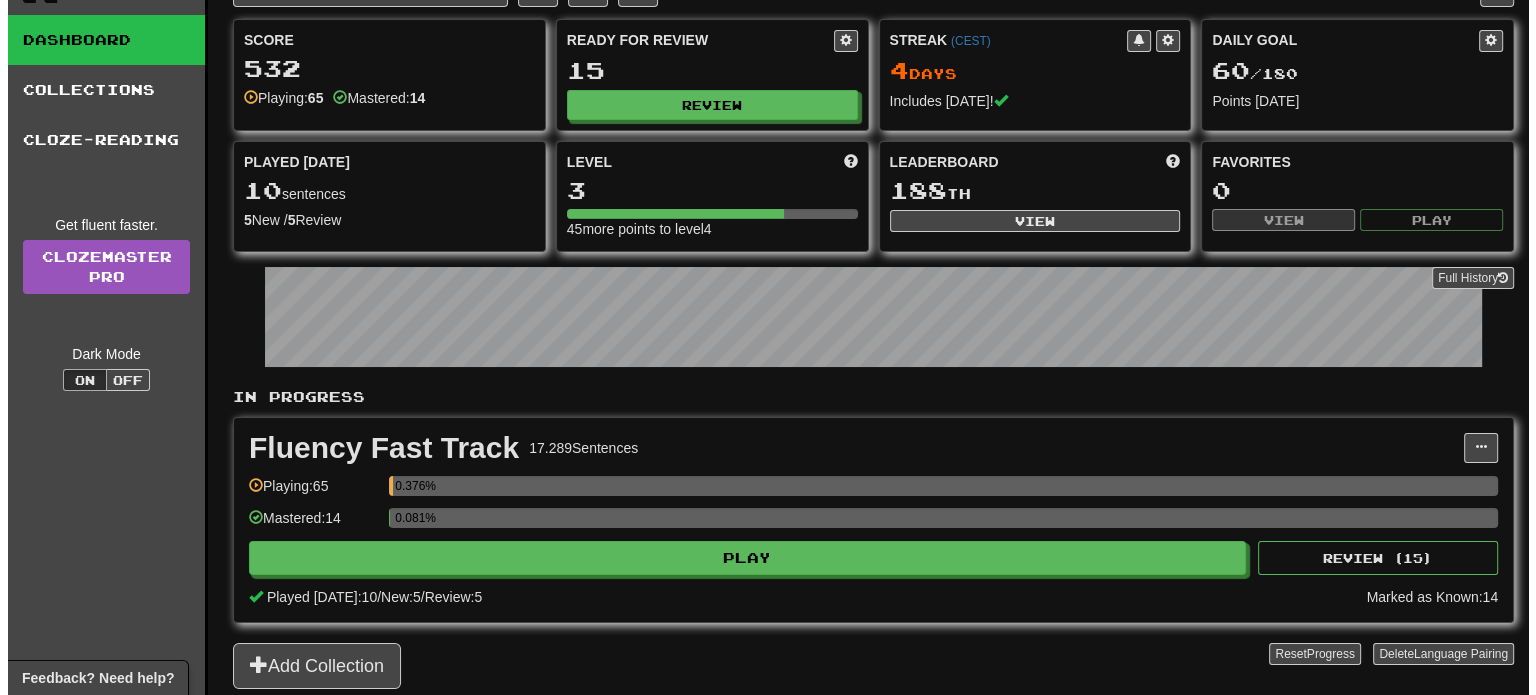 scroll, scrollTop: 44, scrollLeft: 0, axis: vertical 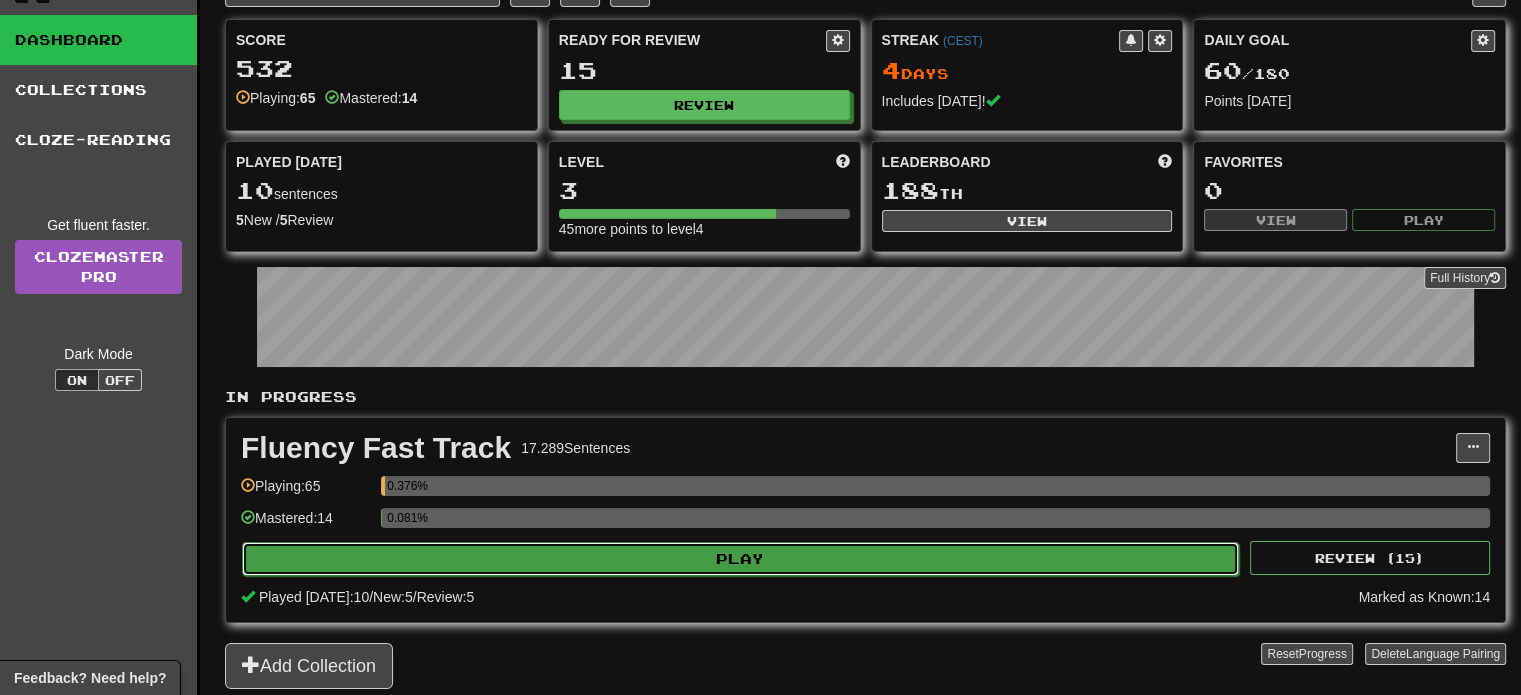 click on "Play" at bounding box center [740, 559] 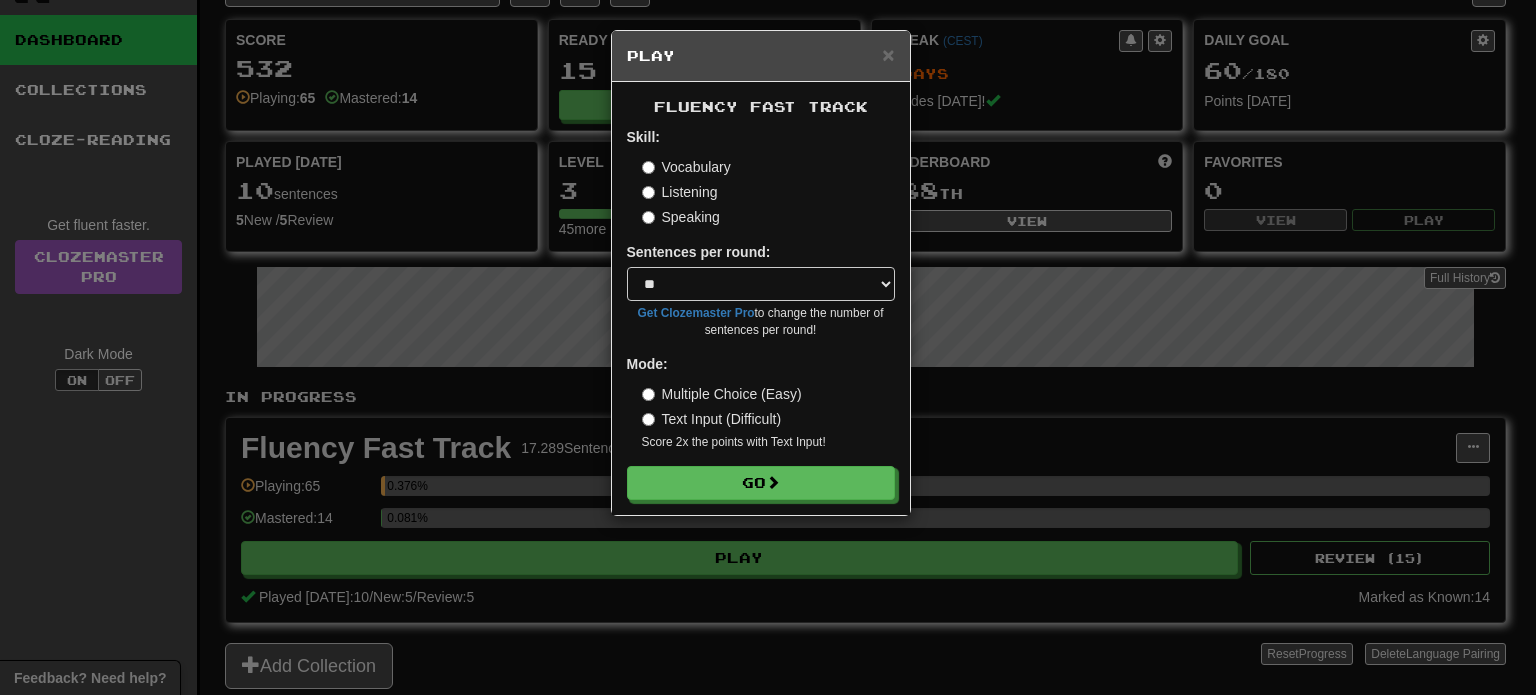 click on "Fluency Fast Track Skill: Vocabulary Listening Speaking Sentences per round: * ** ** ** ** ** *** ******** Get Clozemaster Pro  to change the number of sentences per round! Mode: Multiple Choice (Easy) Text Input (Difficult) Score 2x the points with Text Input ! Go" at bounding box center (761, 298) 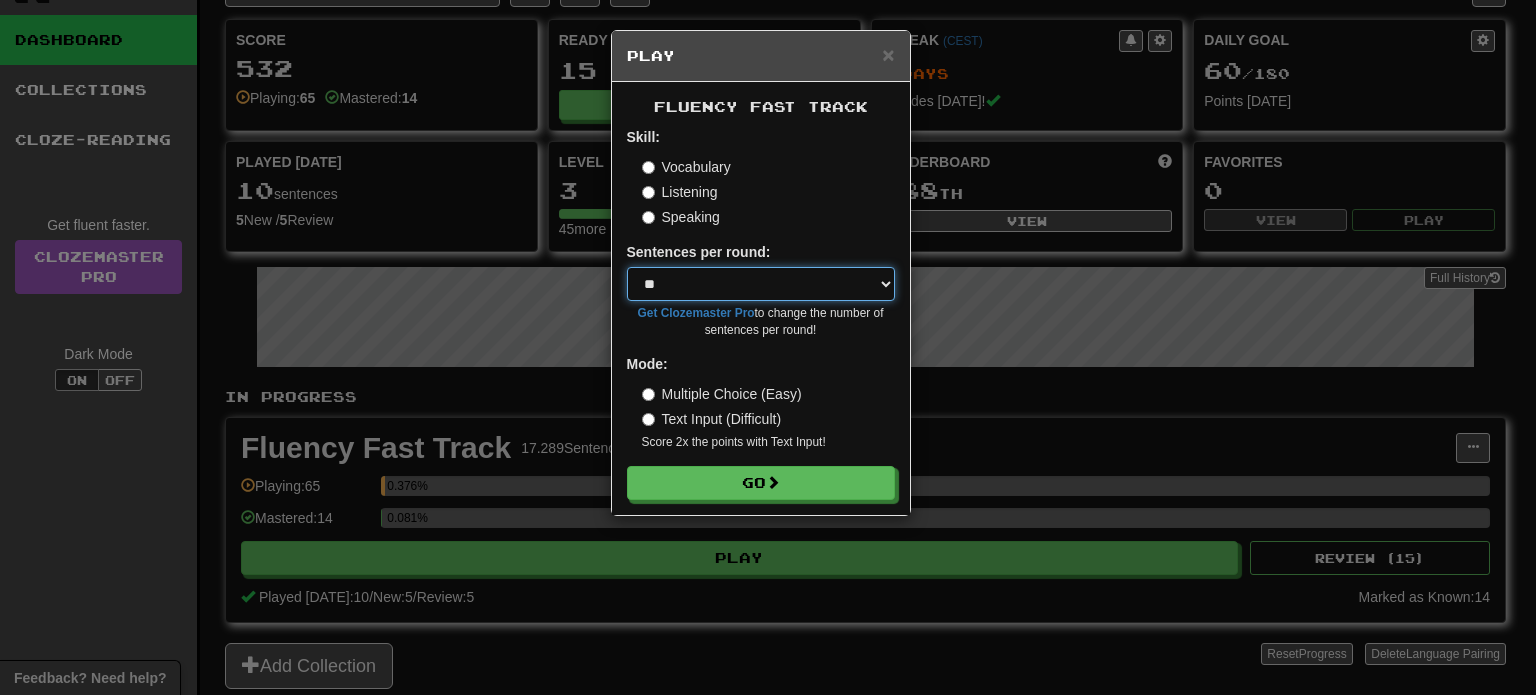 click on "* ** ** ** ** ** *** ********" at bounding box center (761, 284) 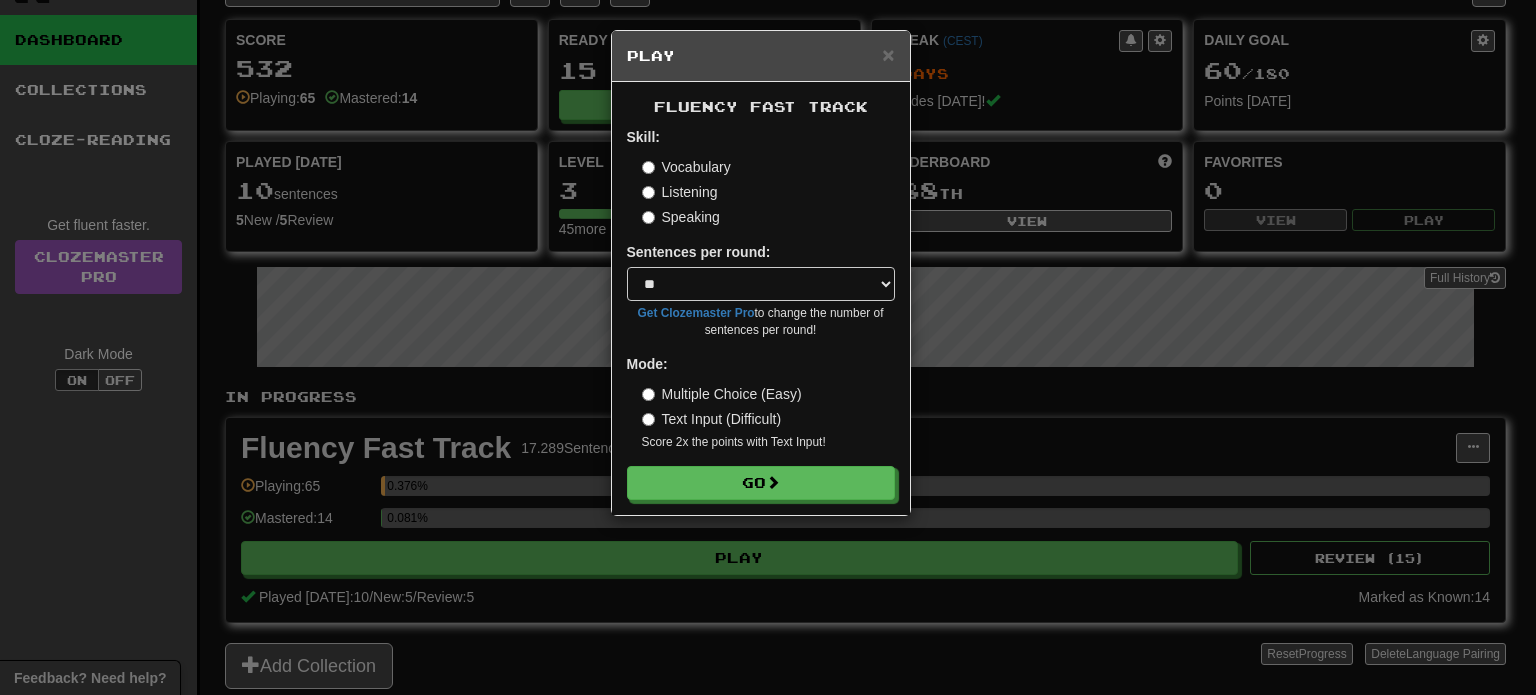 click on "Listening" at bounding box center [768, 192] 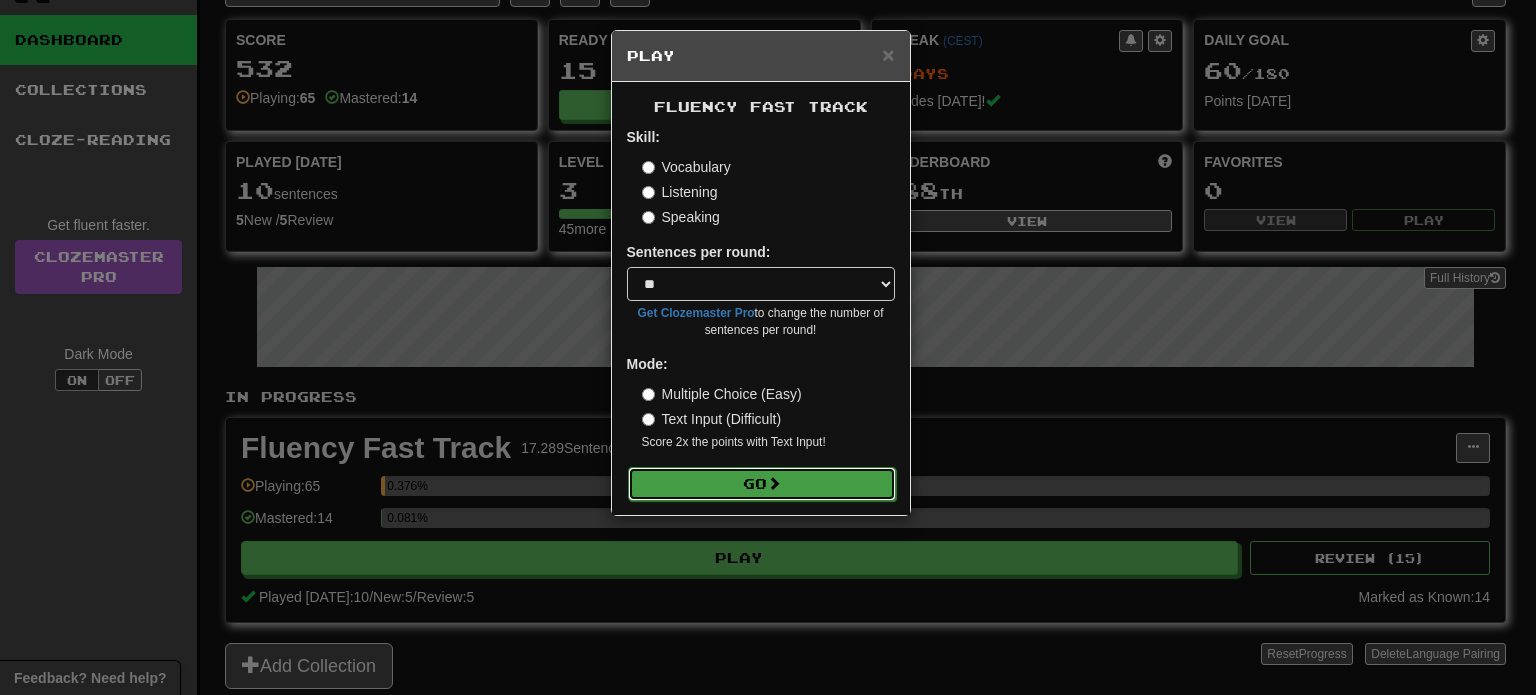 click on "Go" at bounding box center [762, 484] 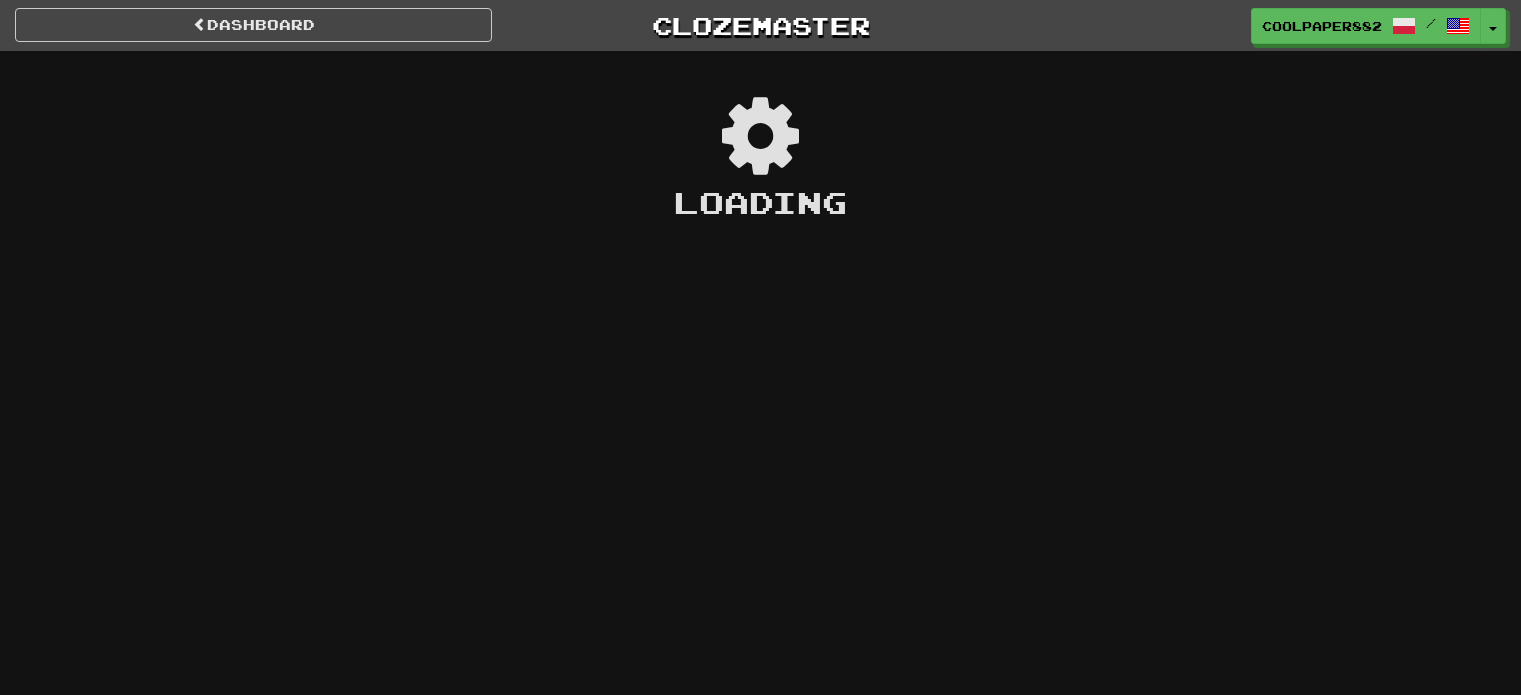 scroll, scrollTop: 0, scrollLeft: 0, axis: both 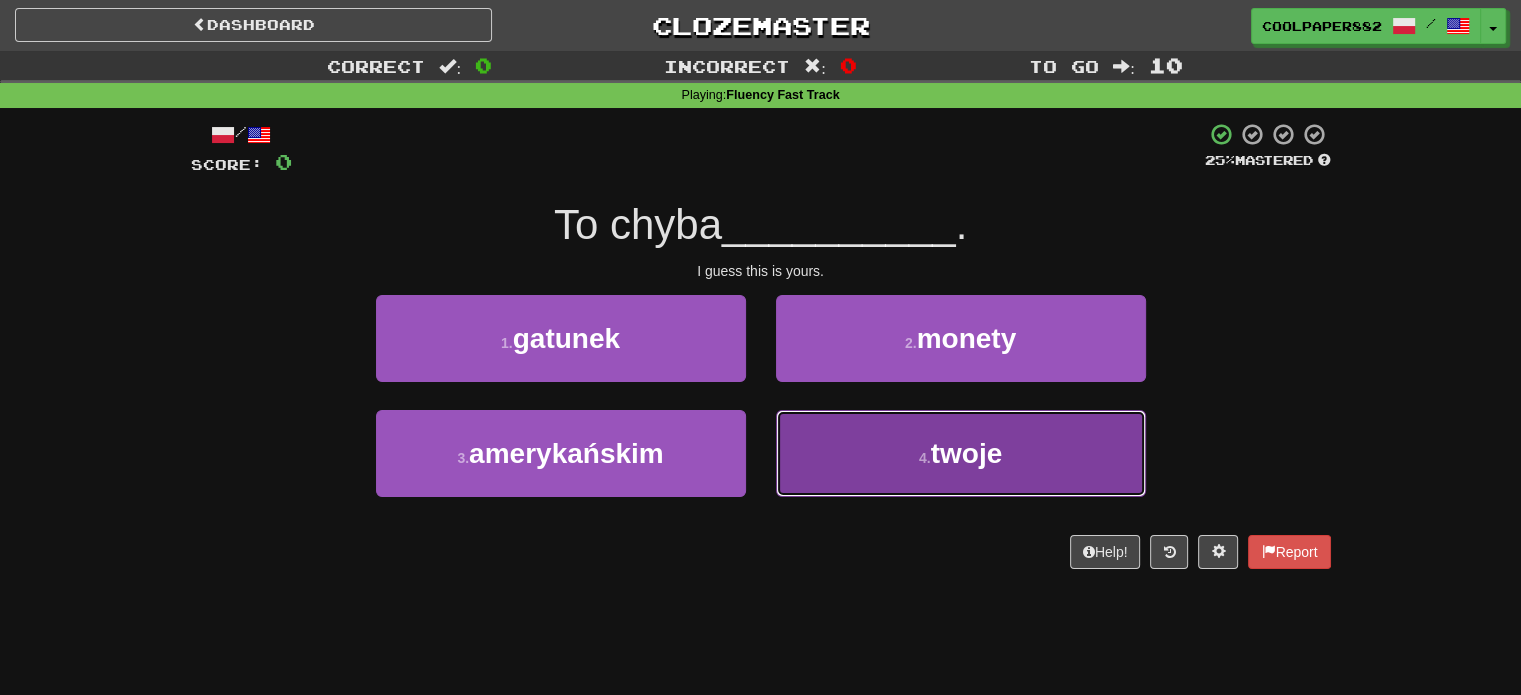 click on "4 .  twoje" at bounding box center (961, 453) 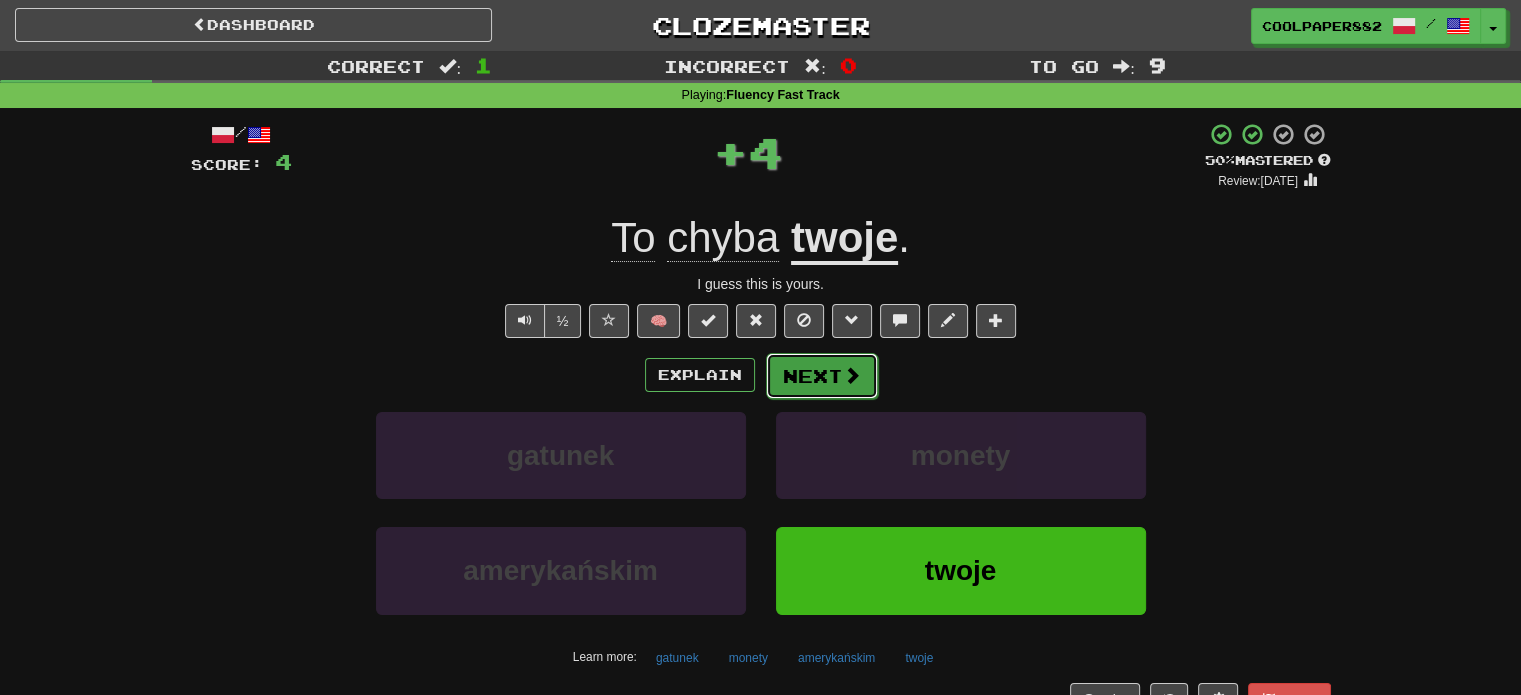 click on "Next" at bounding box center [822, 376] 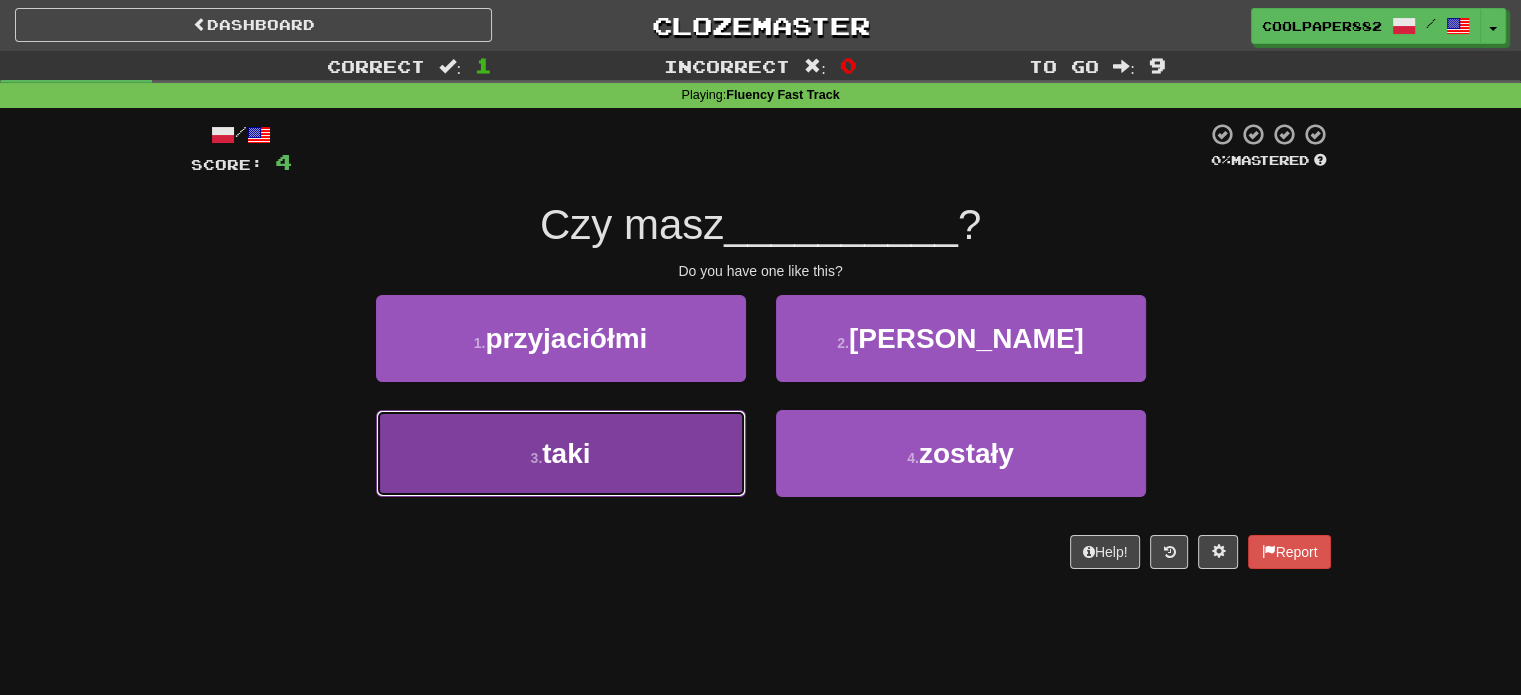 click on "3 .  taki" at bounding box center [561, 453] 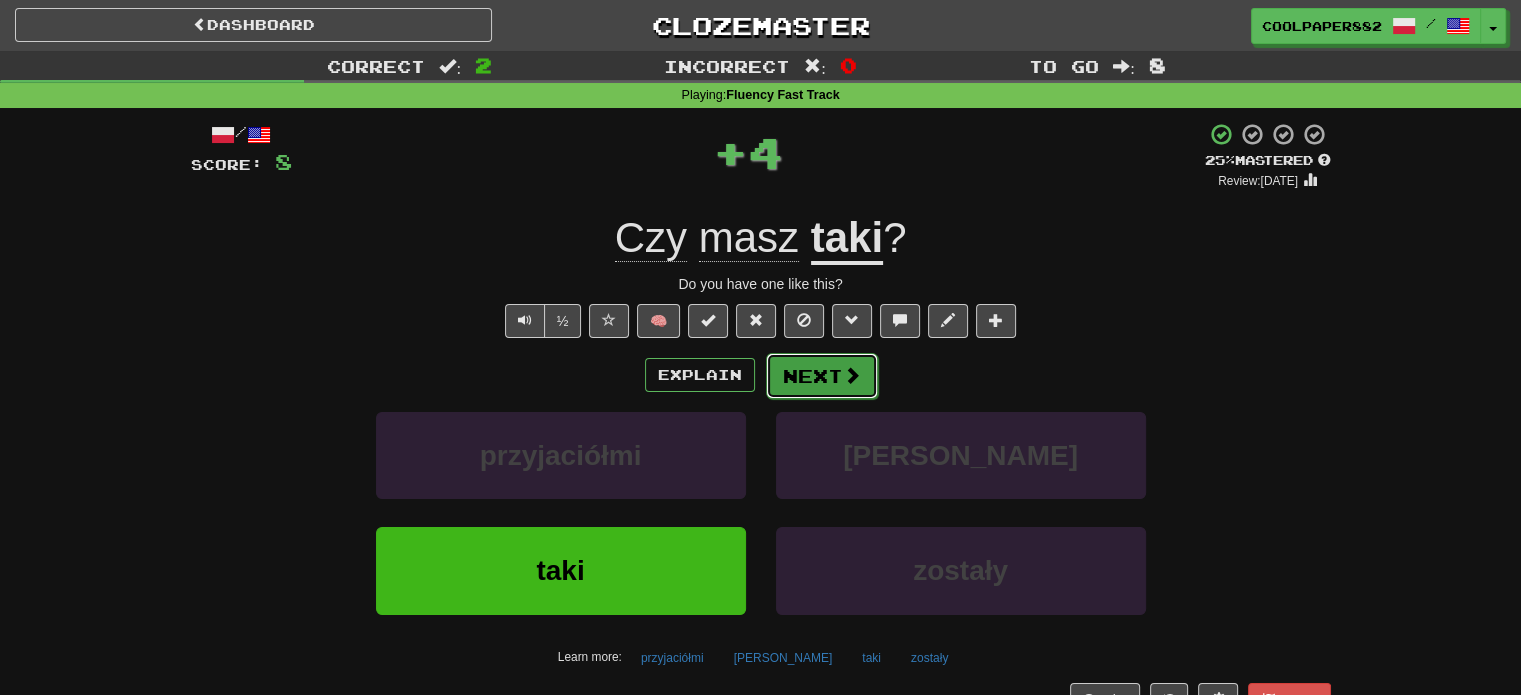 click on "Next" at bounding box center [822, 376] 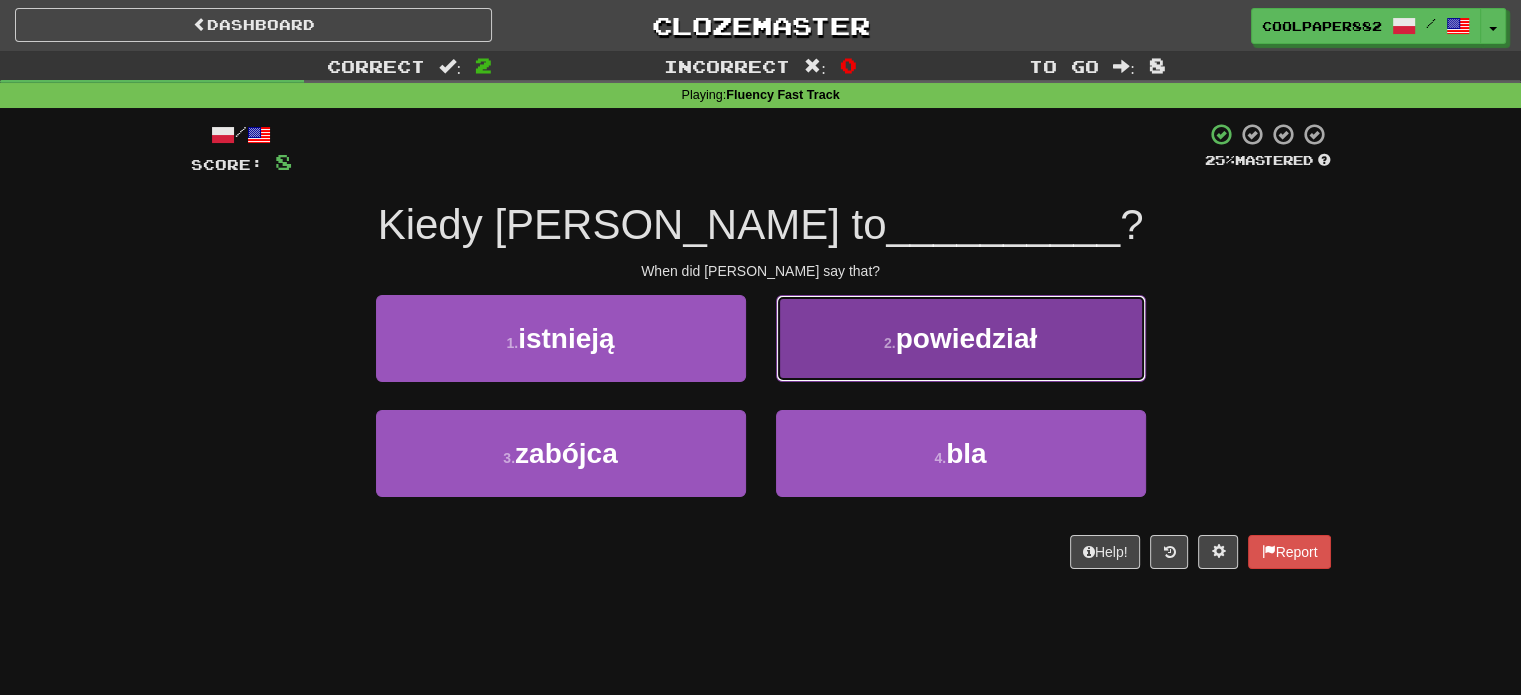 click on "powiedział" at bounding box center [967, 338] 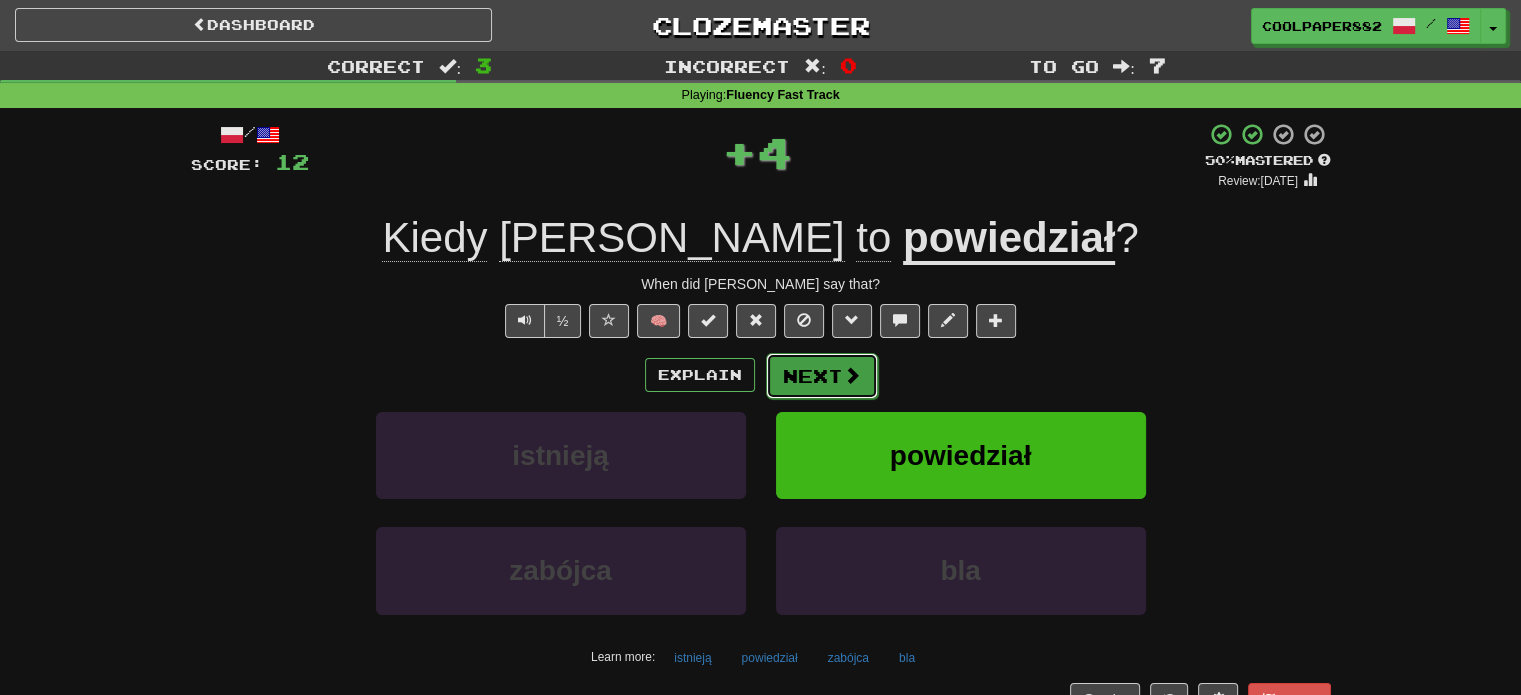 click on "Next" at bounding box center [822, 376] 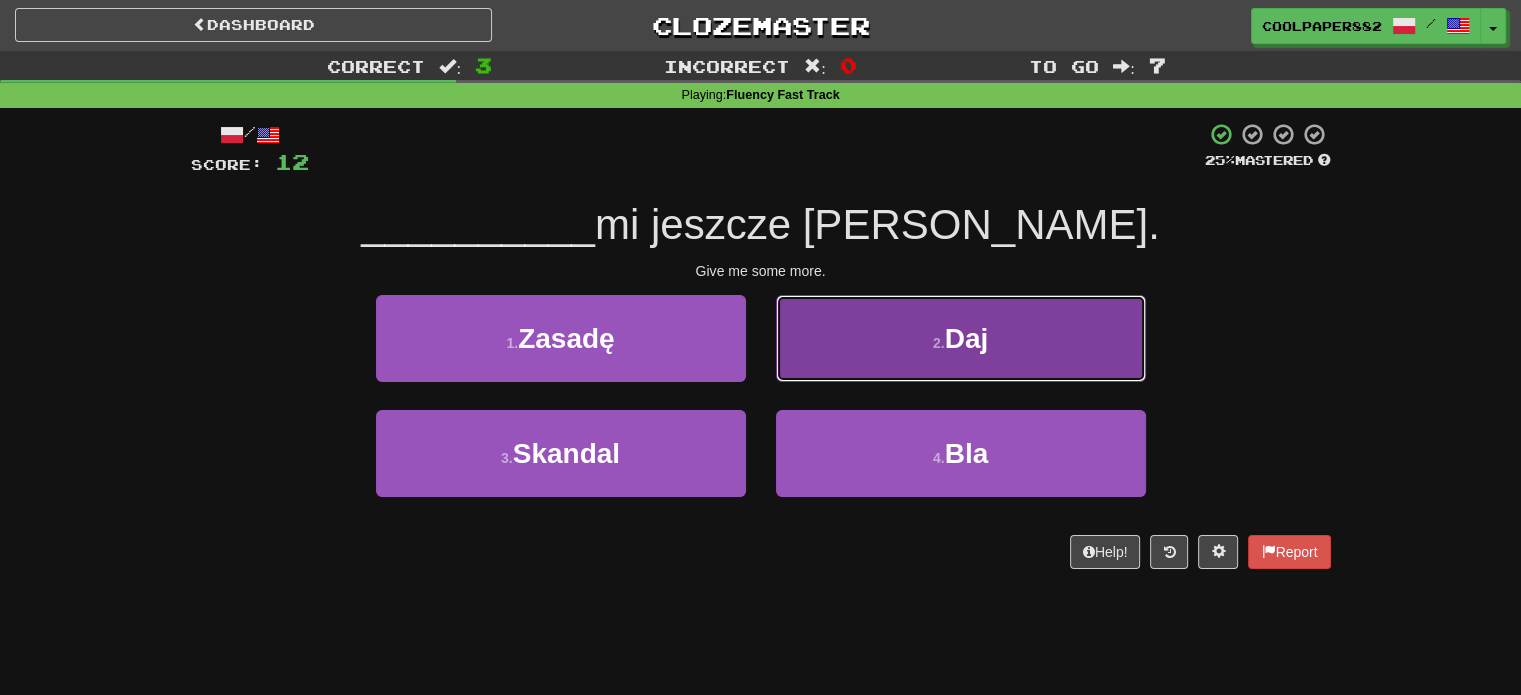 click on "2 .  Daj" at bounding box center [961, 338] 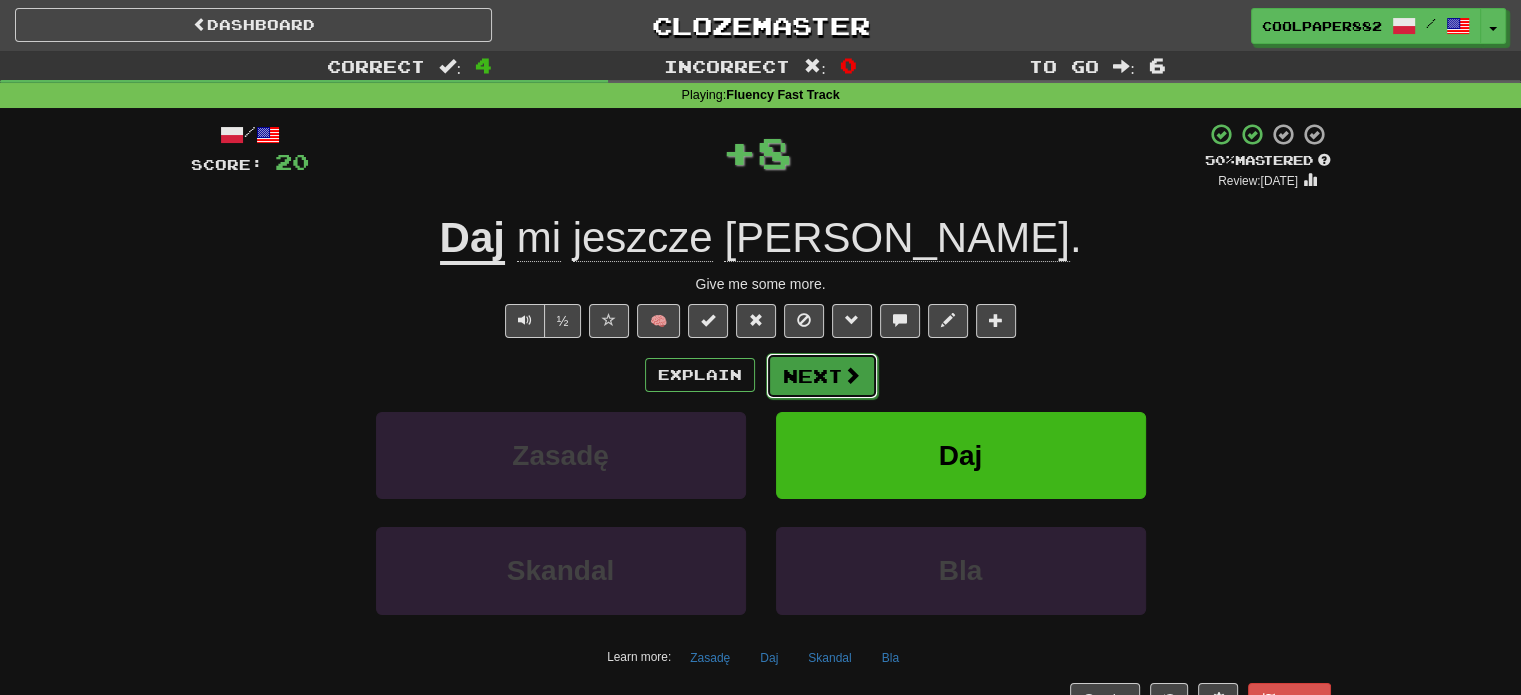 click on "Next" at bounding box center [822, 376] 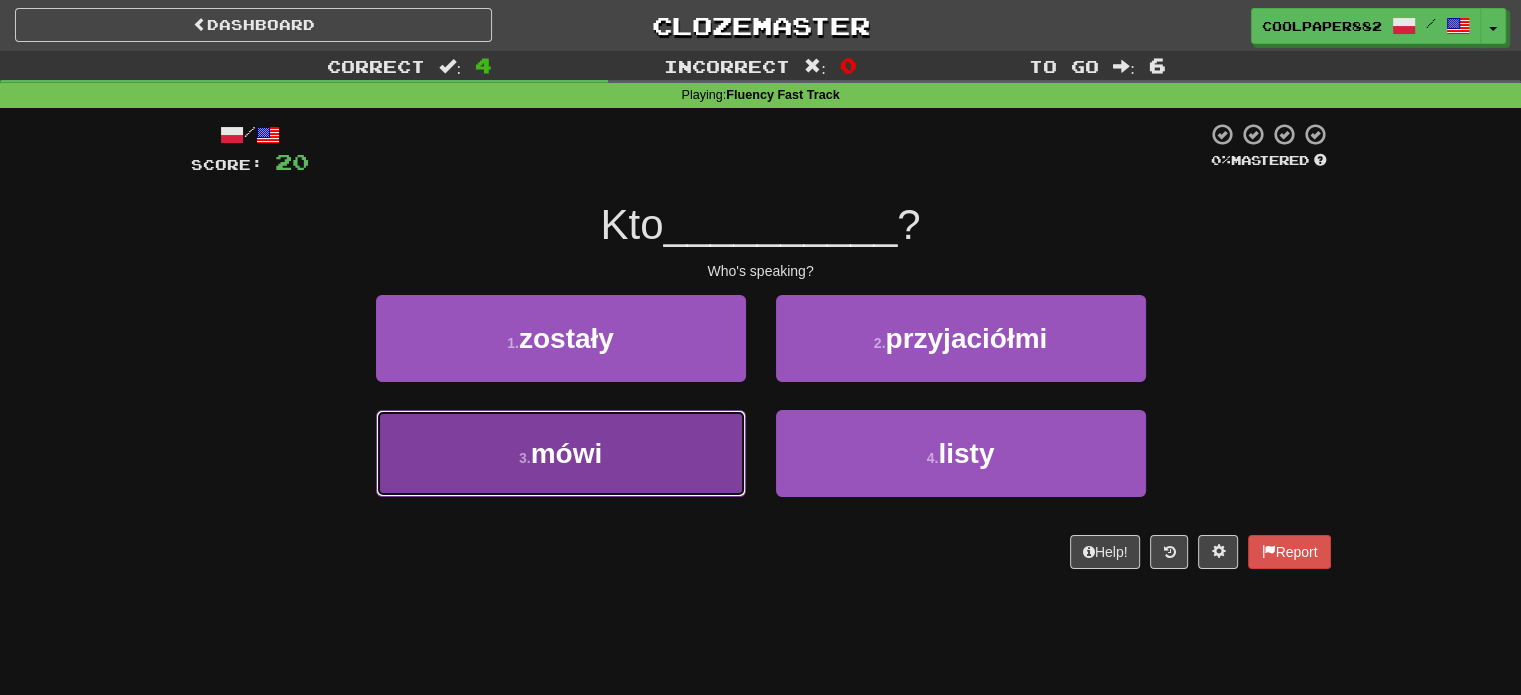 click on "3 .  mówi" at bounding box center (561, 453) 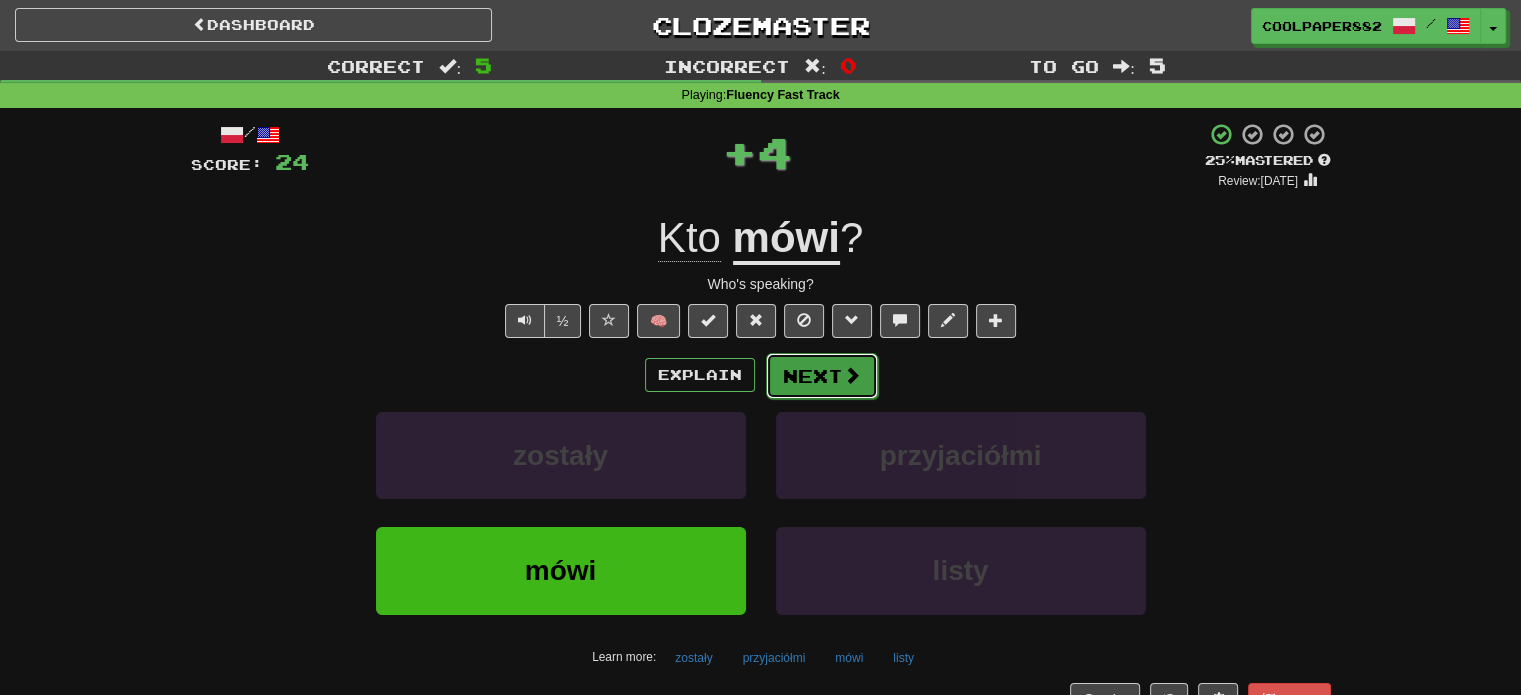 click on "Next" at bounding box center [822, 376] 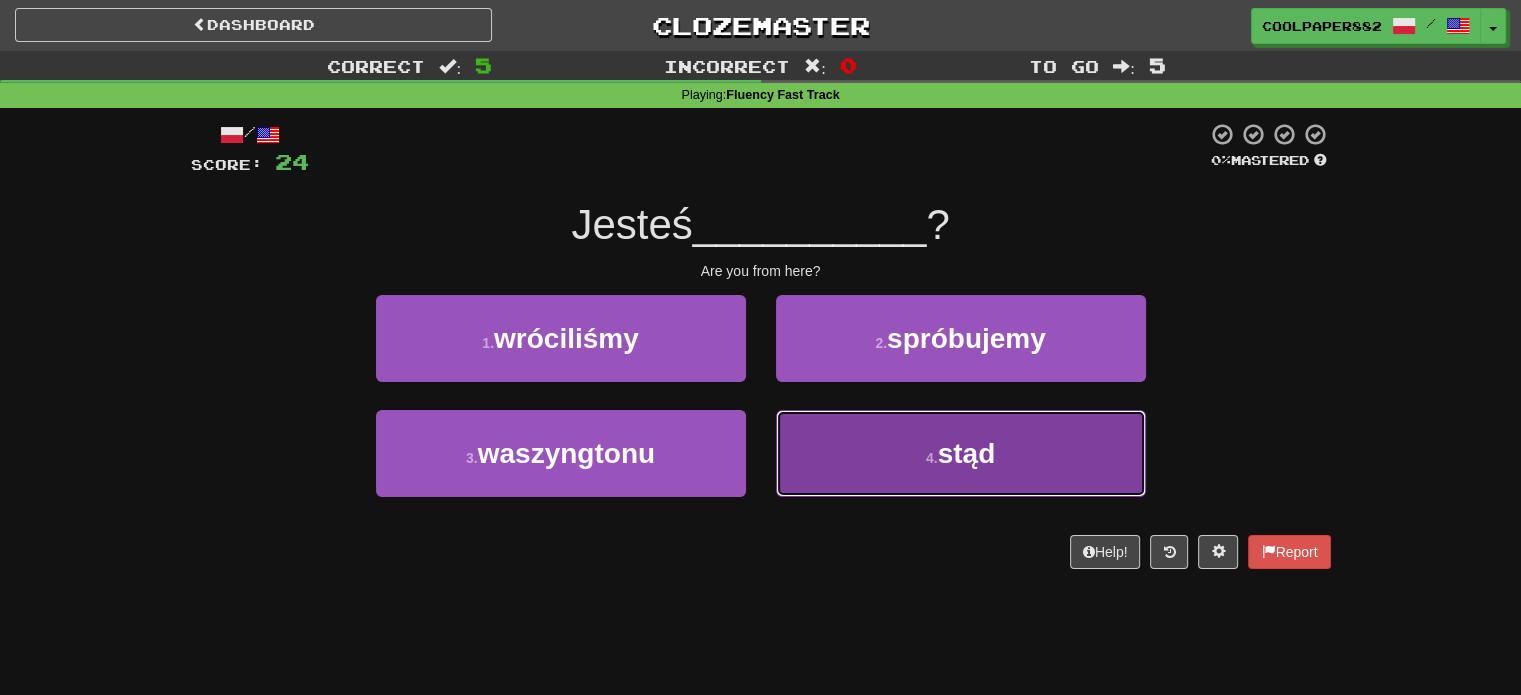 click on "4 .  stąd" at bounding box center [961, 453] 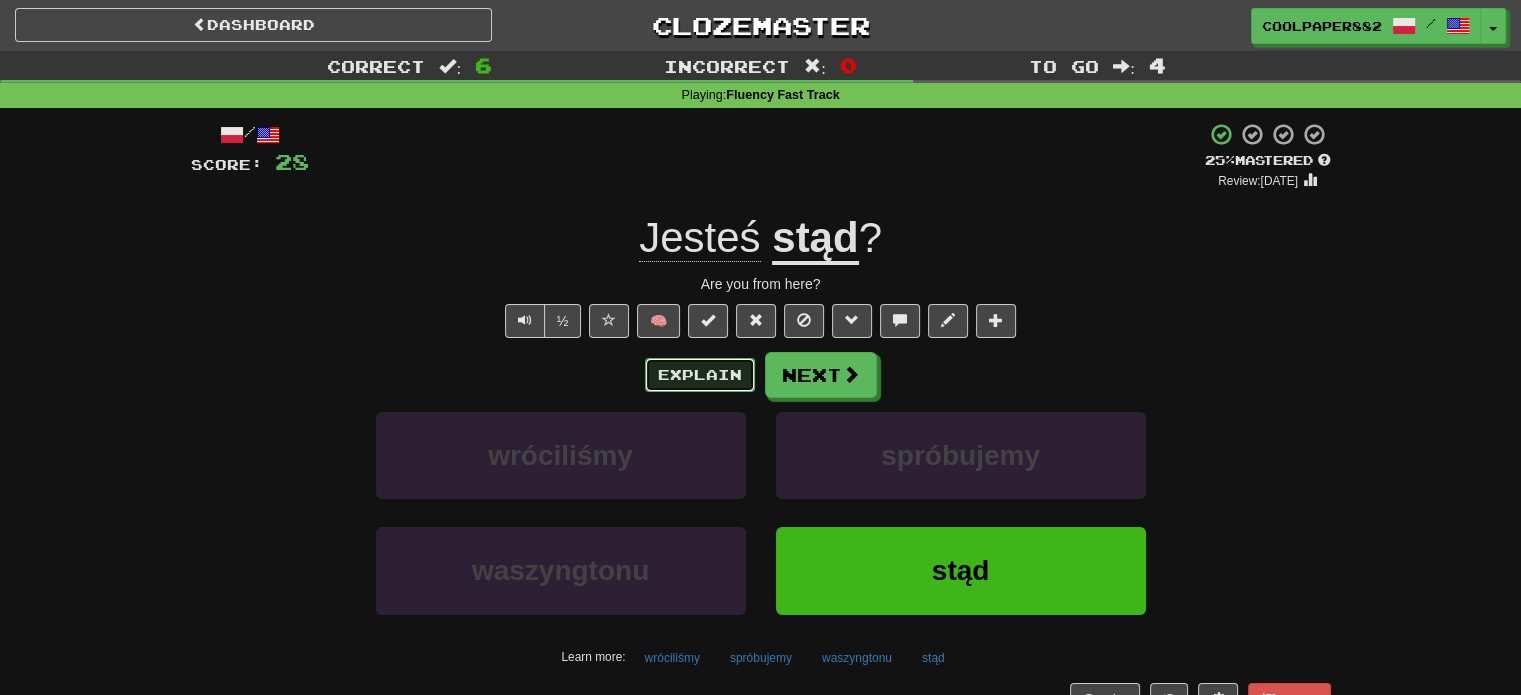 click on "Explain" at bounding box center (700, 375) 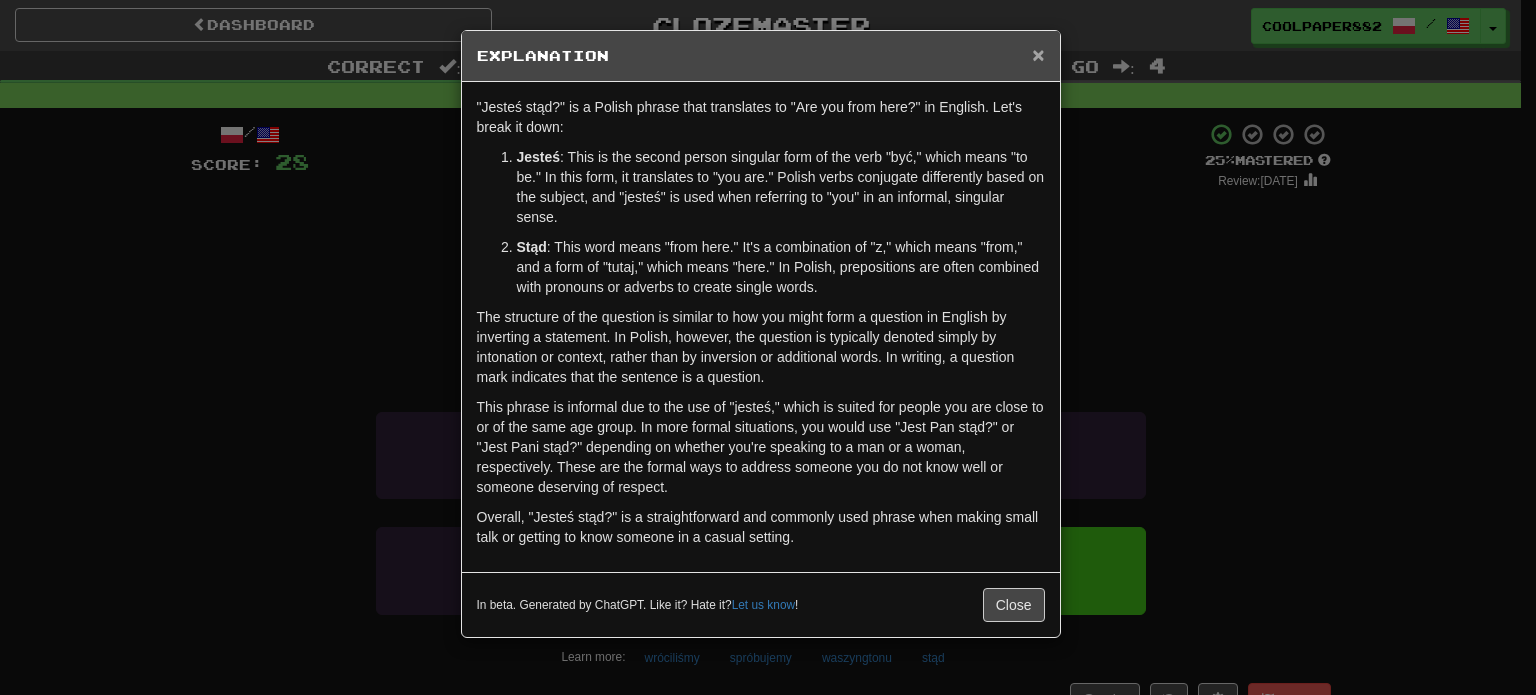 click on "×" at bounding box center (1038, 54) 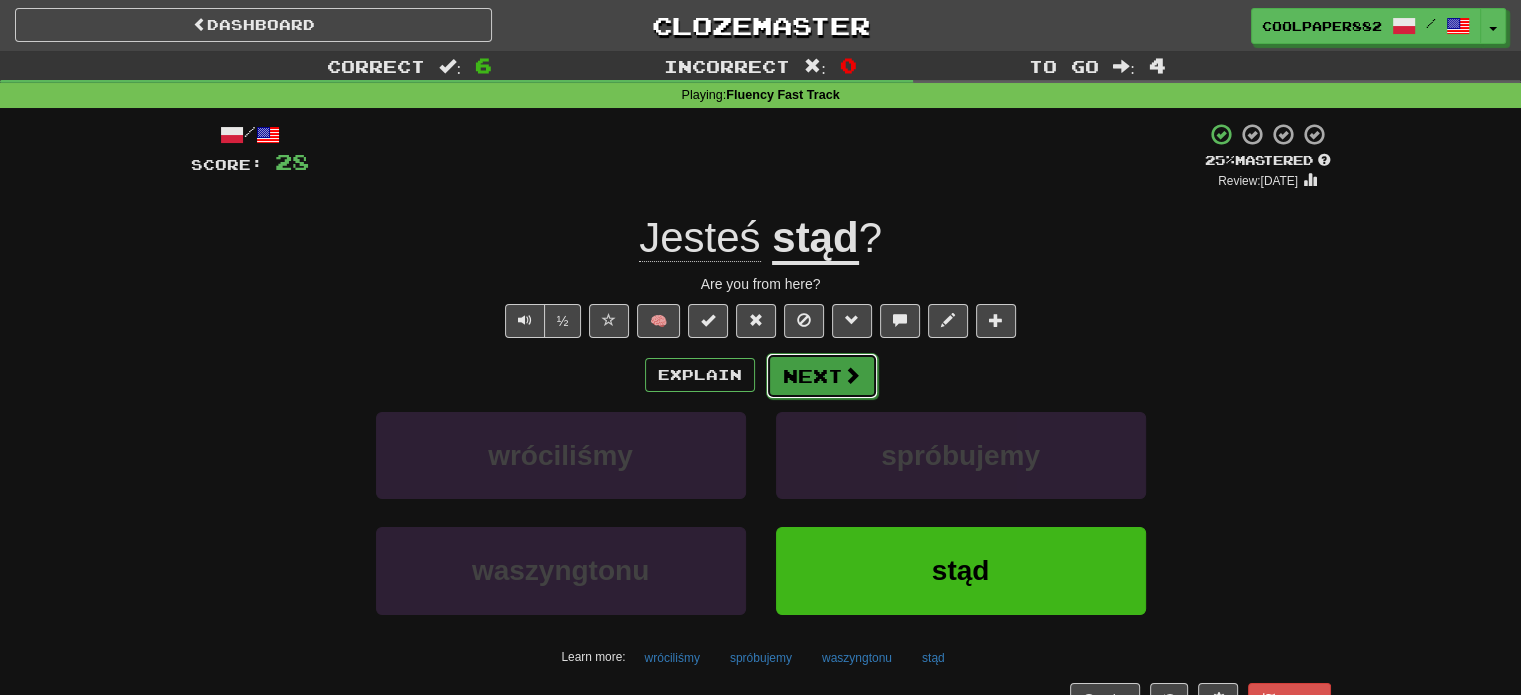click on "Next" at bounding box center [822, 376] 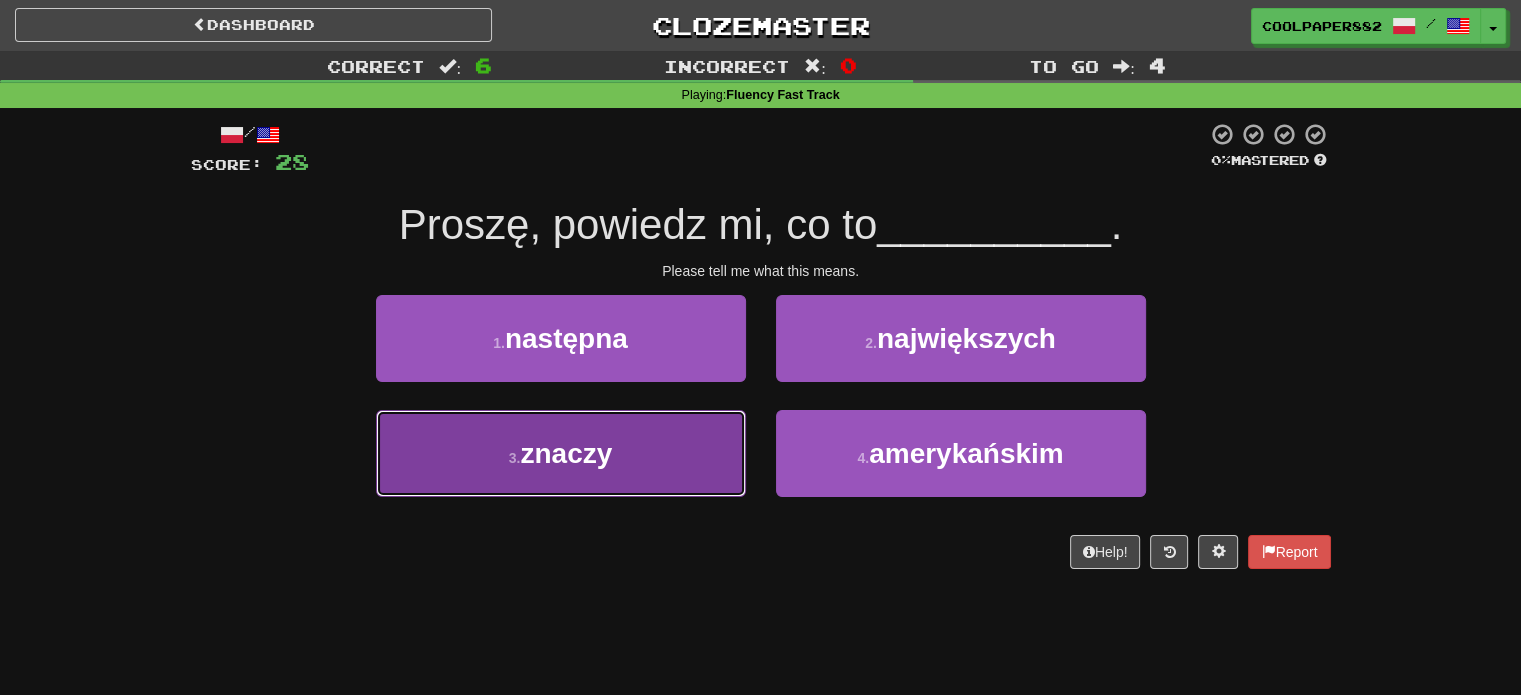 click on "znaczy" at bounding box center [566, 453] 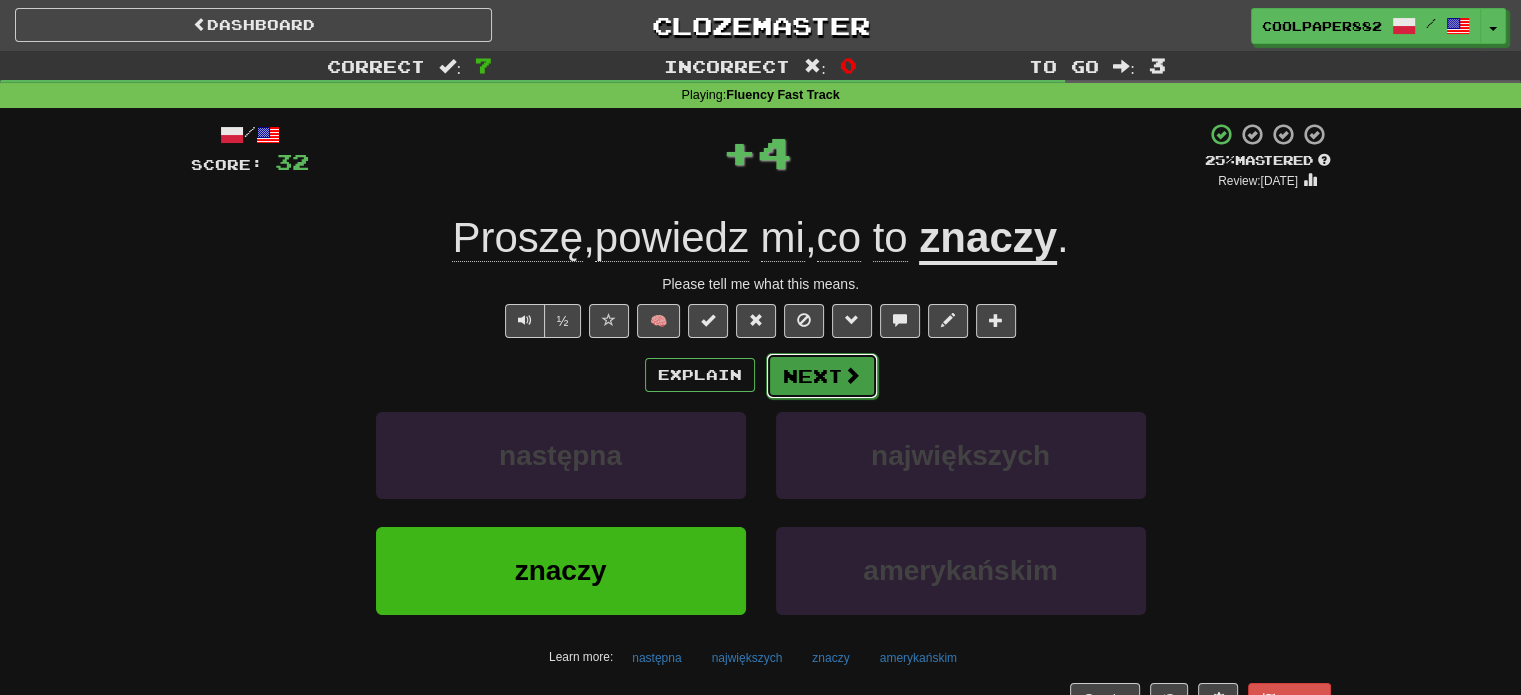 click on "Next" at bounding box center [822, 376] 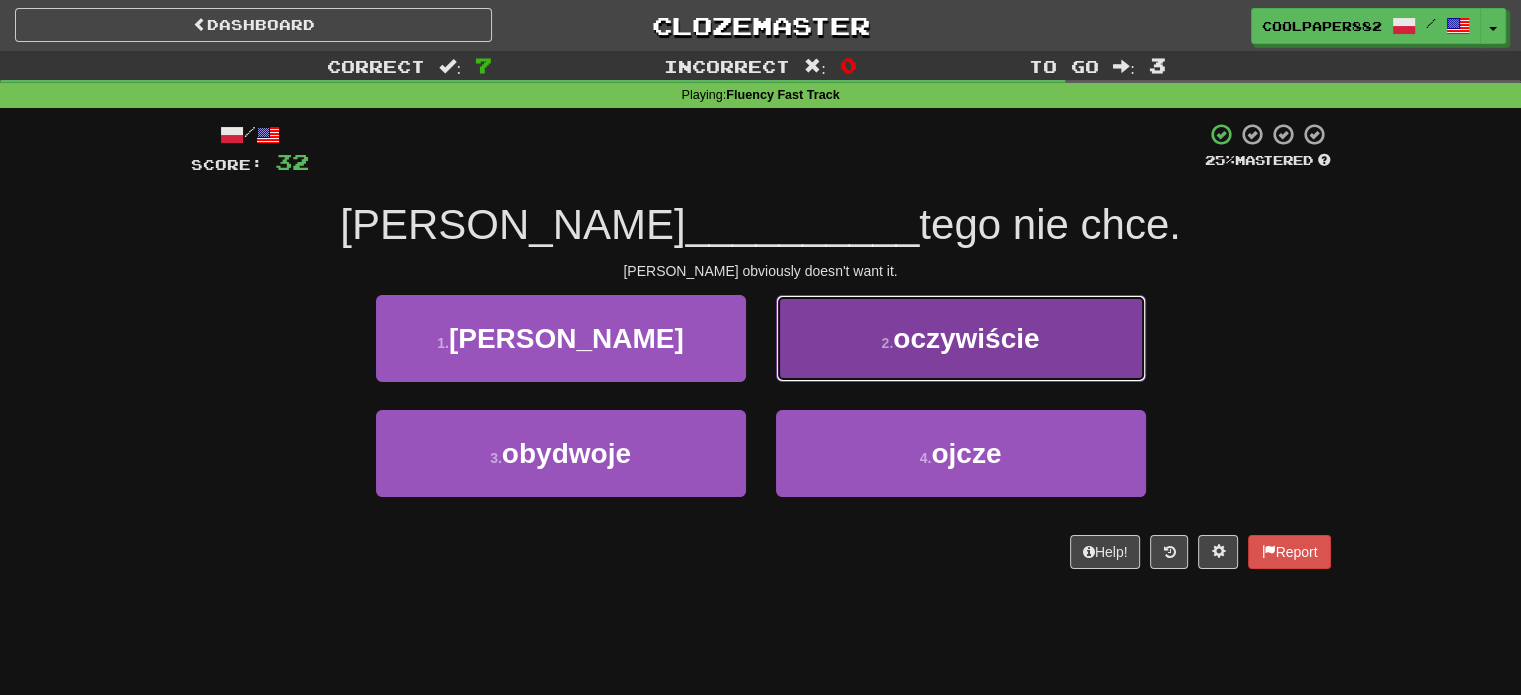 click on "2 .  oczywiście" at bounding box center (961, 338) 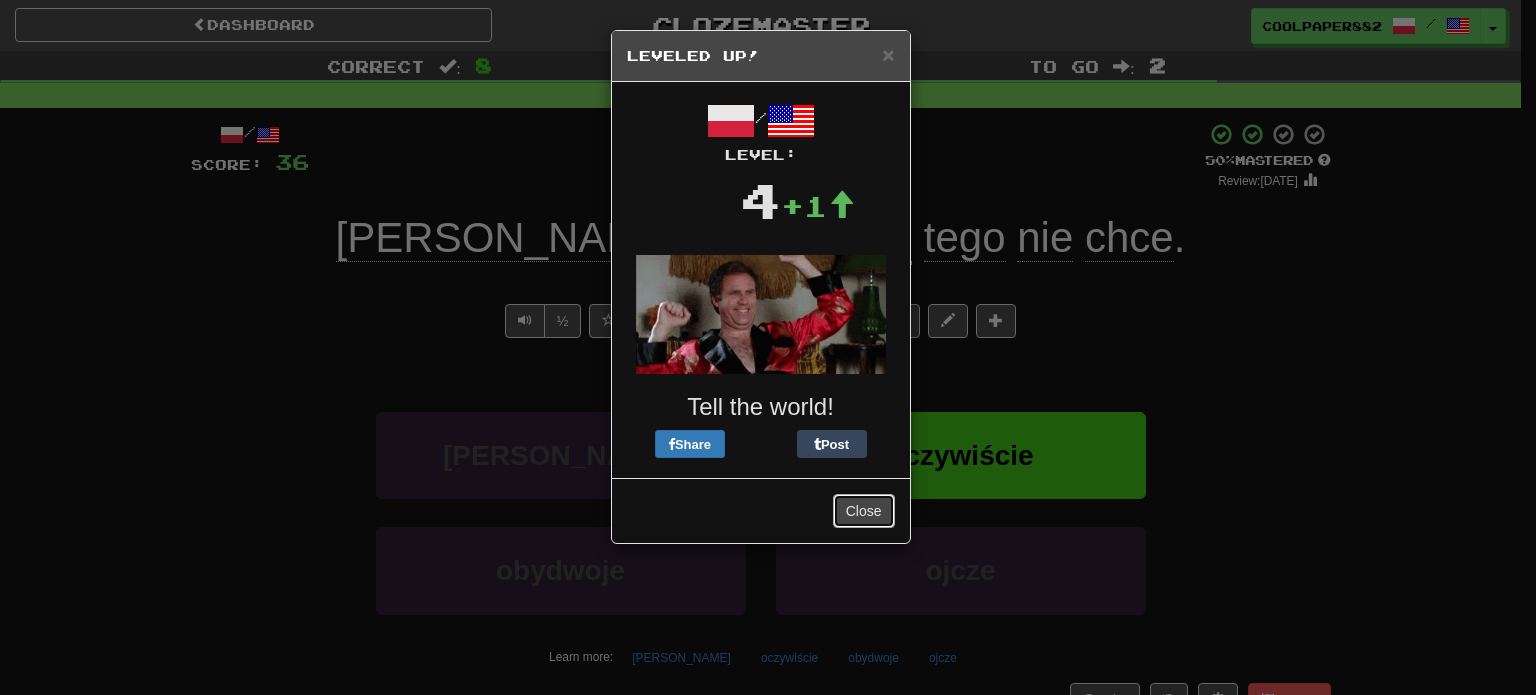 click on "Close" at bounding box center (864, 511) 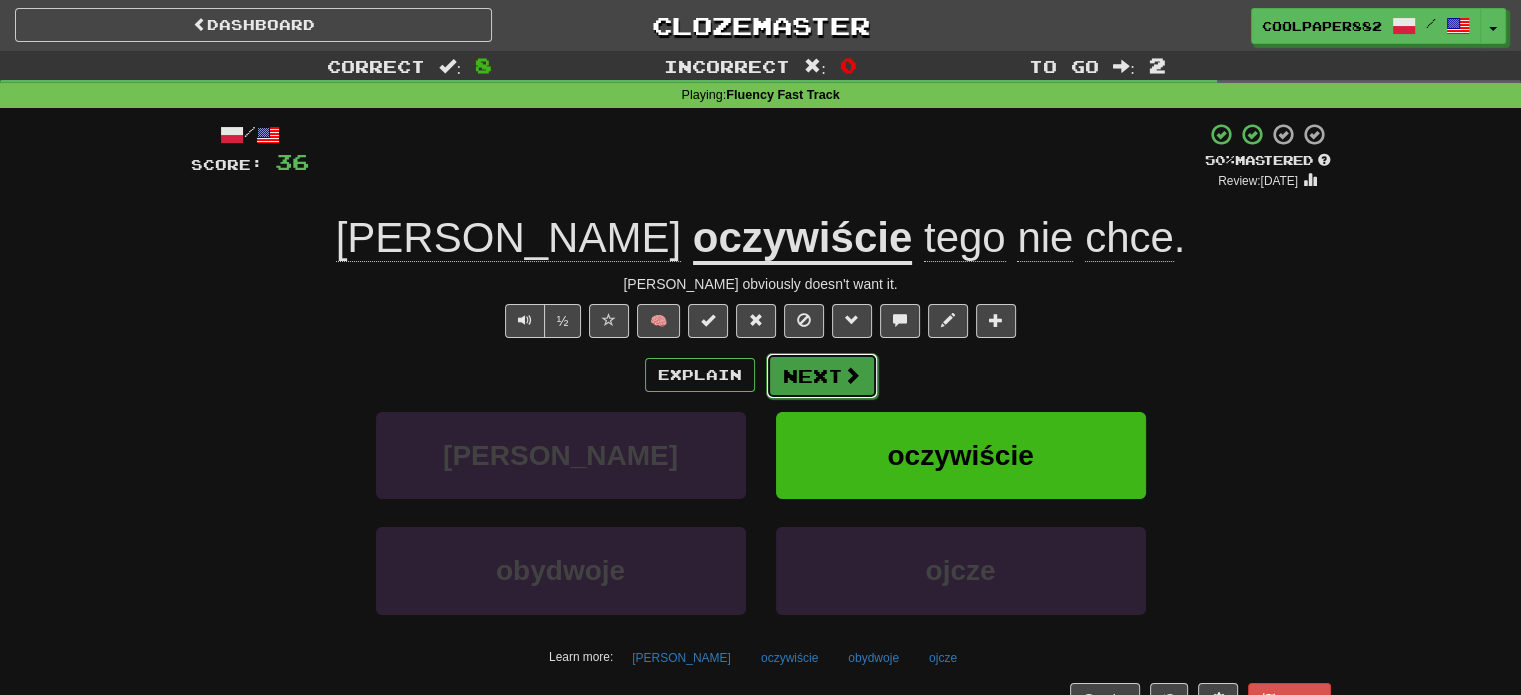 click at bounding box center [852, 375] 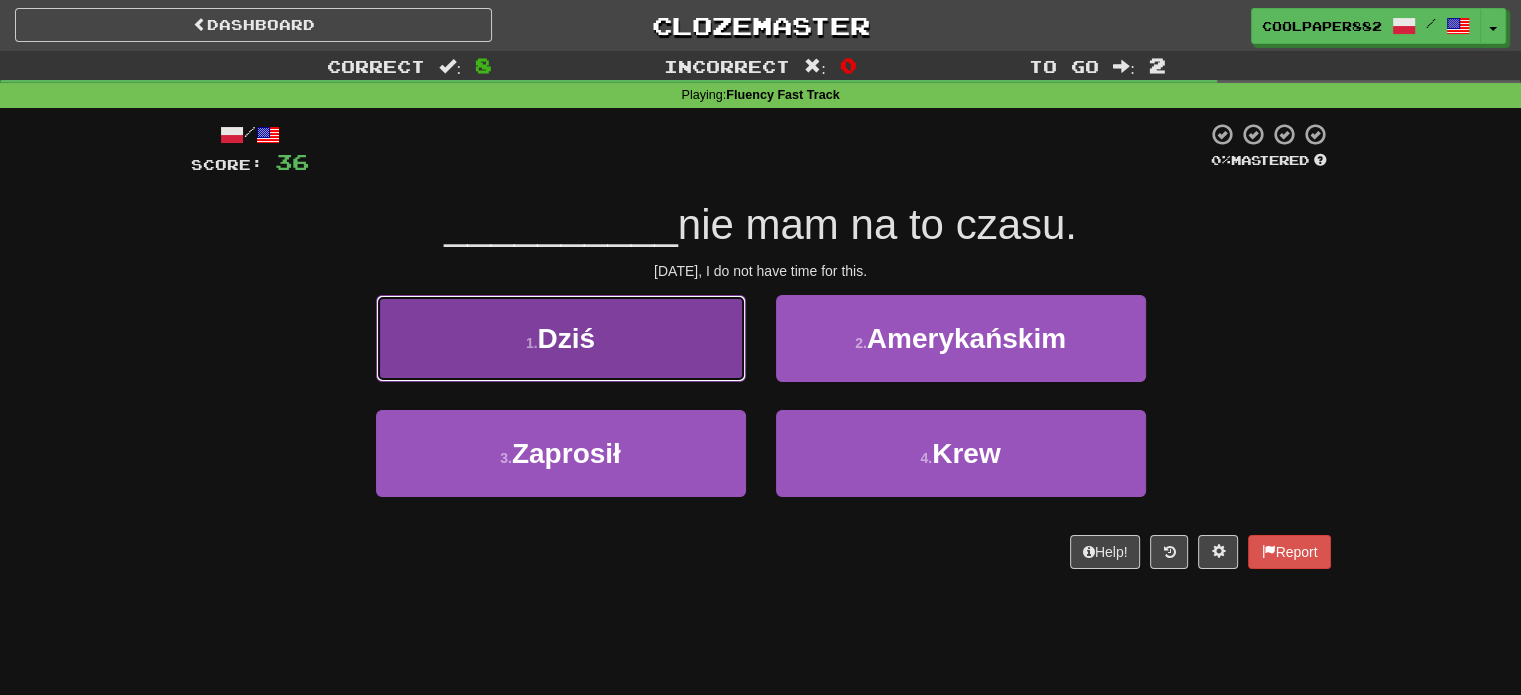 click on "1 .  Dziś" at bounding box center [561, 338] 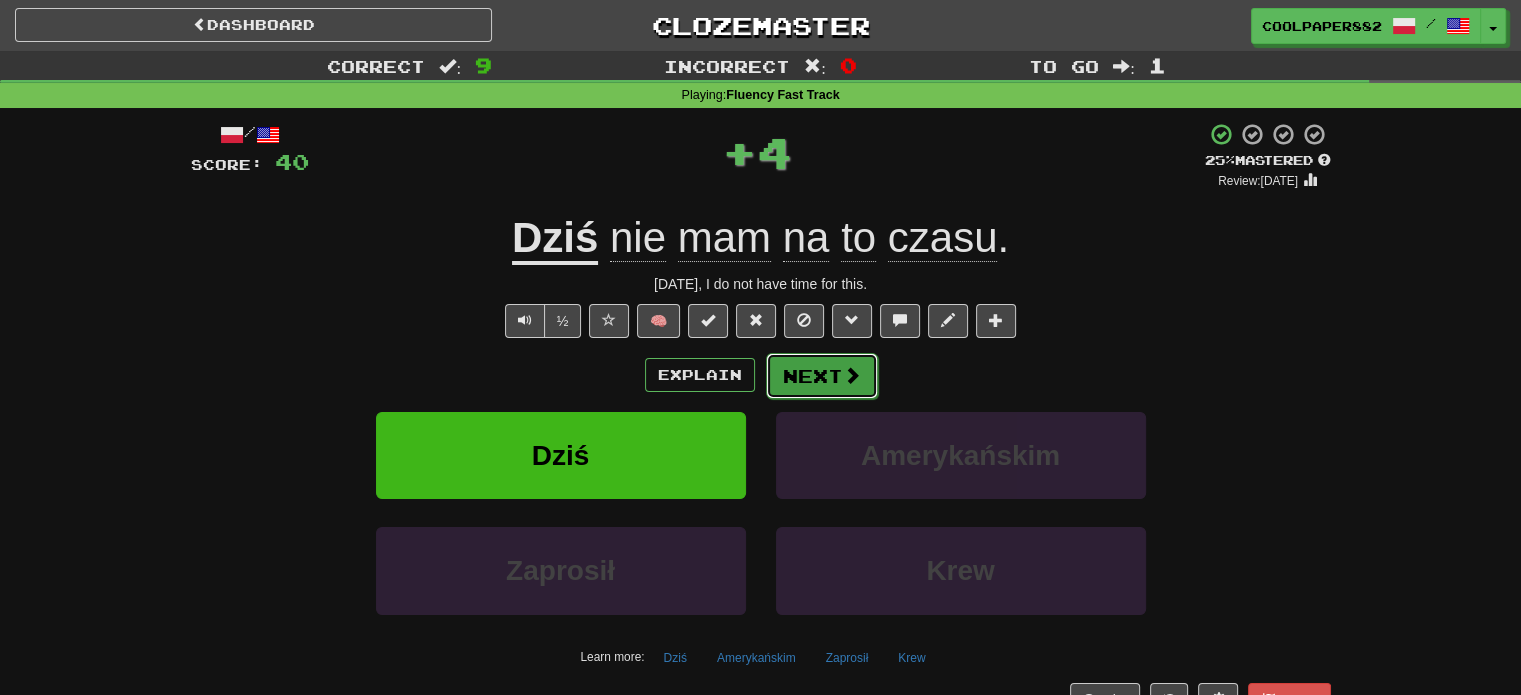 click on "Next" at bounding box center (822, 376) 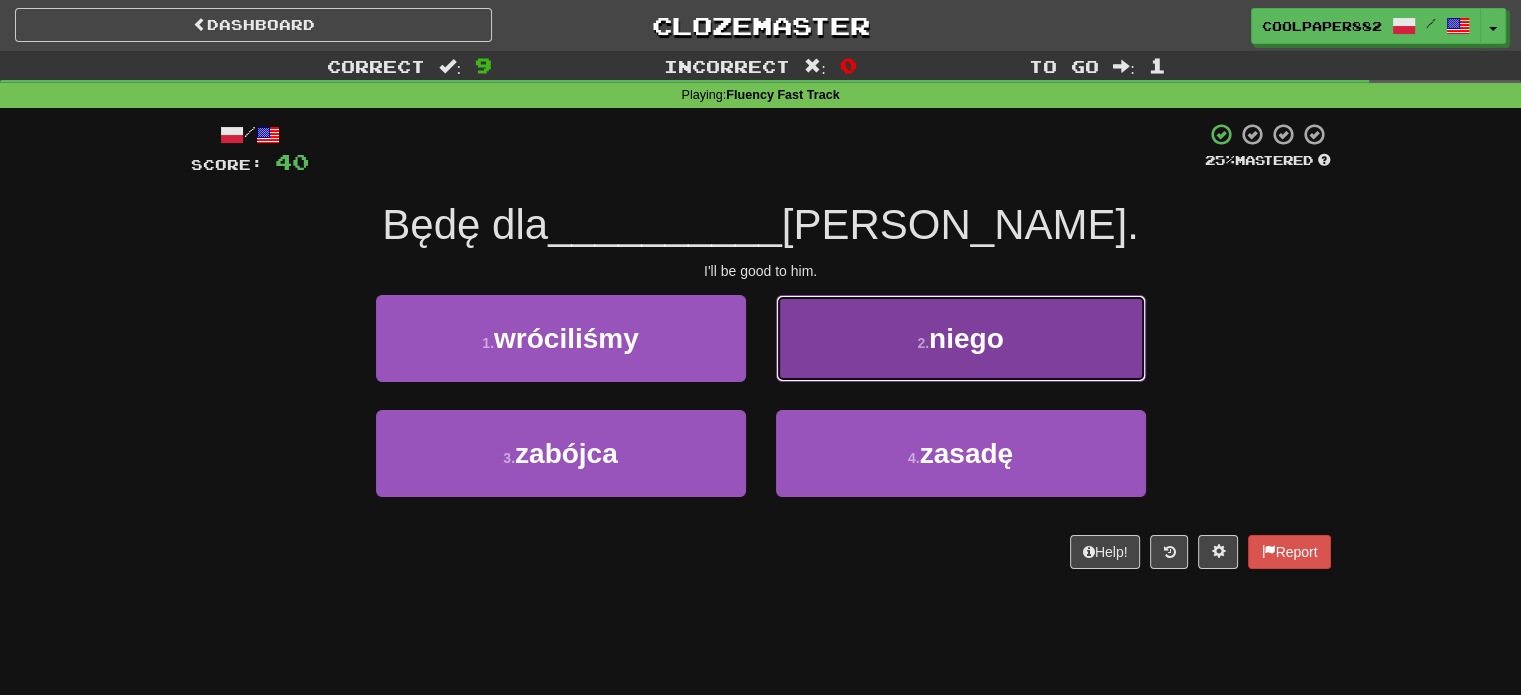 click on "2 .  niego" at bounding box center (961, 338) 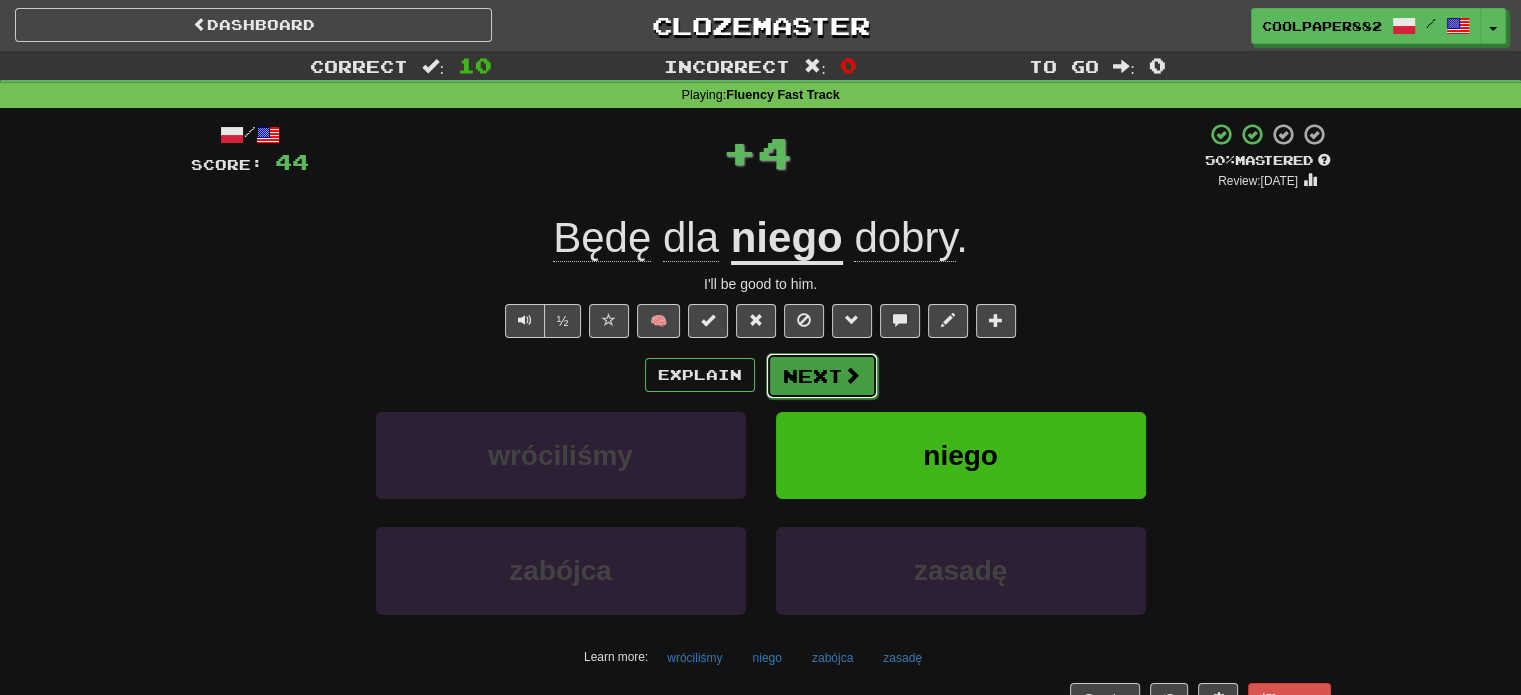 click on "Next" at bounding box center [822, 376] 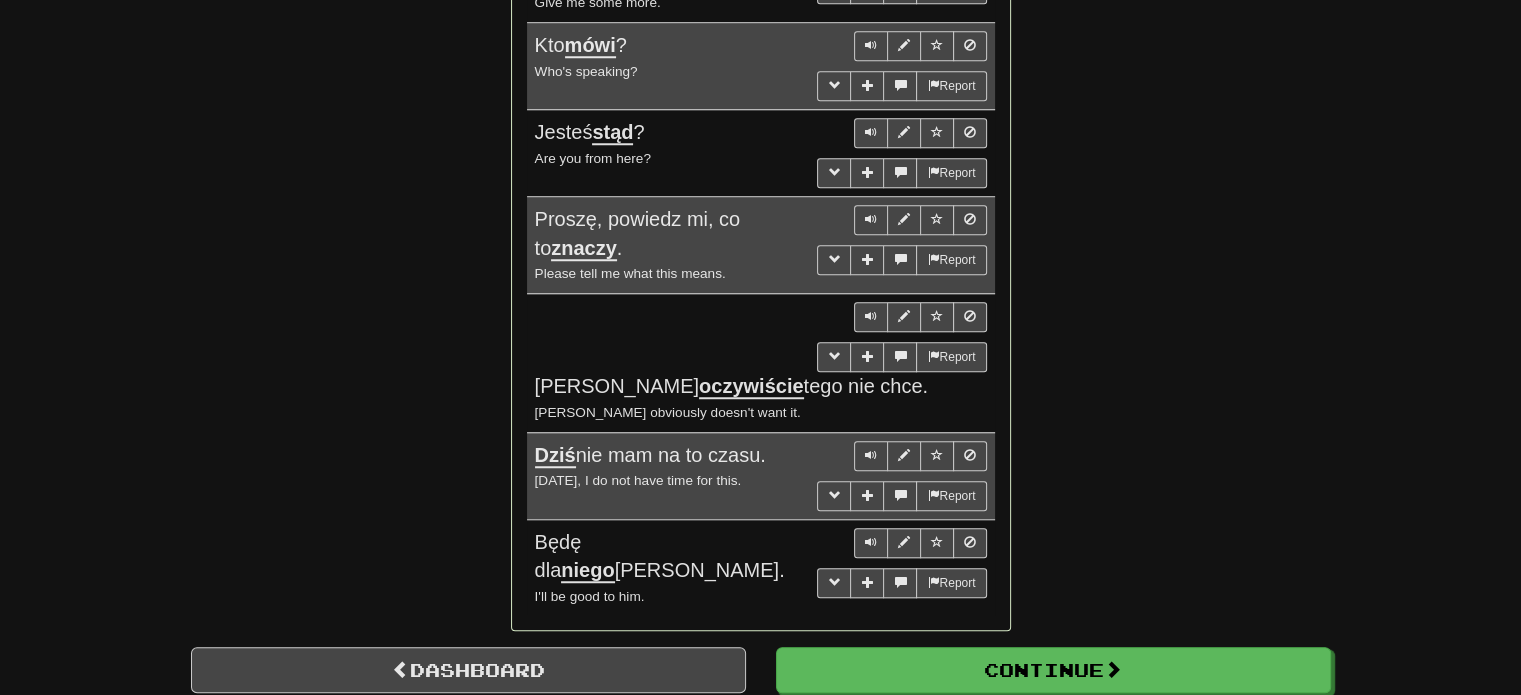 scroll, scrollTop: 1676, scrollLeft: 0, axis: vertical 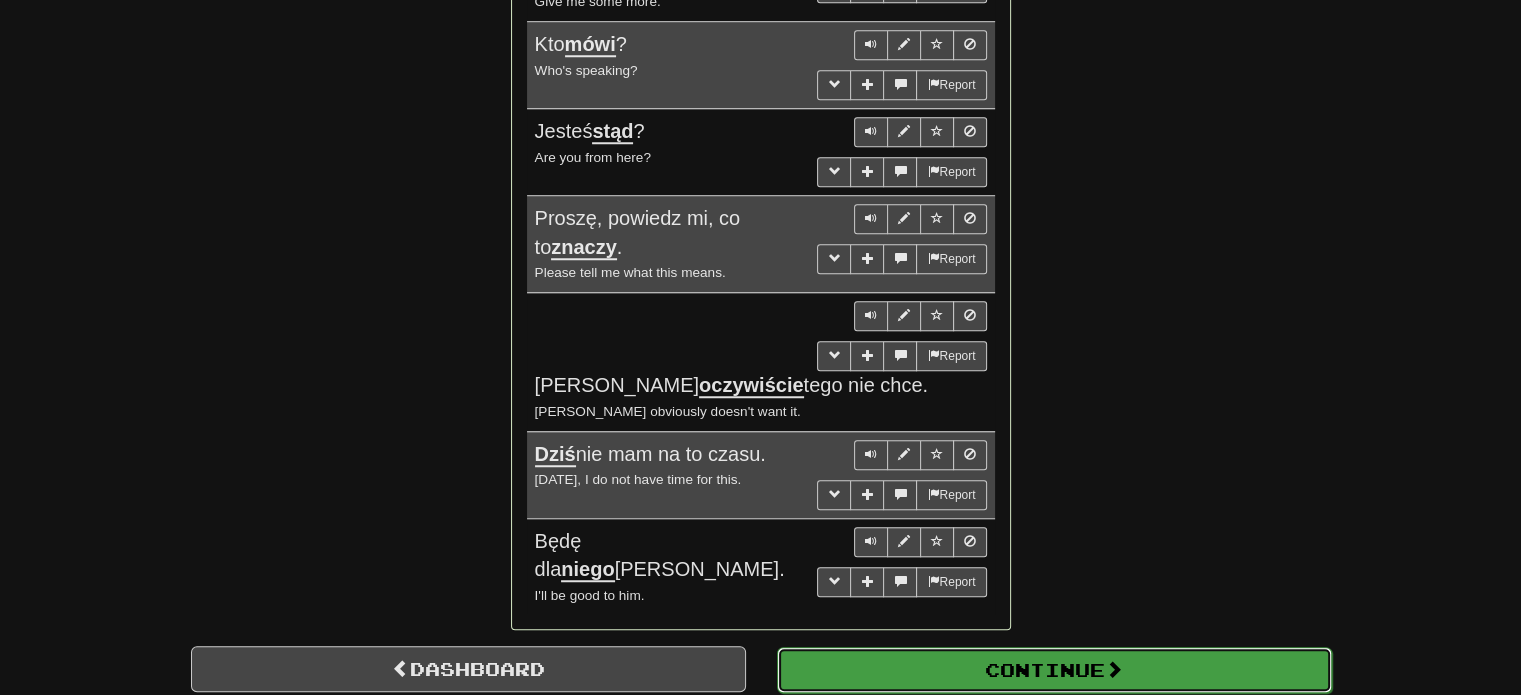 click on "Continue" at bounding box center [1054, 670] 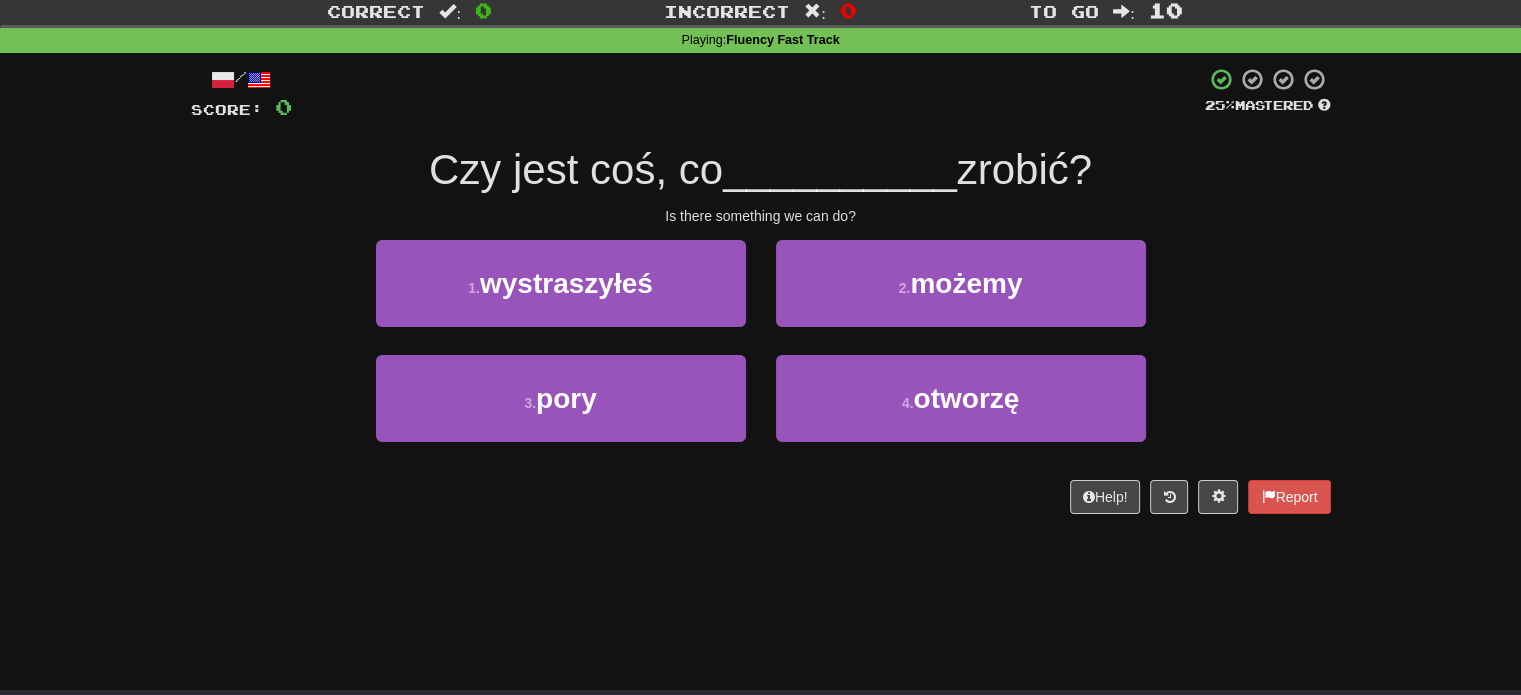 scroll, scrollTop: 0, scrollLeft: 0, axis: both 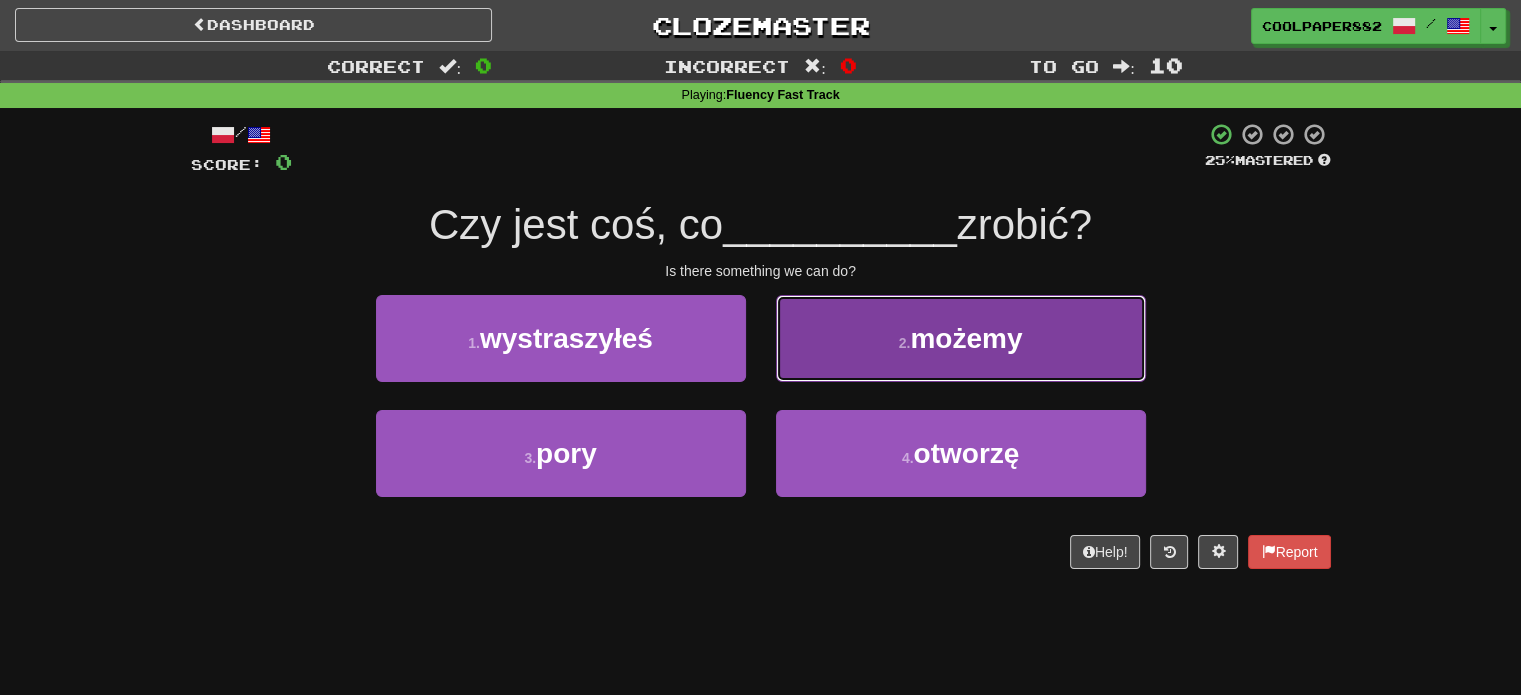 click on "możemy" at bounding box center (966, 338) 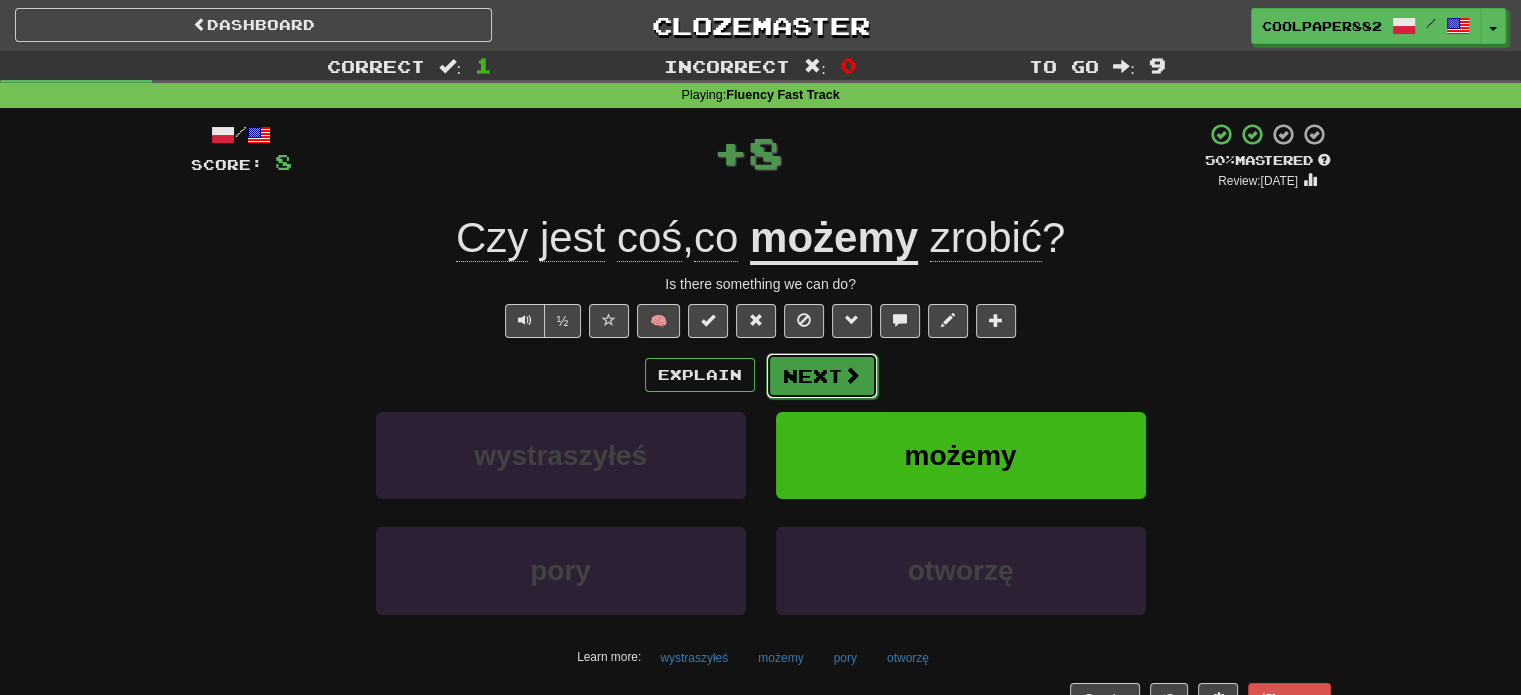 click on "Next" at bounding box center (822, 376) 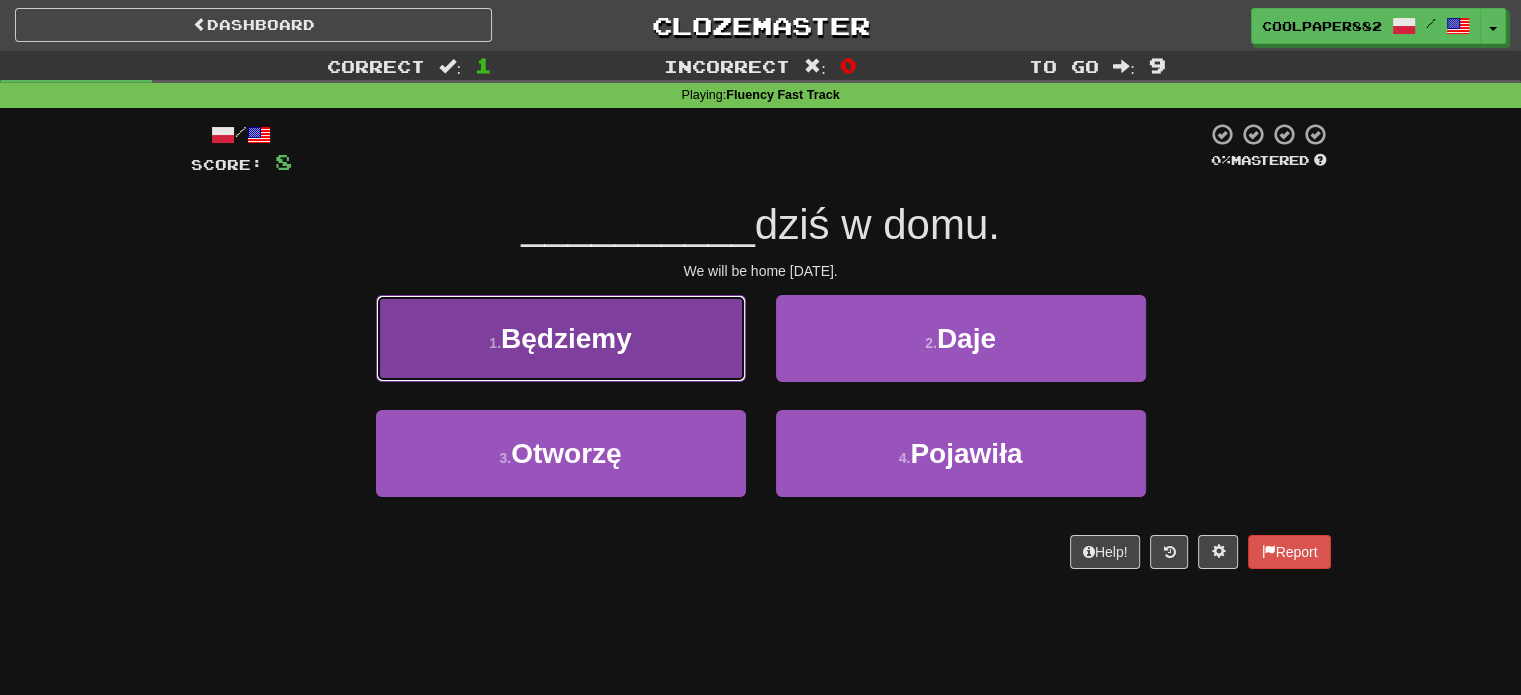 click on "Będziemy" at bounding box center (566, 338) 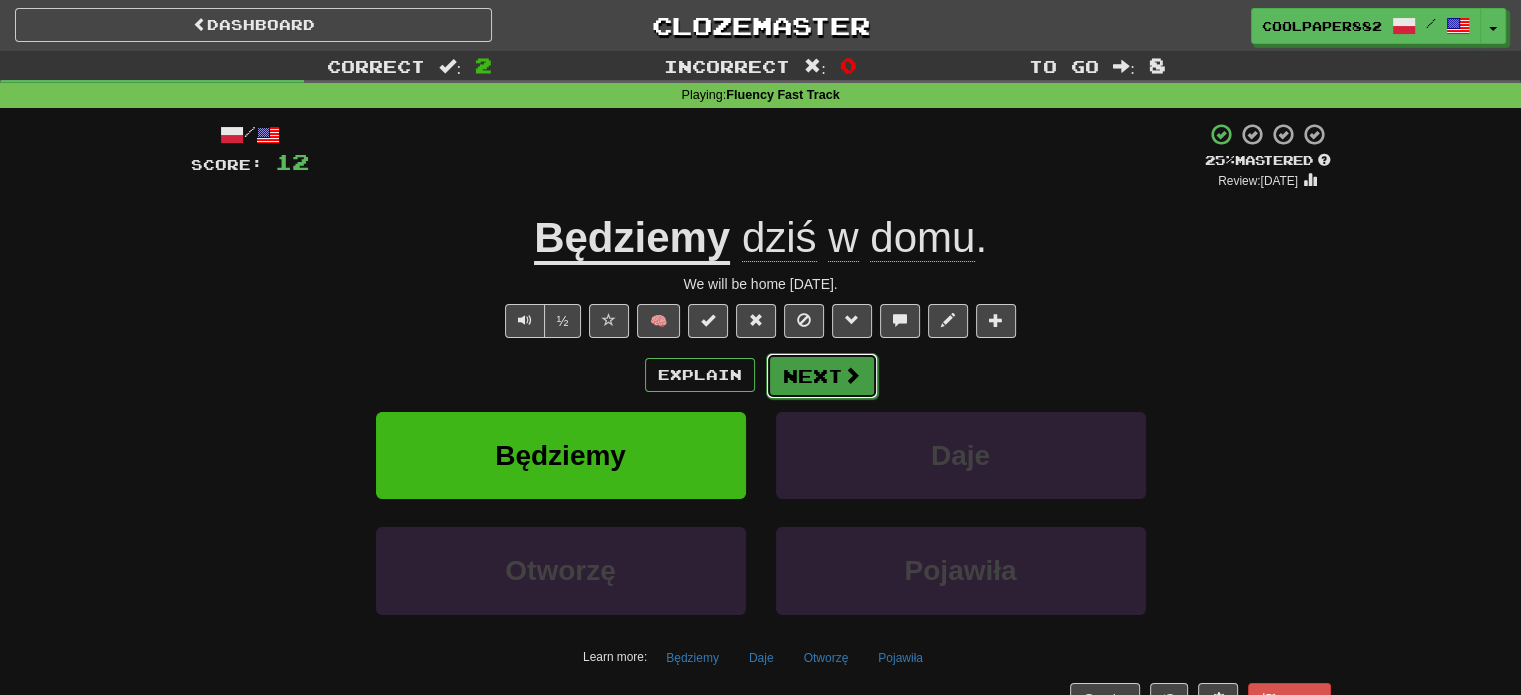 click on "Next" at bounding box center [822, 376] 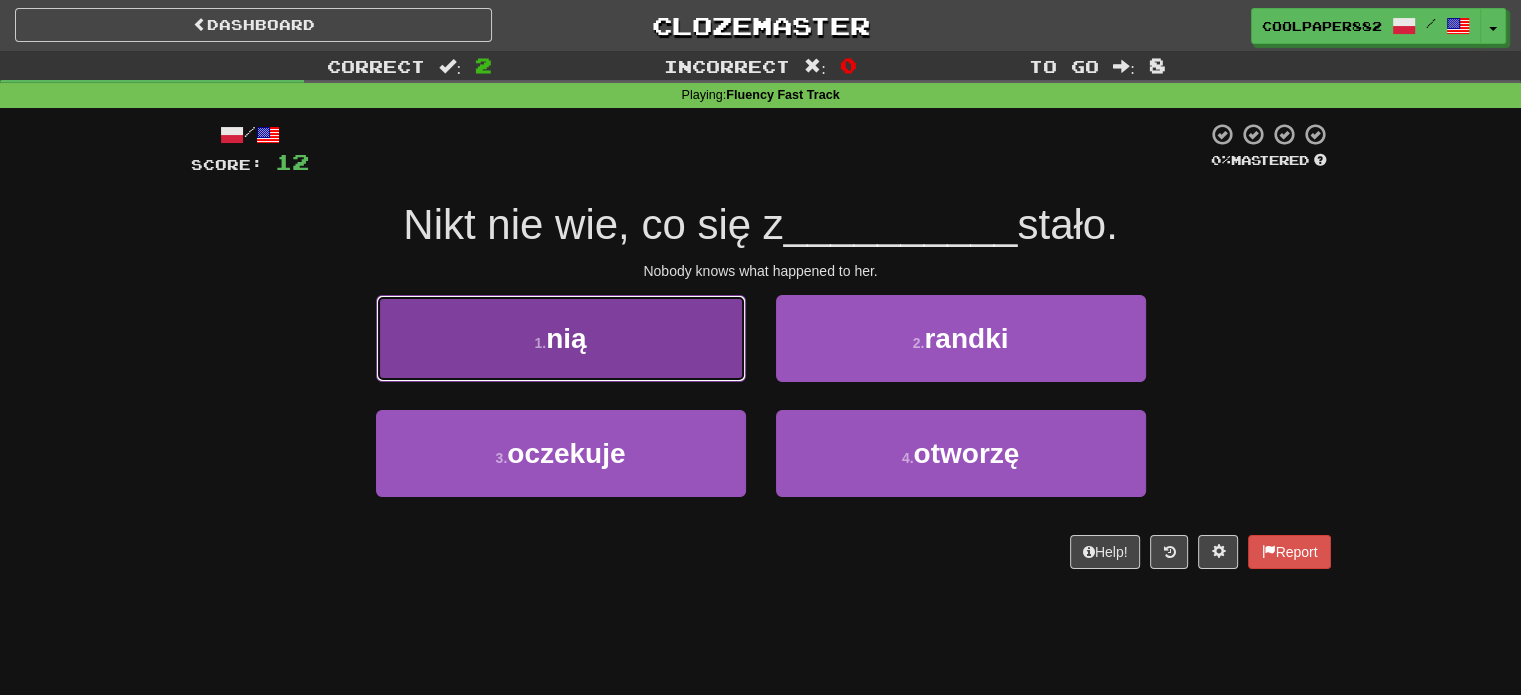 click on "1 .  nią" at bounding box center [561, 338] 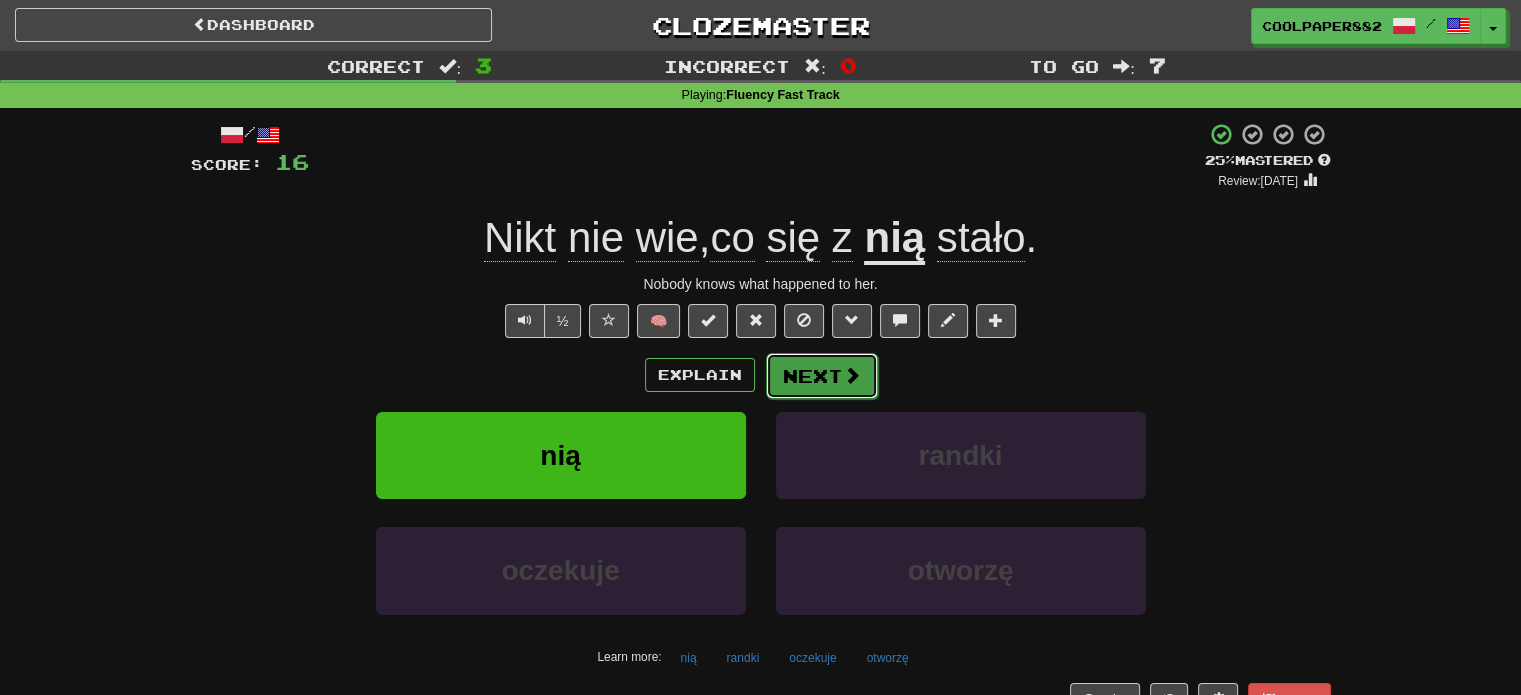 click on "Next" at bounding box center [822, 376] 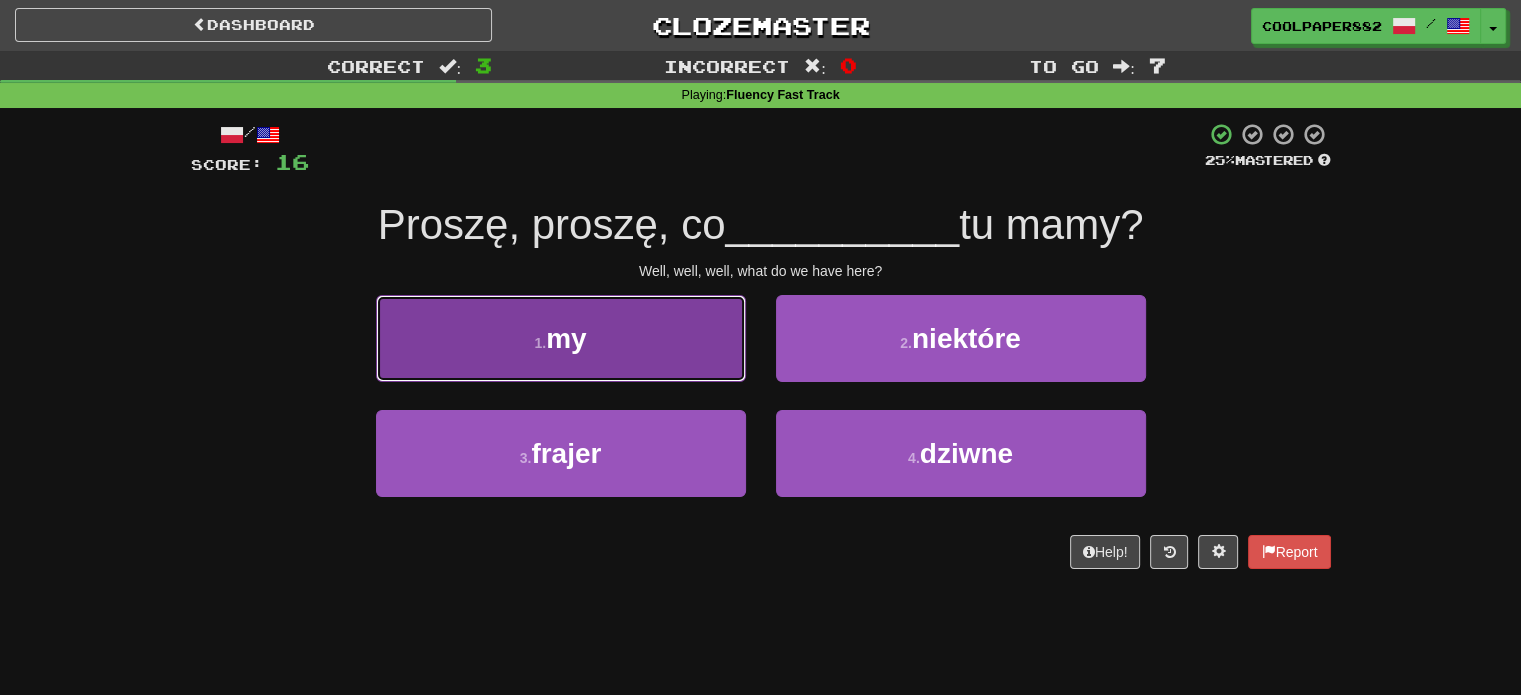 click on "1 .  my" at bounding box center [561, 338] 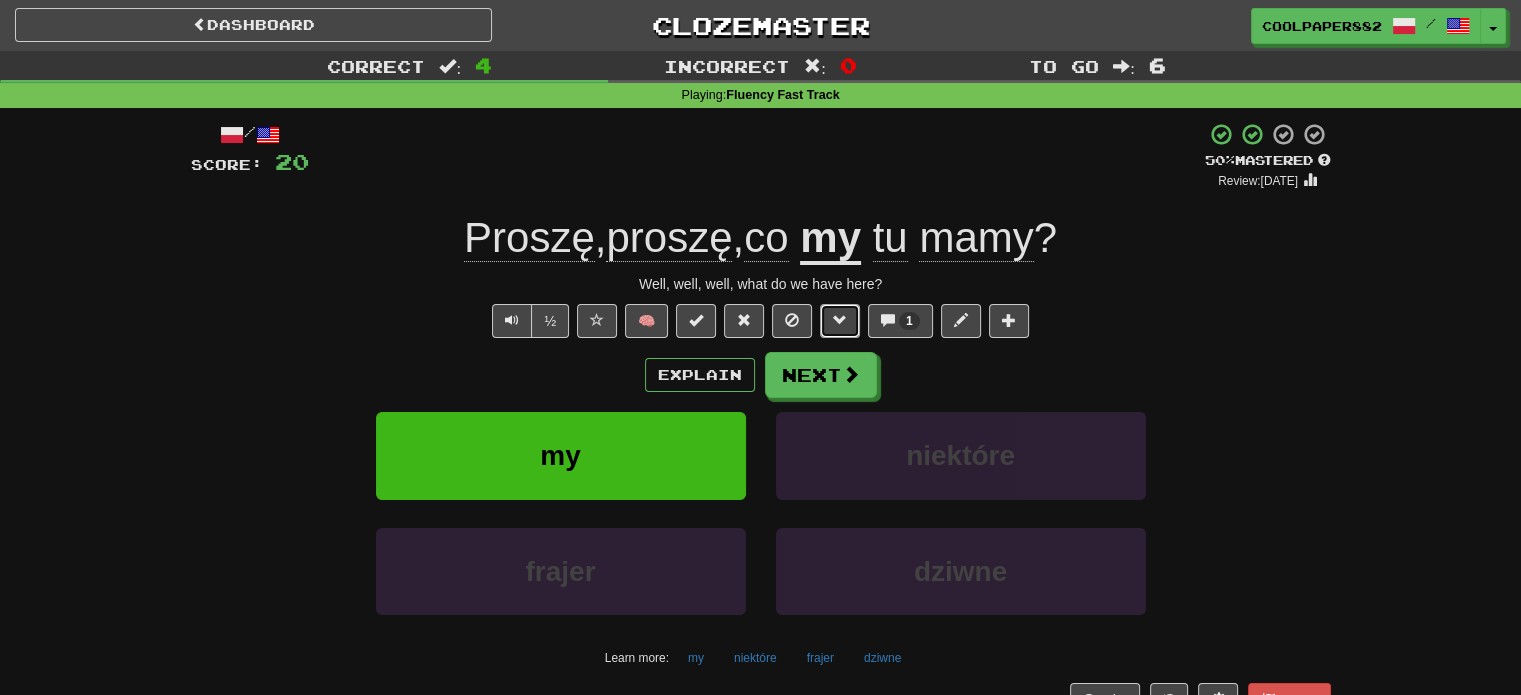 click at bounding box center (840, 321) 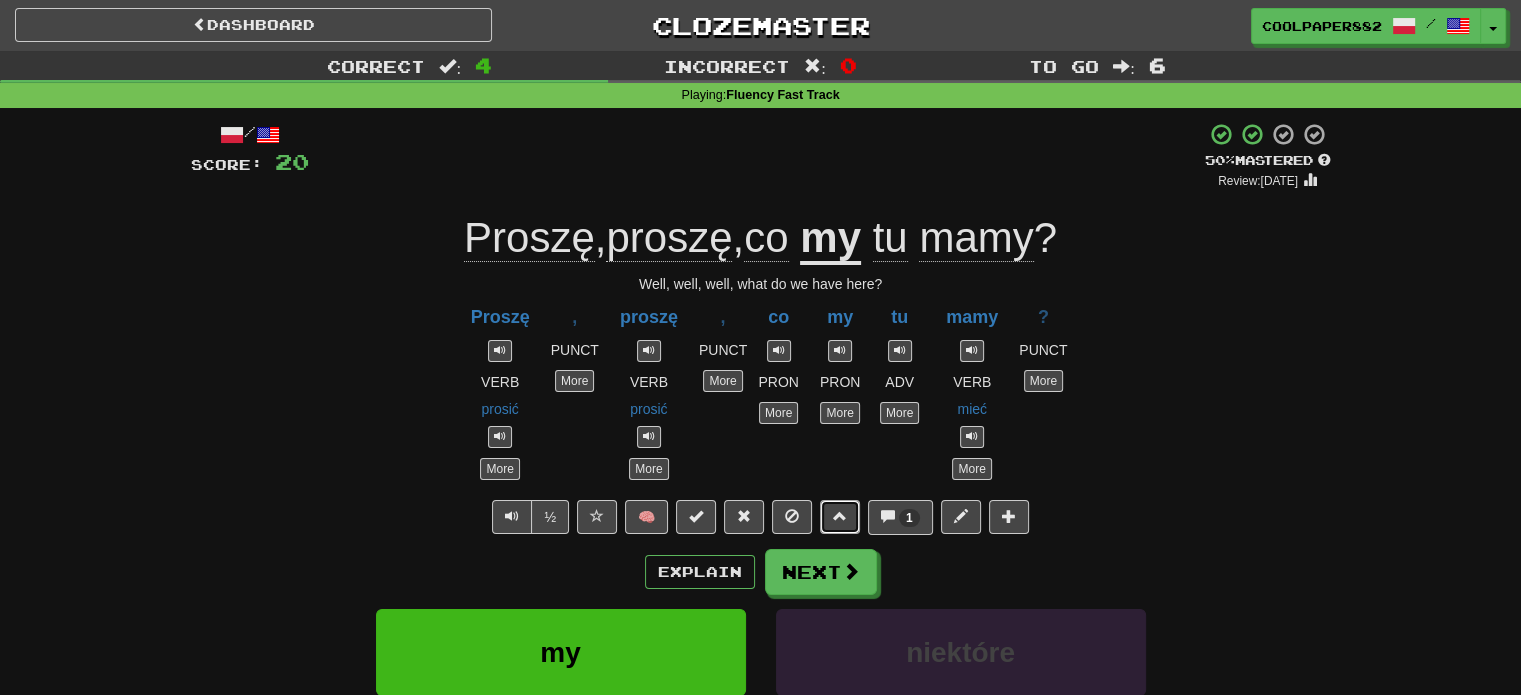 click at bounding box center [840, 516] 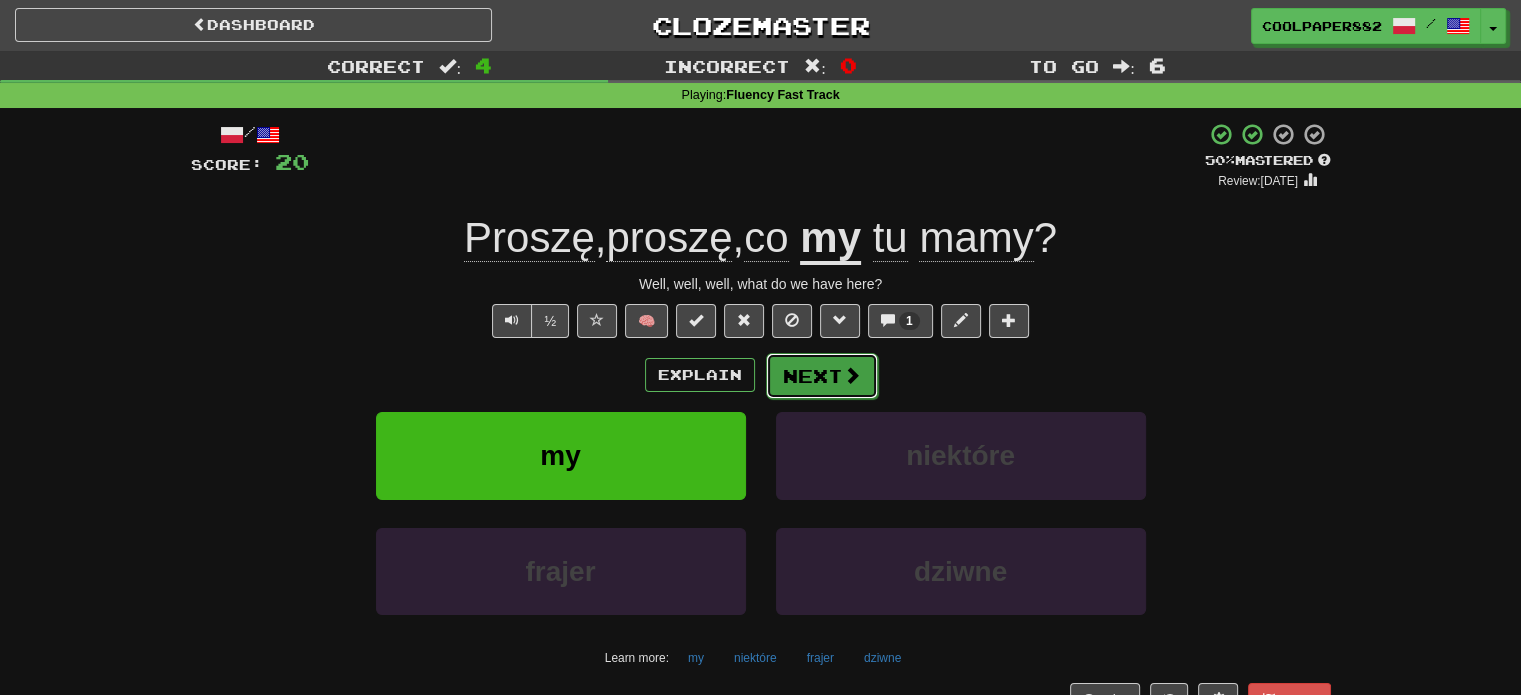 click on "Next" at bounding box center (822, 376) 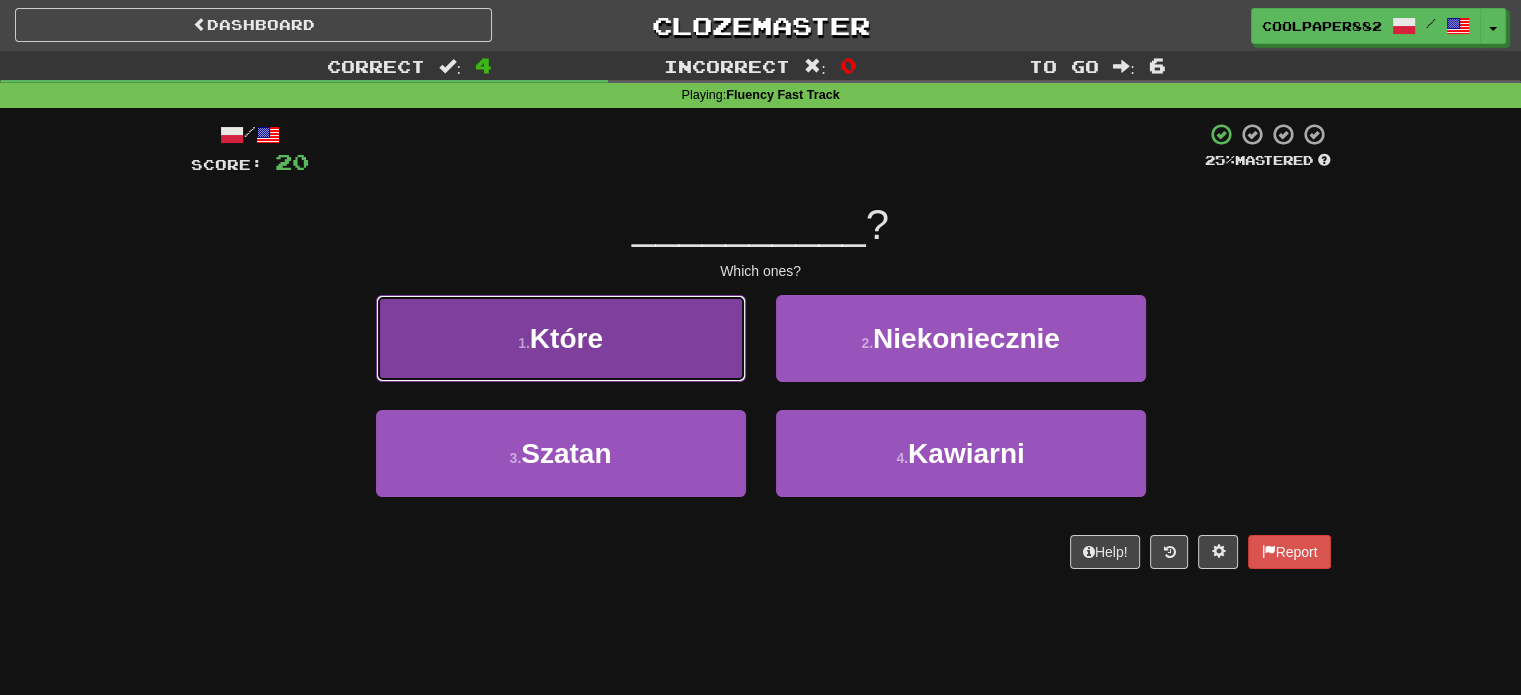 click on "1 .  Które" at bounding box center [561, 338] 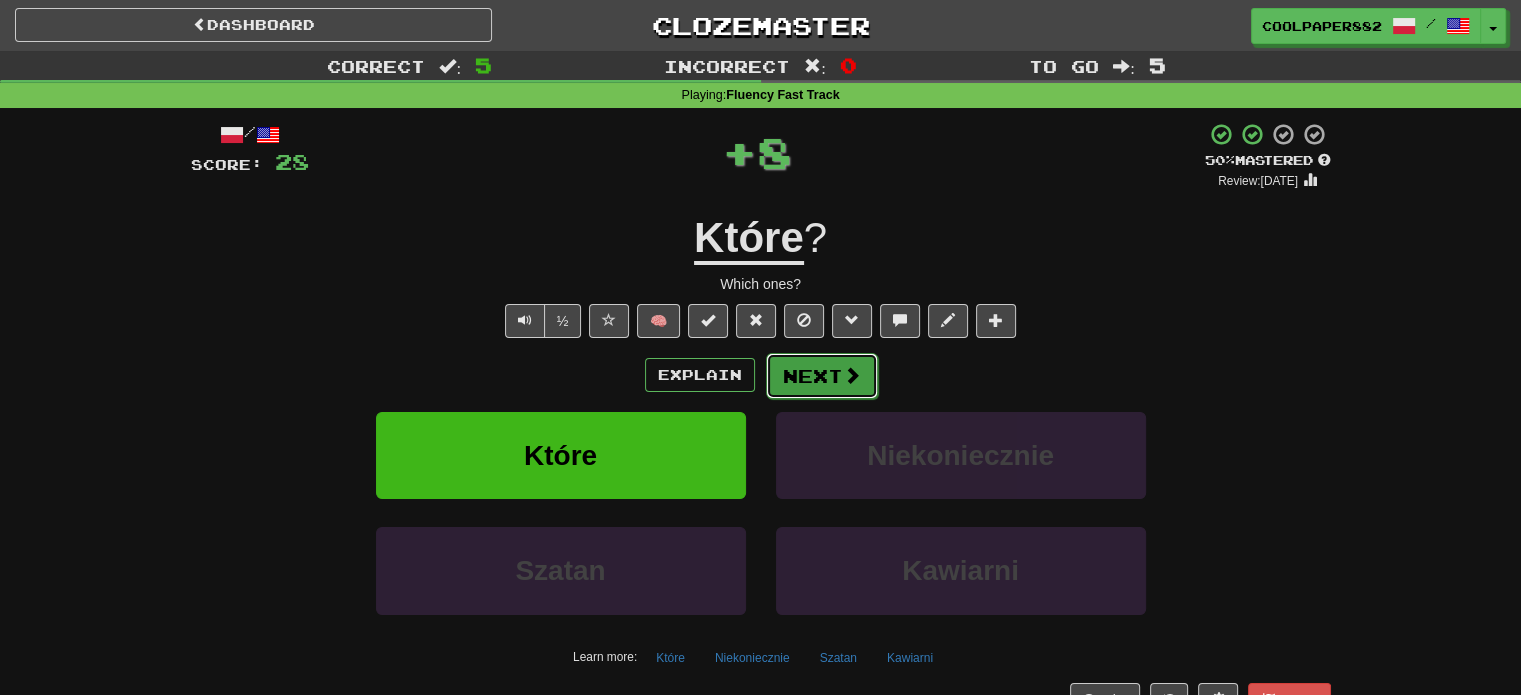 click on "Next" at bounding box center (822, 376) 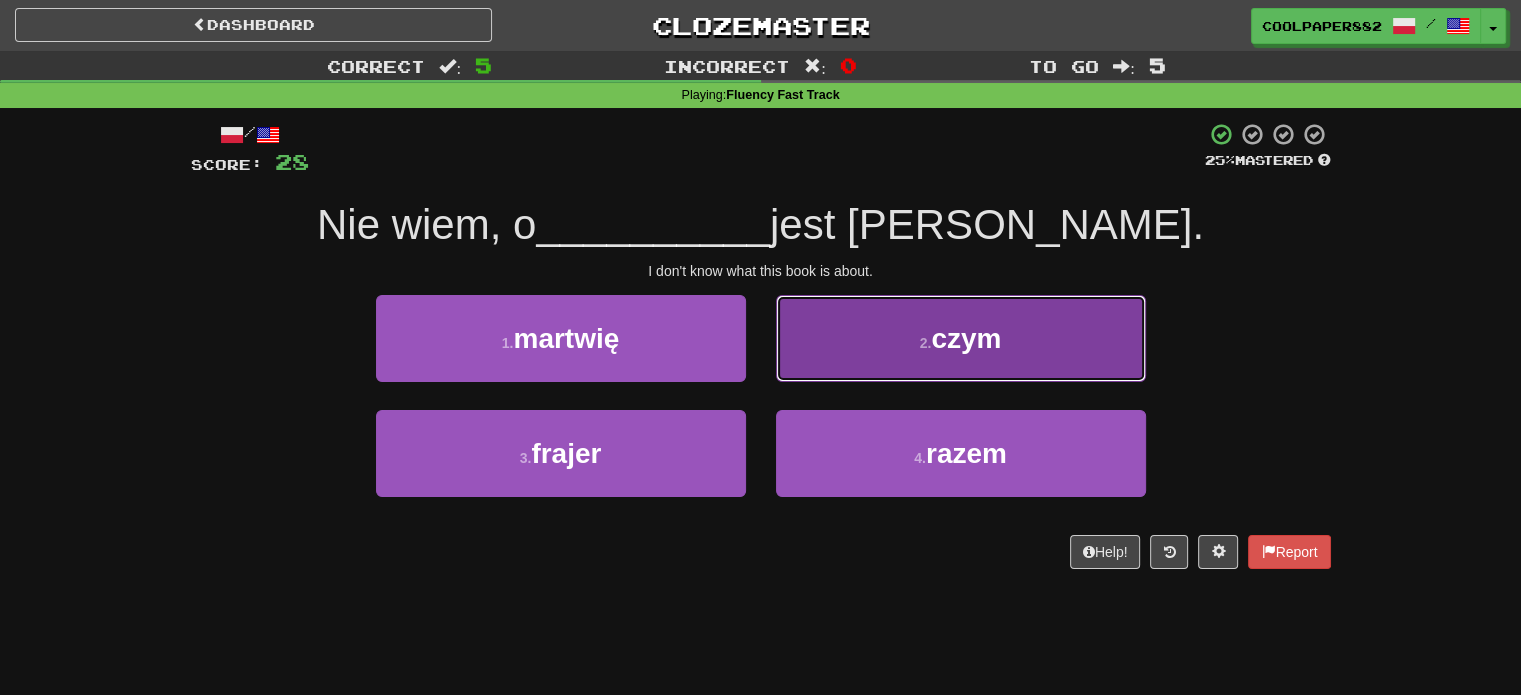 click on "2 .  czym" at bounding box center (961, 338) 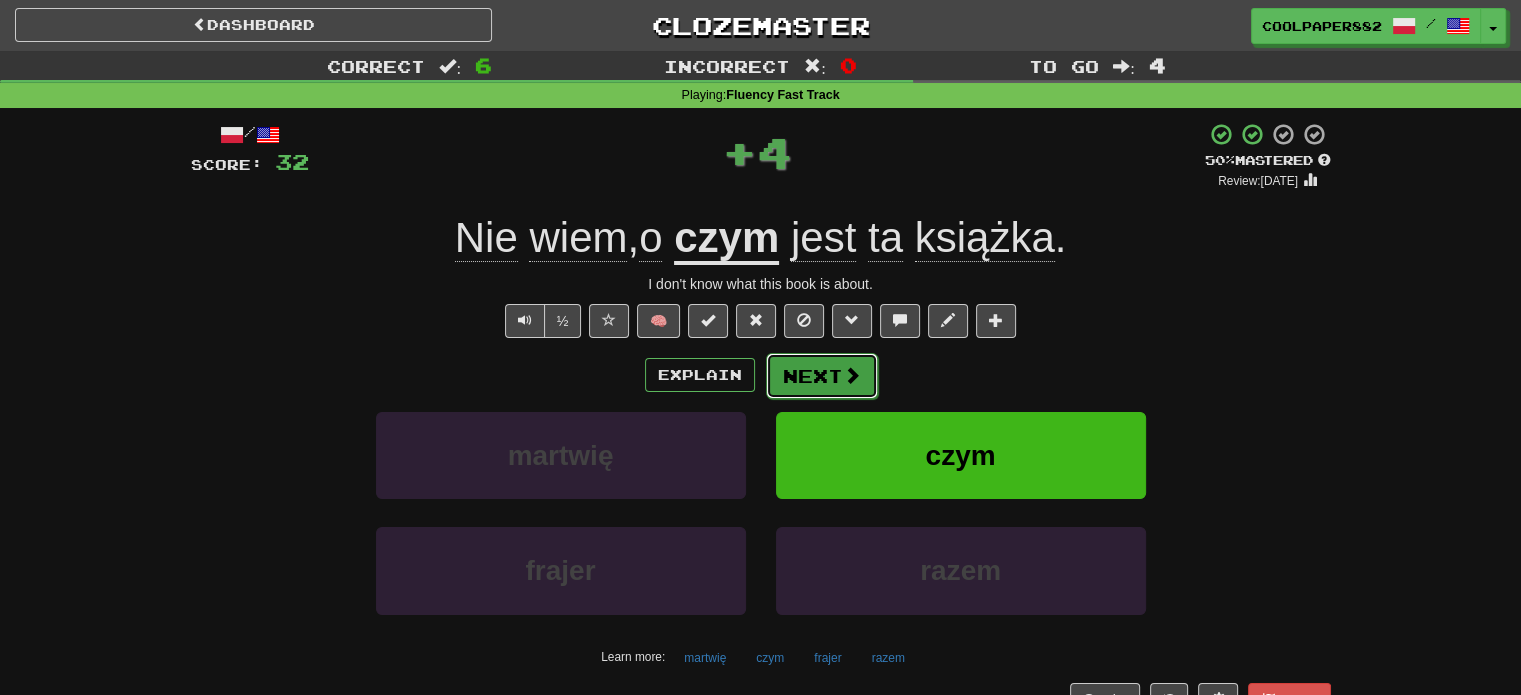 click on "Next" at bounding box center (822, 376) 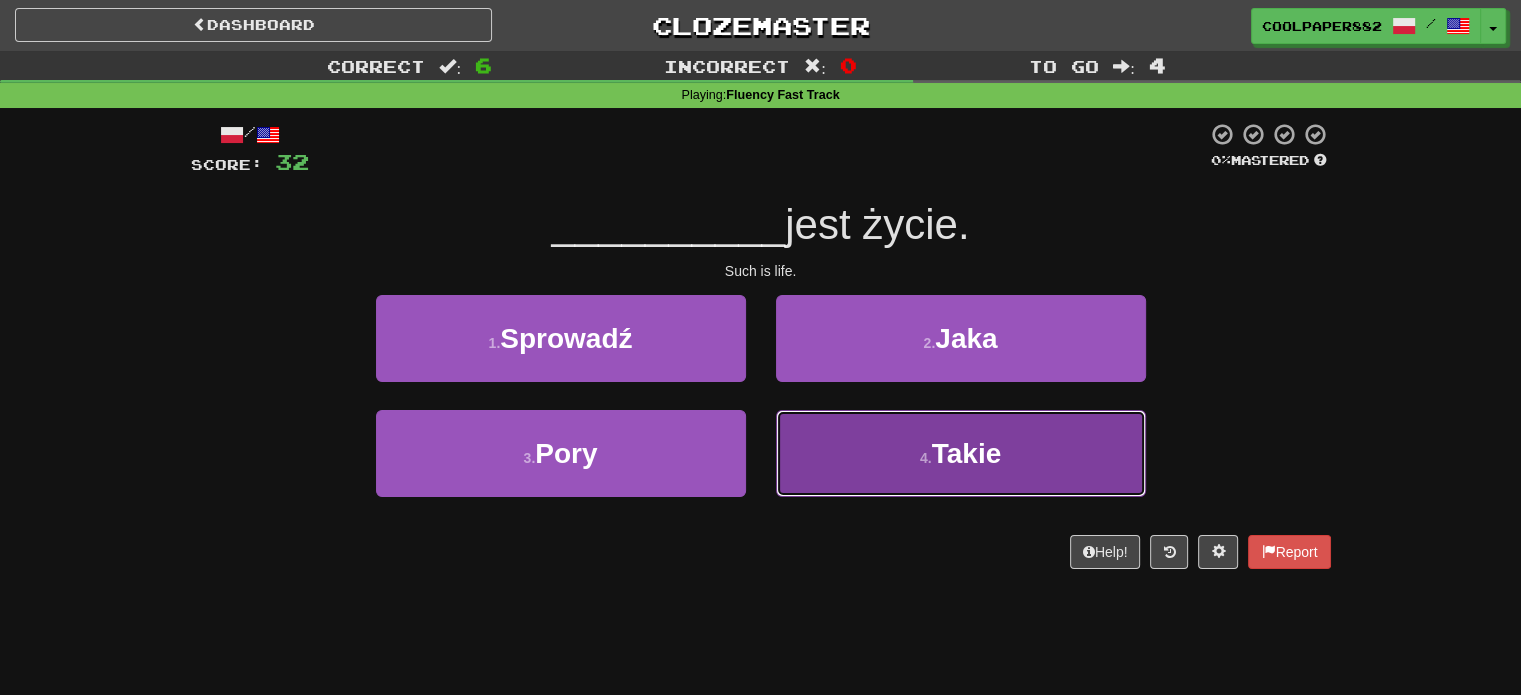click on "4 .  Takie" at bounding box center (961, 453) 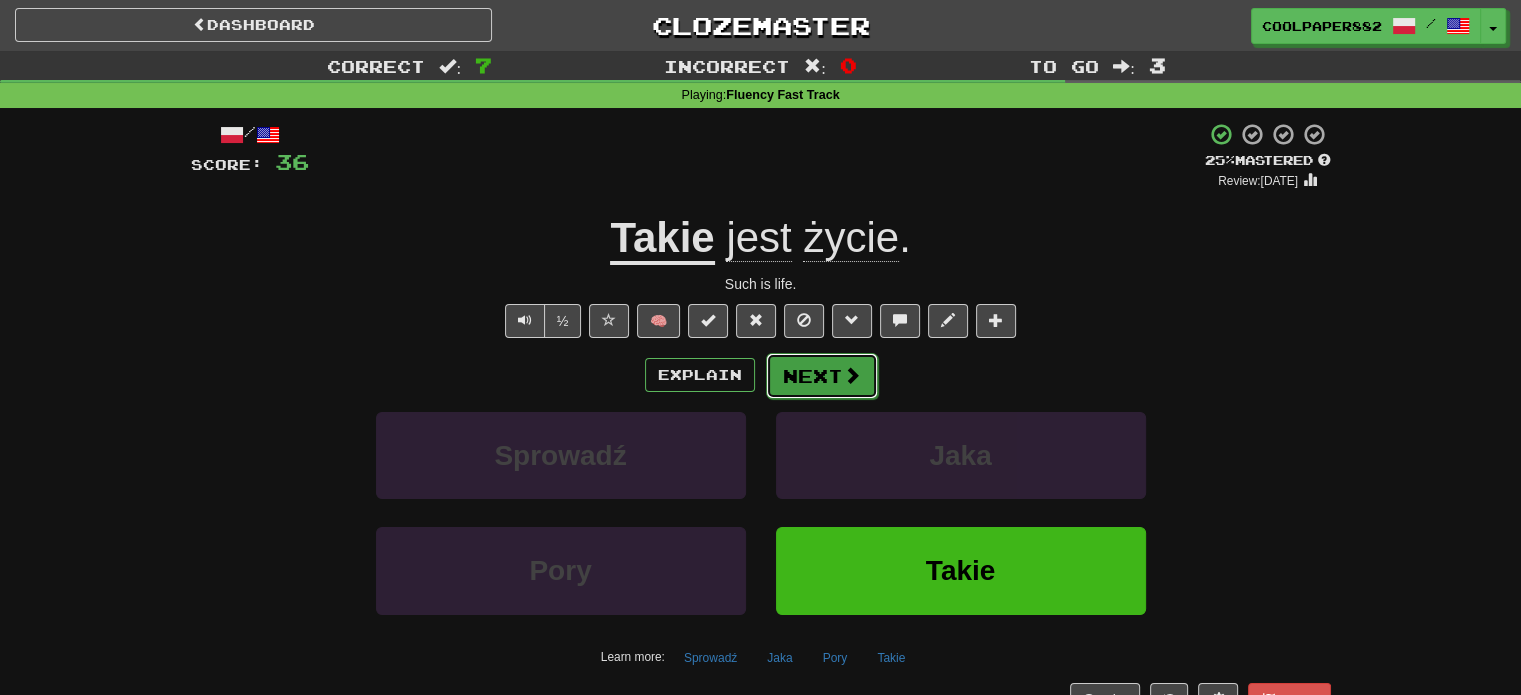 click on "Next" at bounding box center [822, 376] 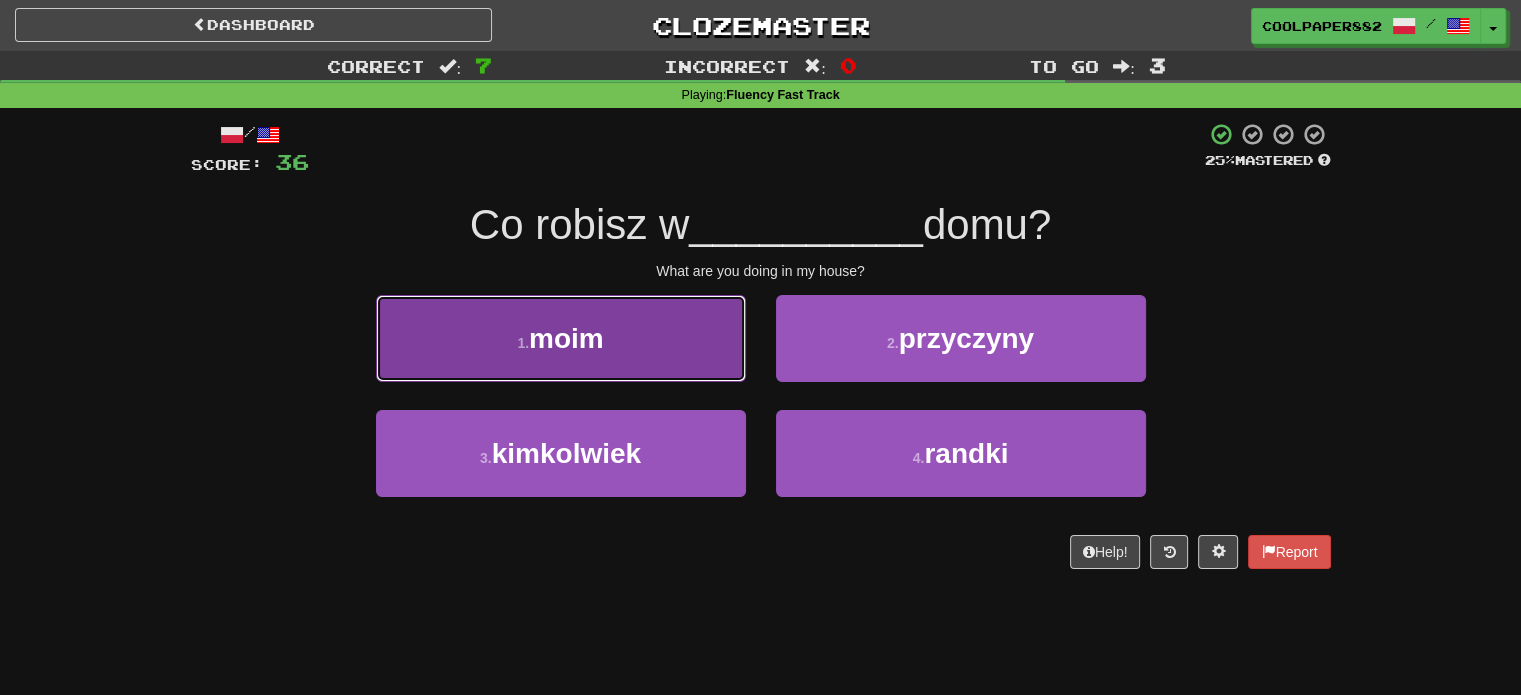 click on "1 .  moim" at bounding box center (561, 338) 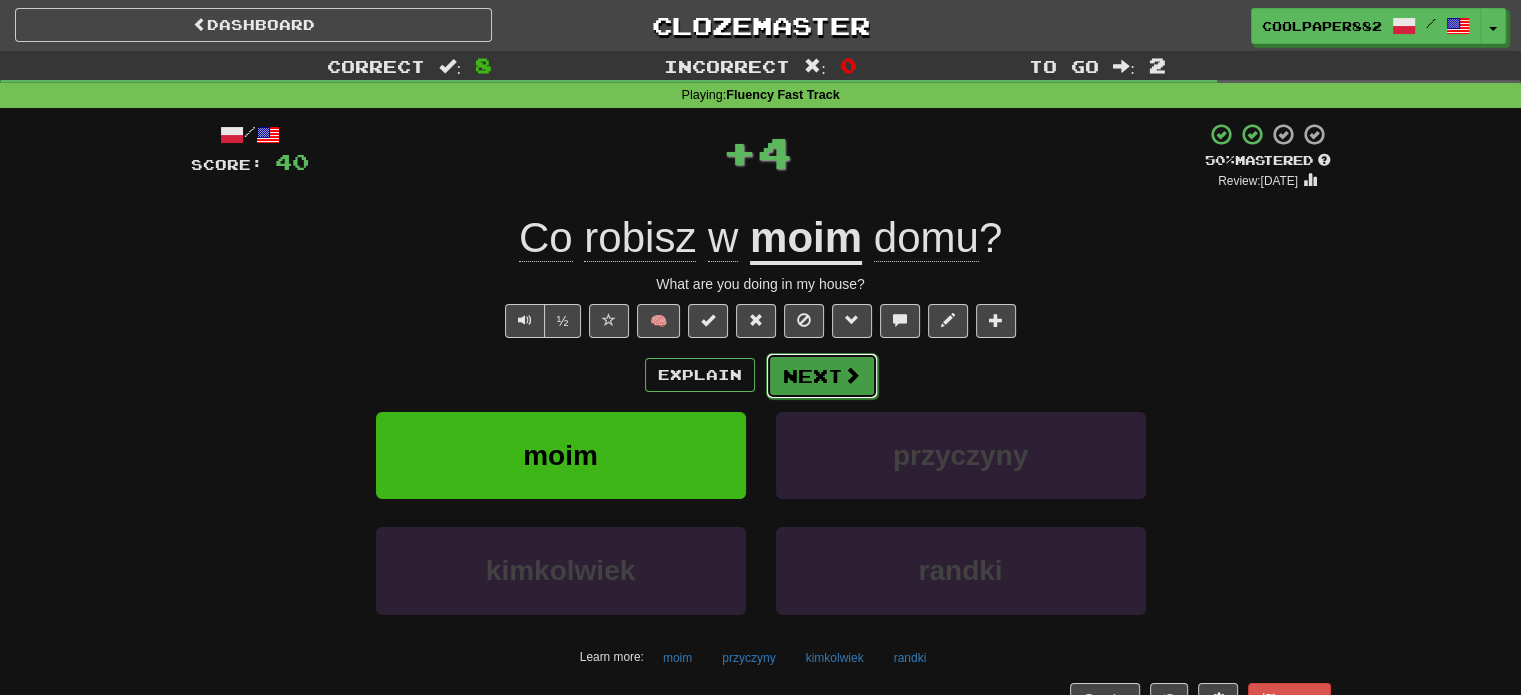 click on "Next" at bounding box center [822, 376] 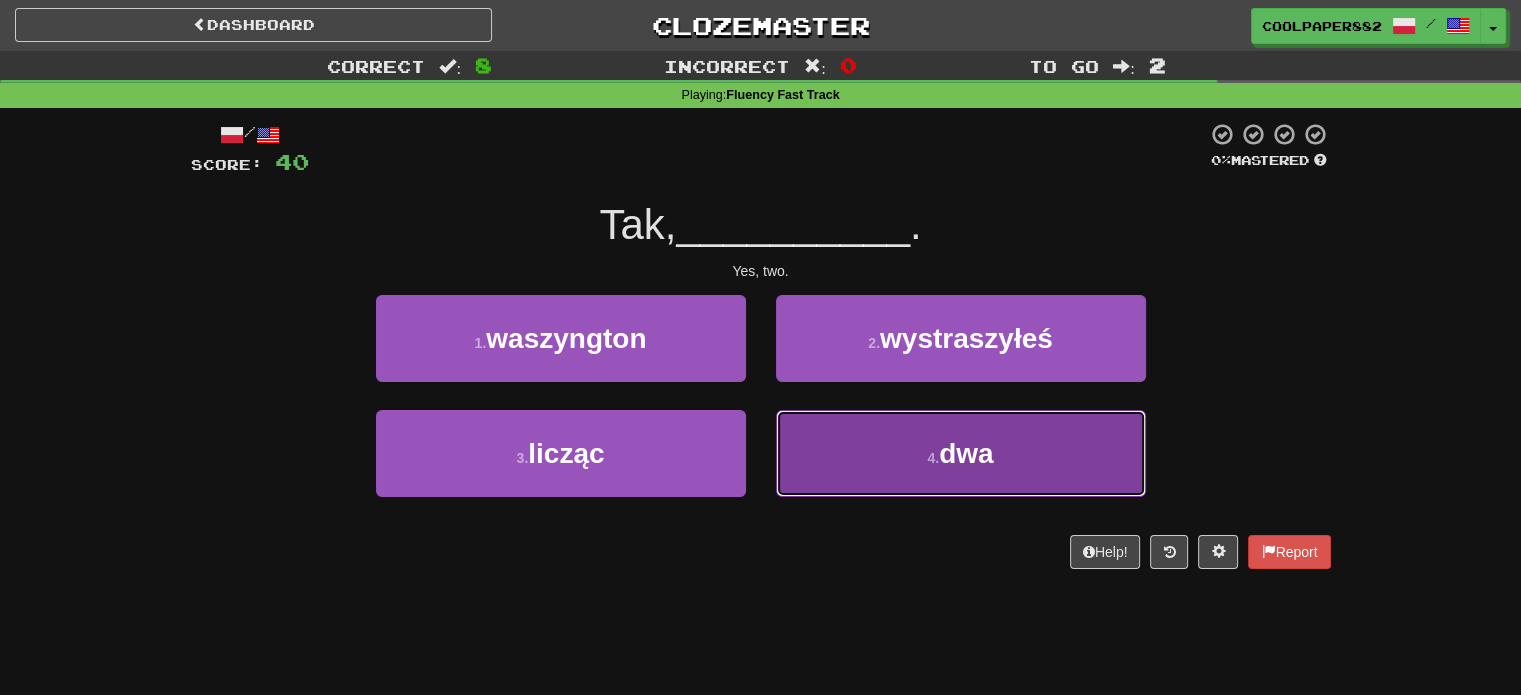 click on "4 .  dwa" at bounding box center [961, 453] 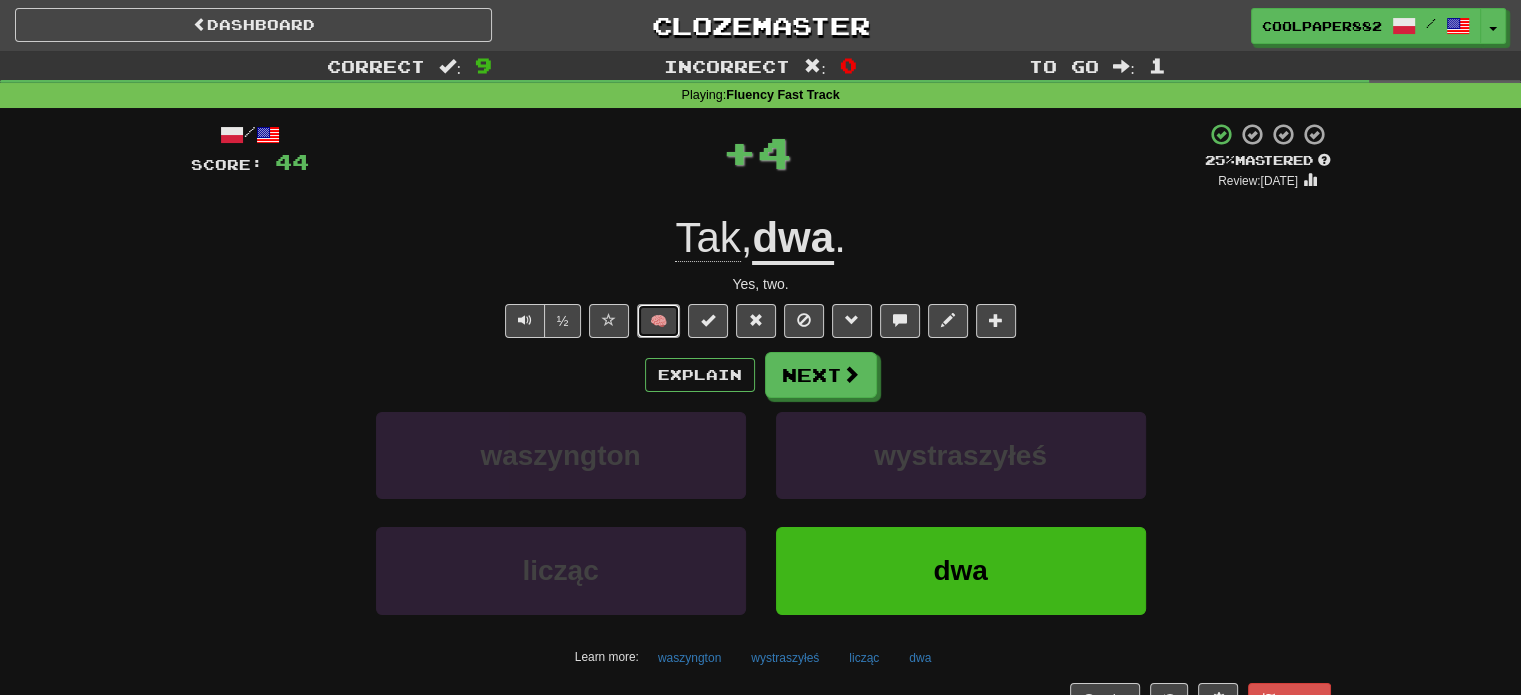 click on "🧠" at bounding box center (658, 321) 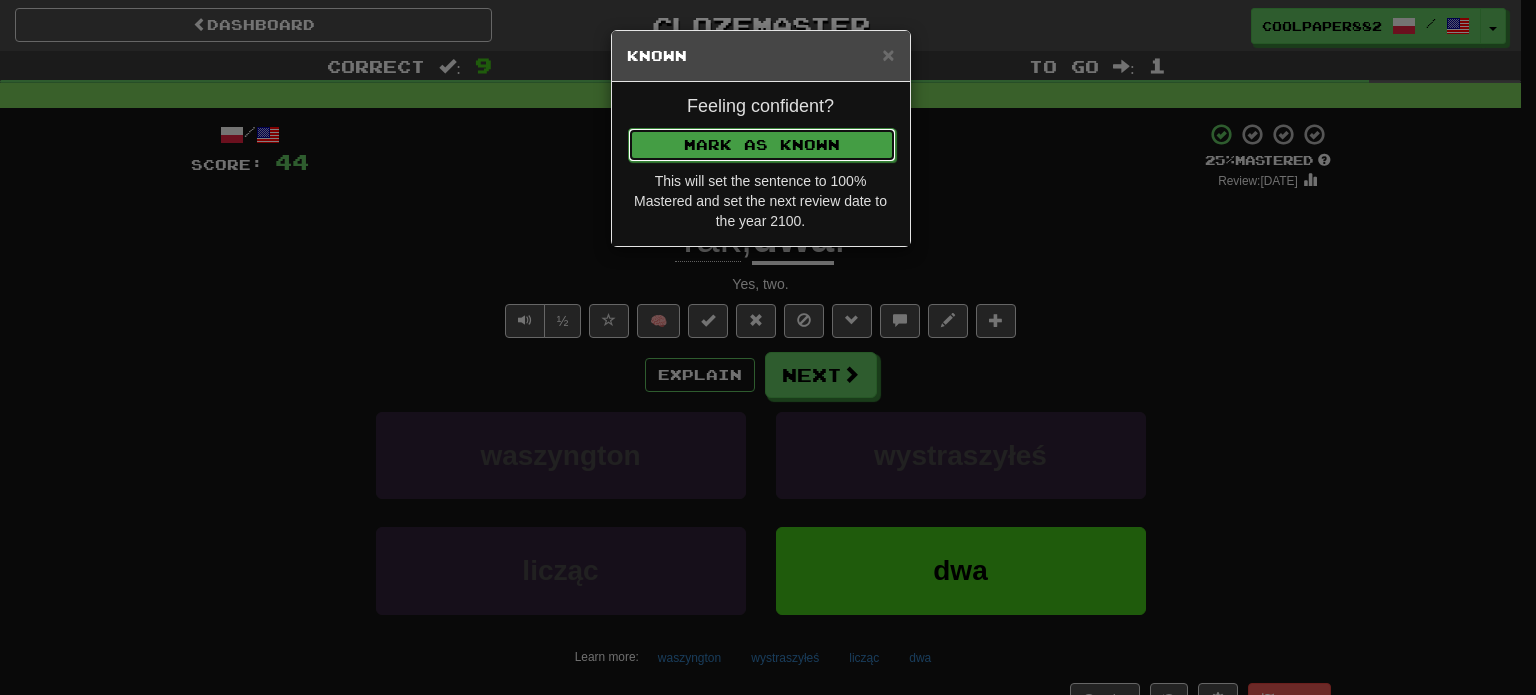 click on "Mark as Known" at bounding box center [762, 145] 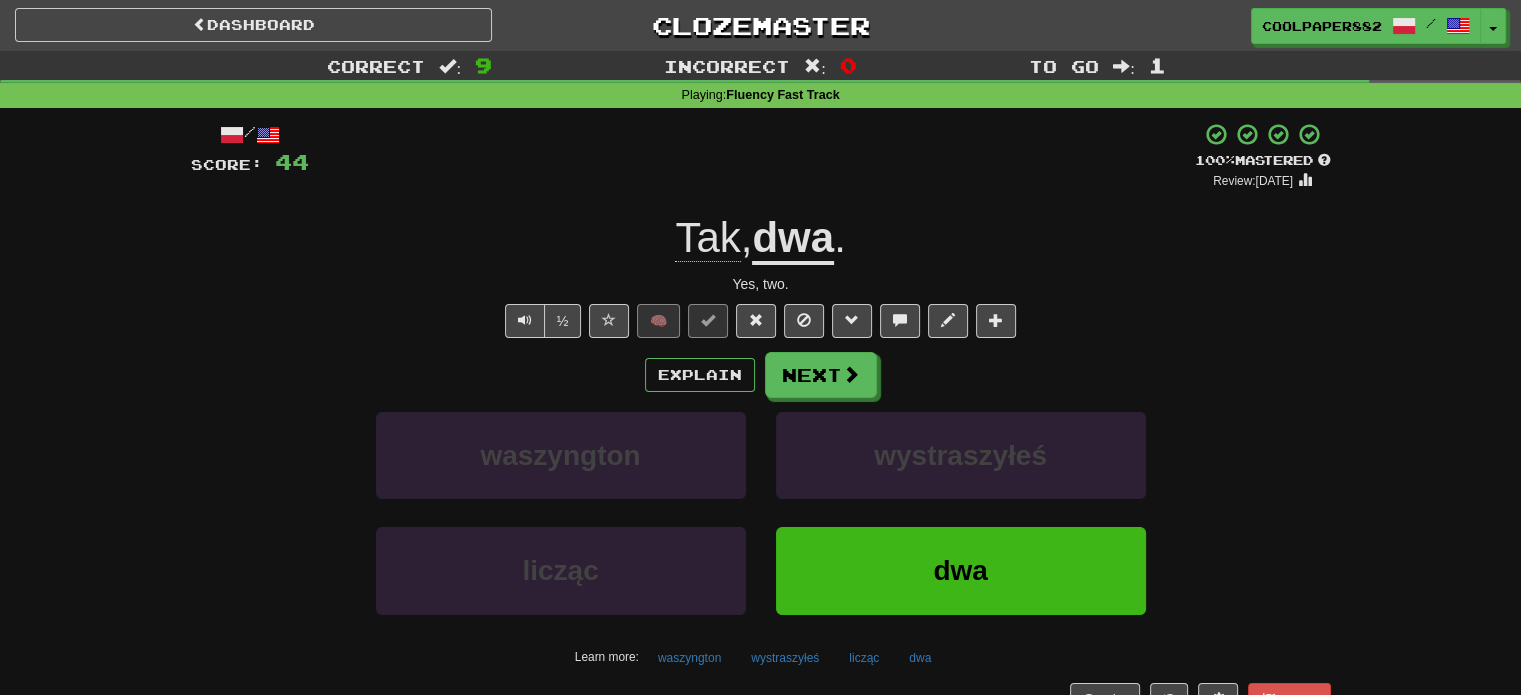 click on "Explain Next waszyngton wystraszyłeś licząc dwa Learn more: waszyngton wystraszyłeś licząc dwa" at bounding box center [761, 512] 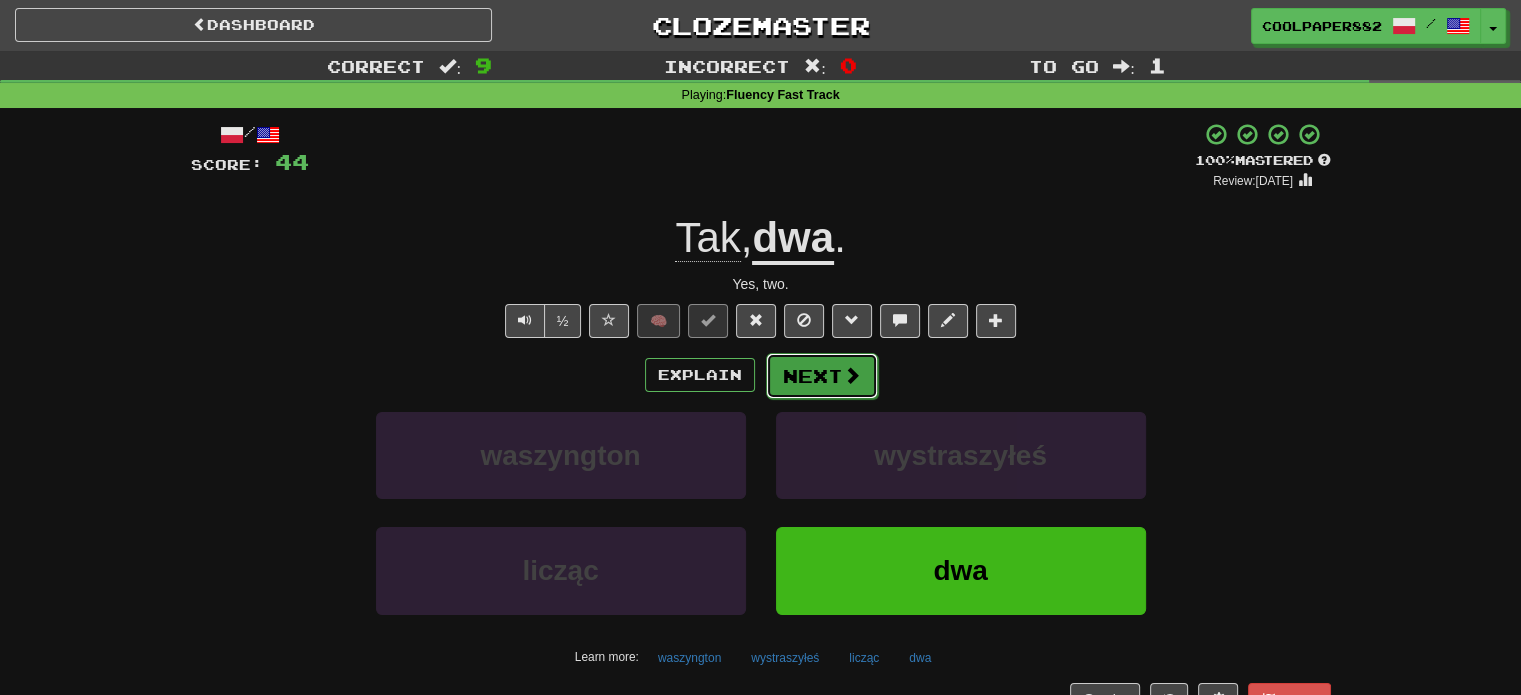 click on "Next" at bounding box center [822, 376] 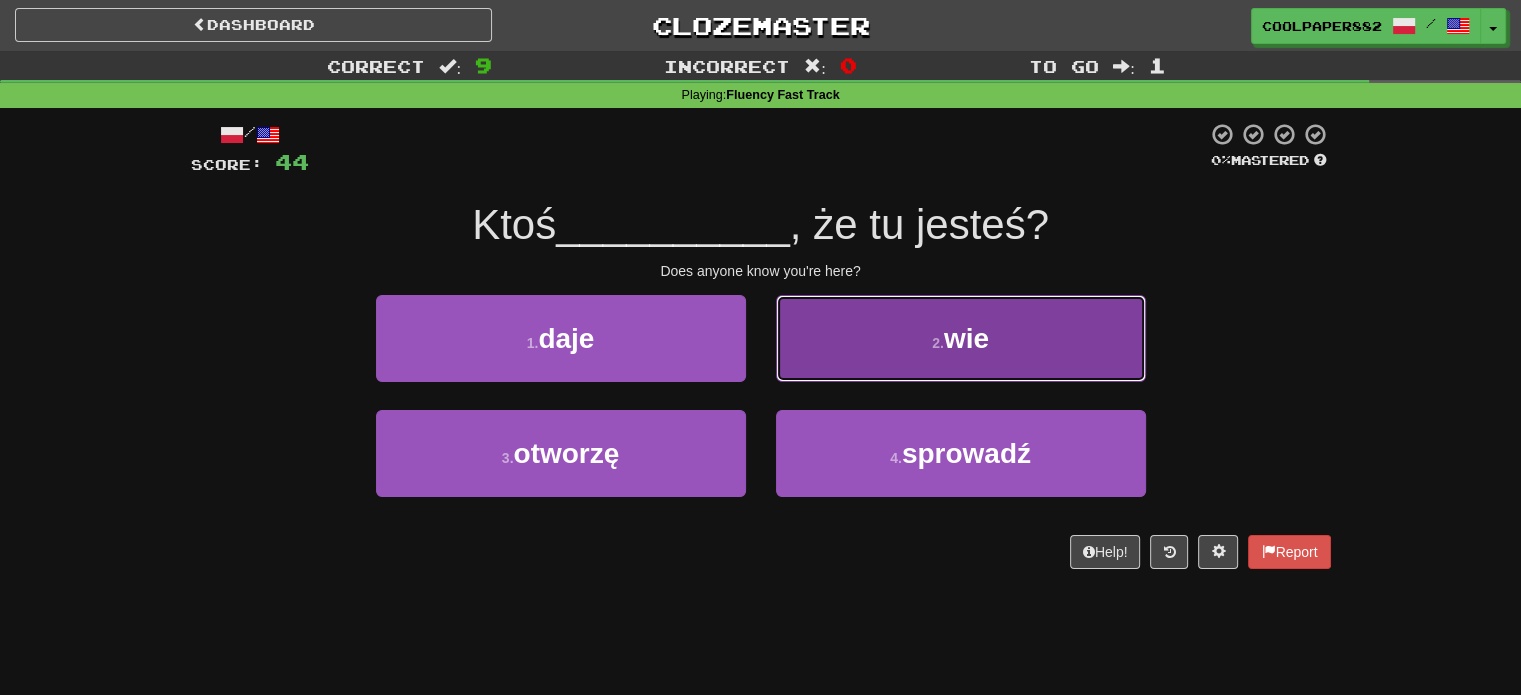 click on "wie" at bounding box center (966, 338) 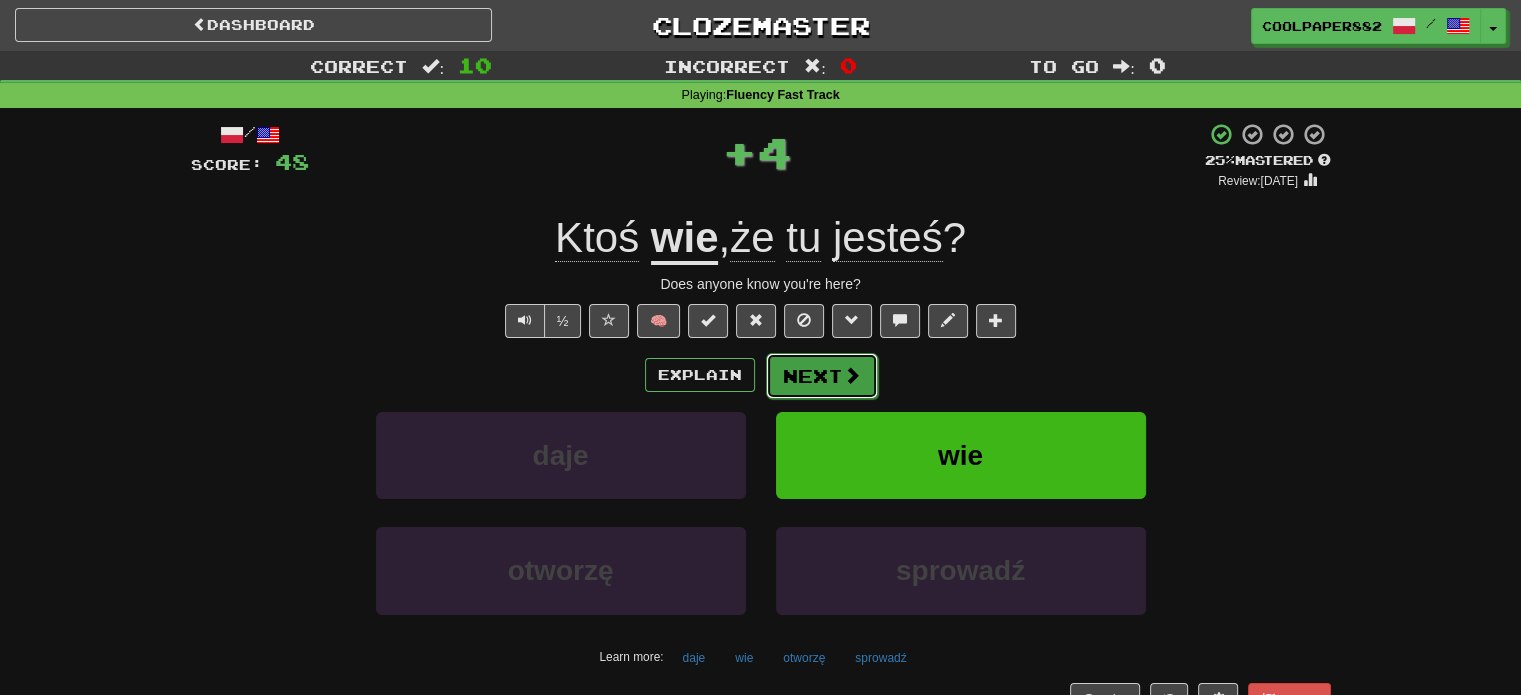 click on "Next" at bounding box center (822, 376) 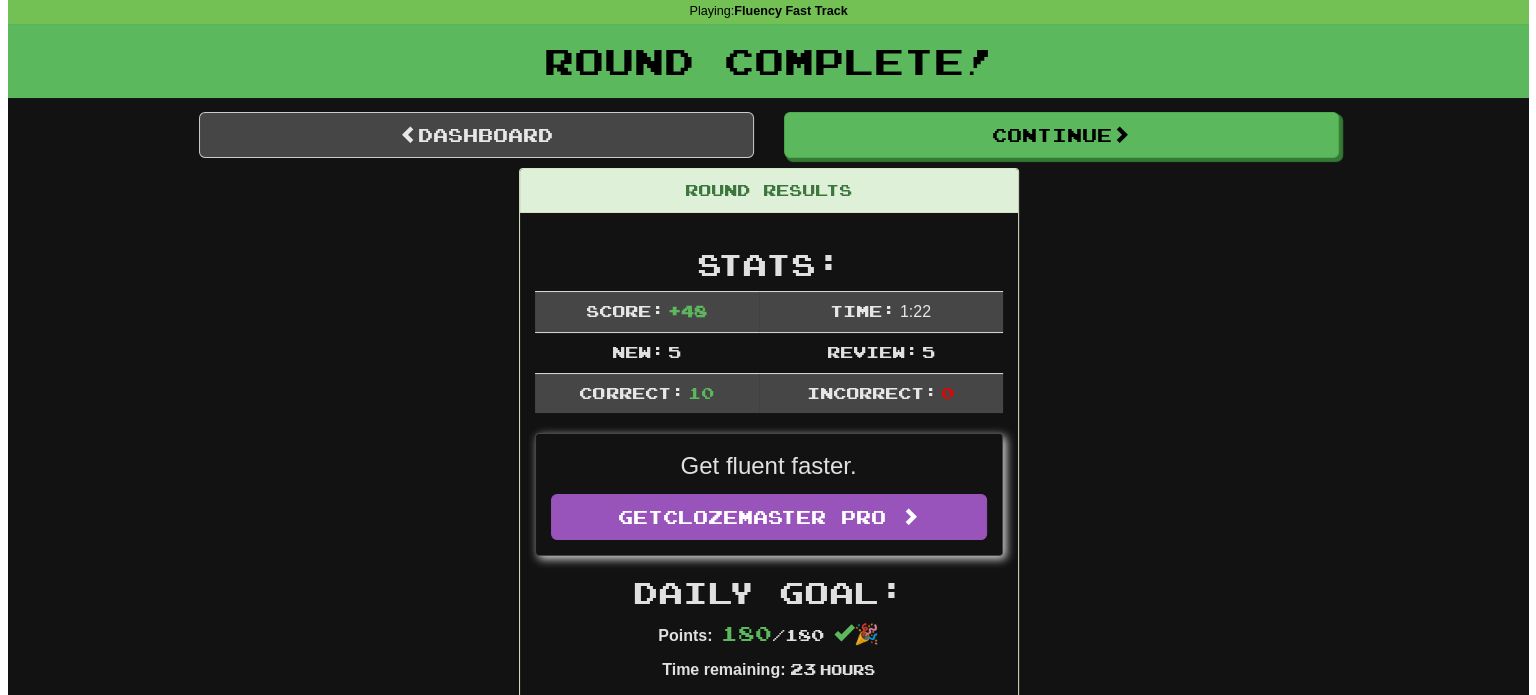 scroll, scrollTop: 0, scrollLeft: 0, axis: both 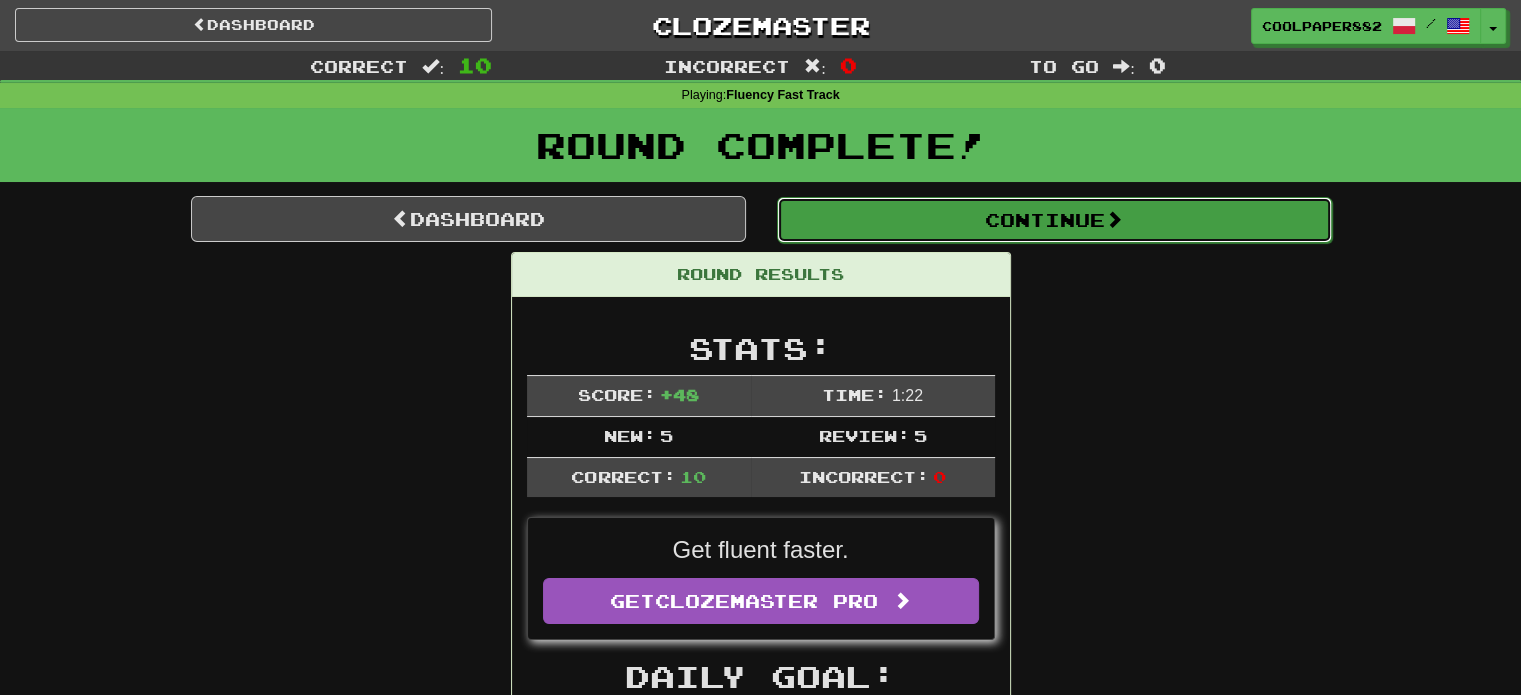 click on "Continue" at bounding box center (1054, 220) 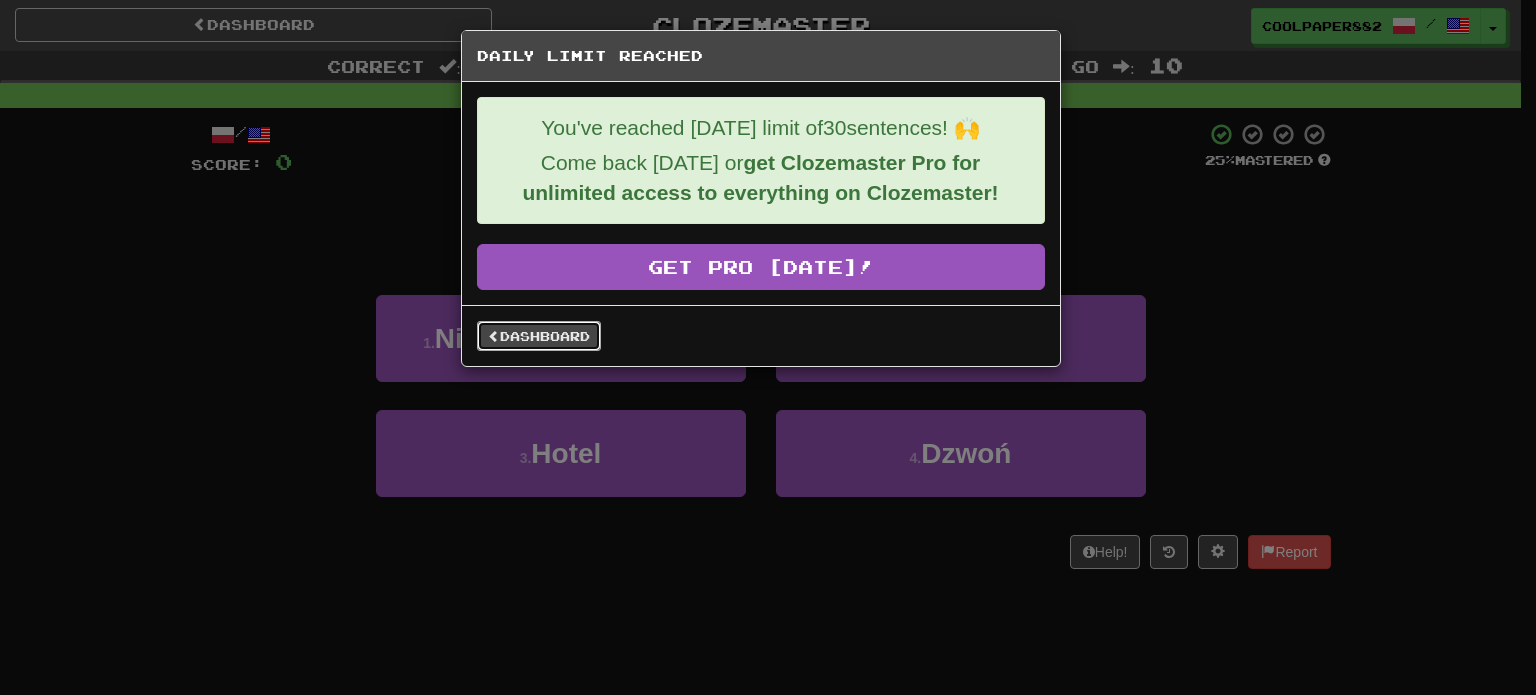 click on "Dashboard" at bounding box center [539, 336] 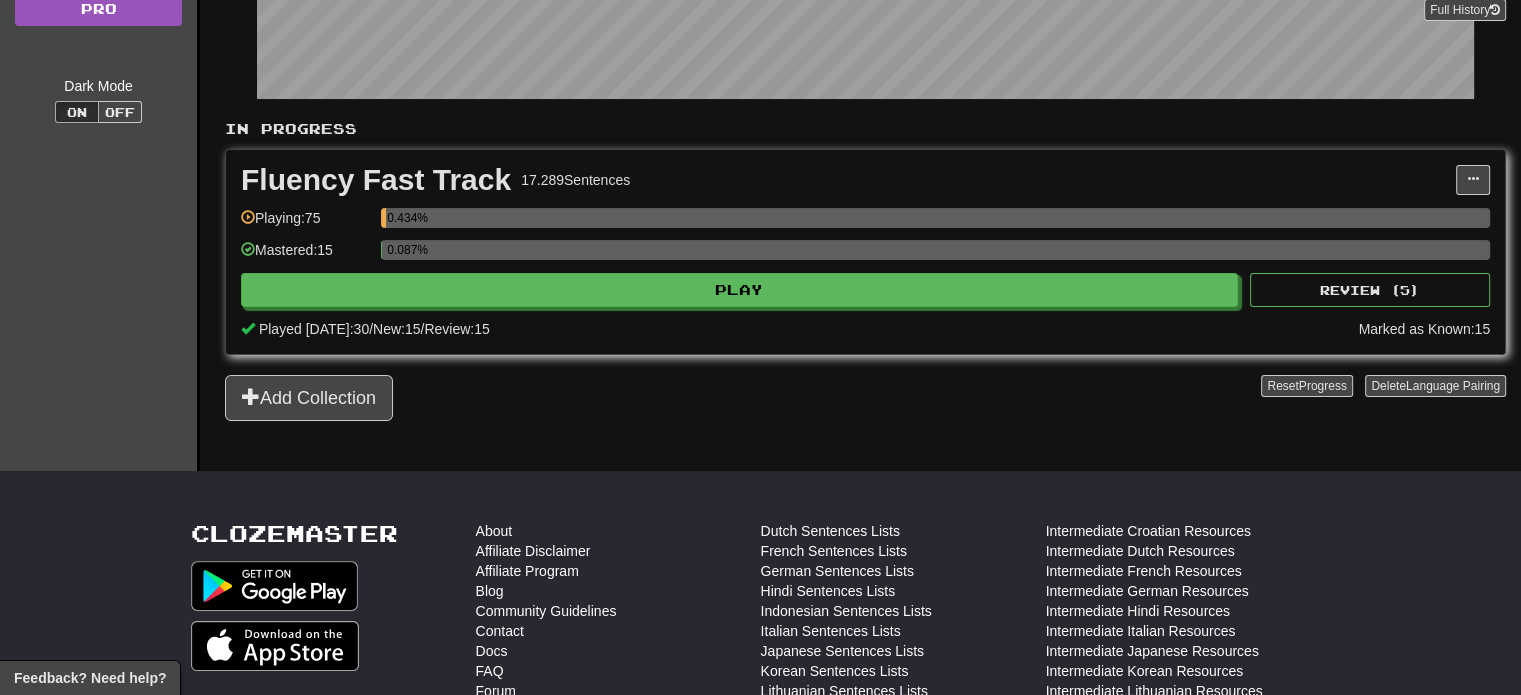 scroll, scrollTop: 0, scrollLeft: 0, axis: both 